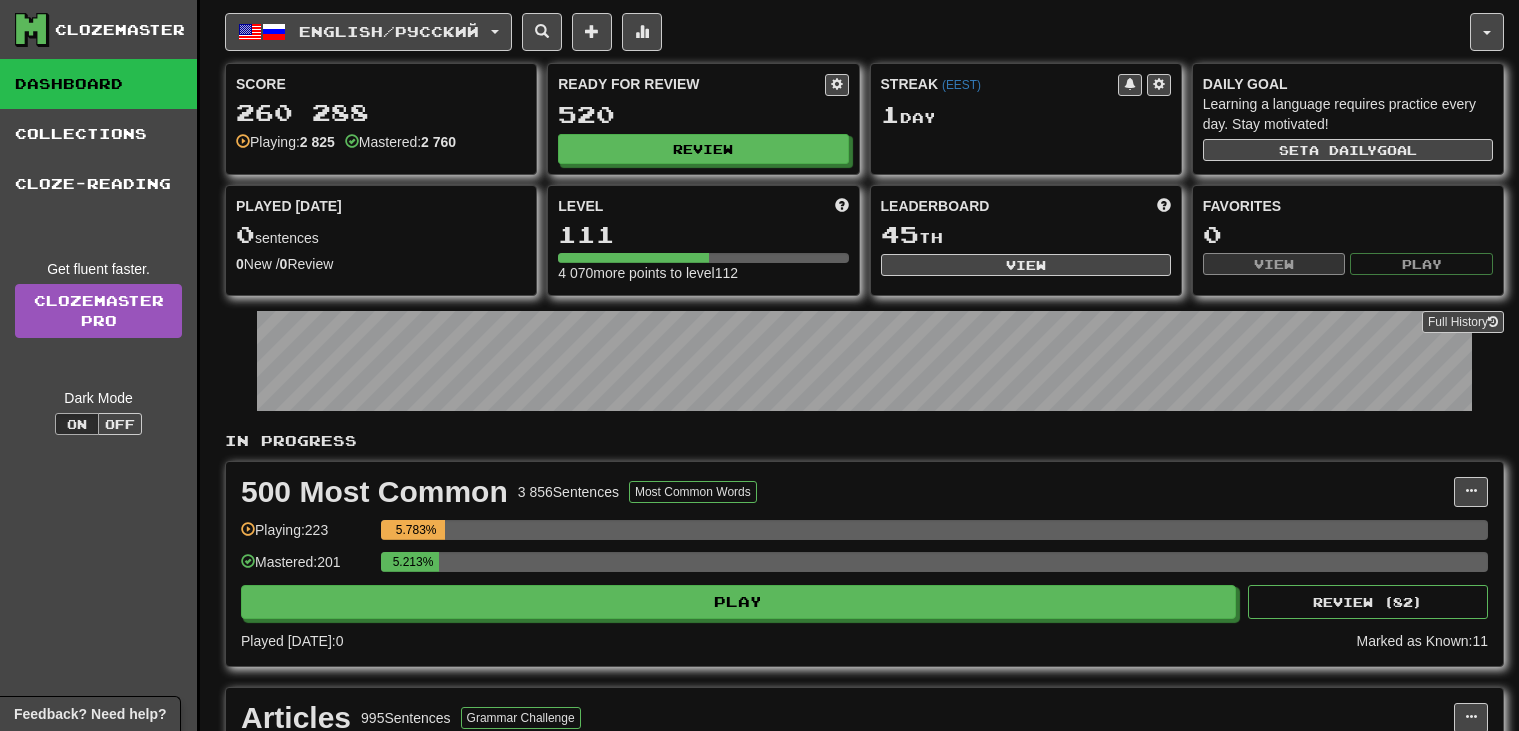 scroll, scrollTop: 0, scrollLeft: 0, axis: both 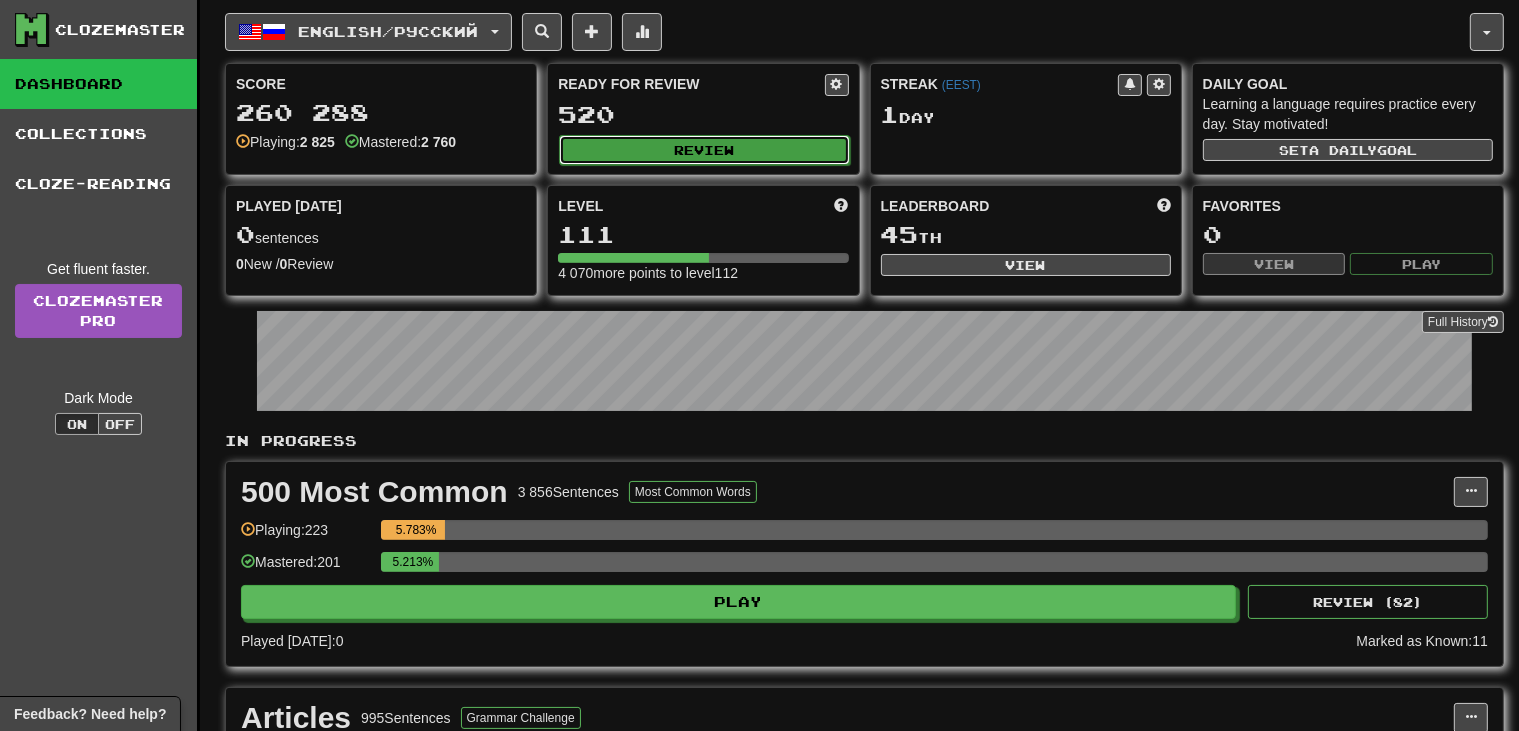 click on "Review" at bounding box center (704, 150) 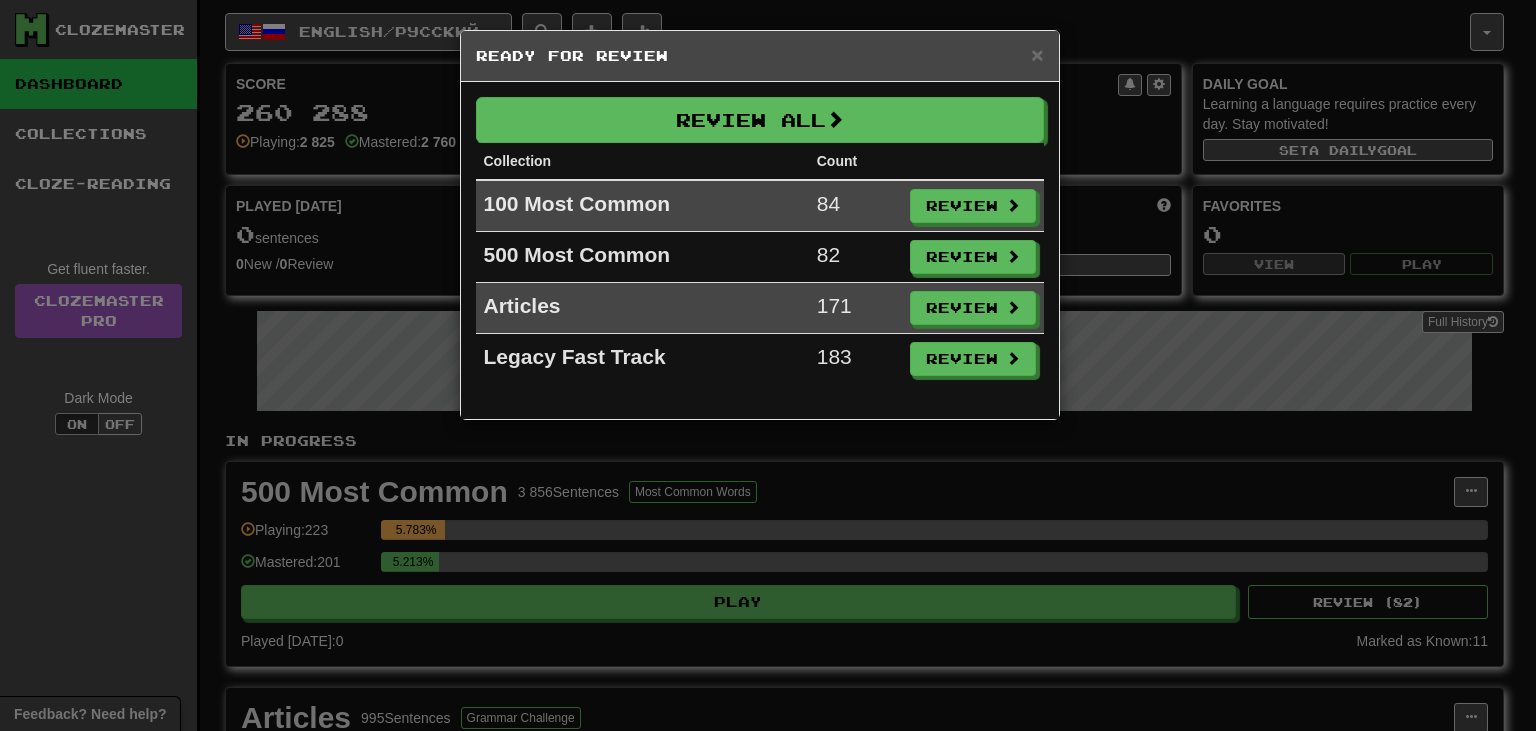 click on "× Ready for Review Review All  Collection Count 100 Most Common 84 Review 500 Most Common 82 Review Articles 171 Review Legacy Fast Track 183 Review" at bounding box center [768, 365] 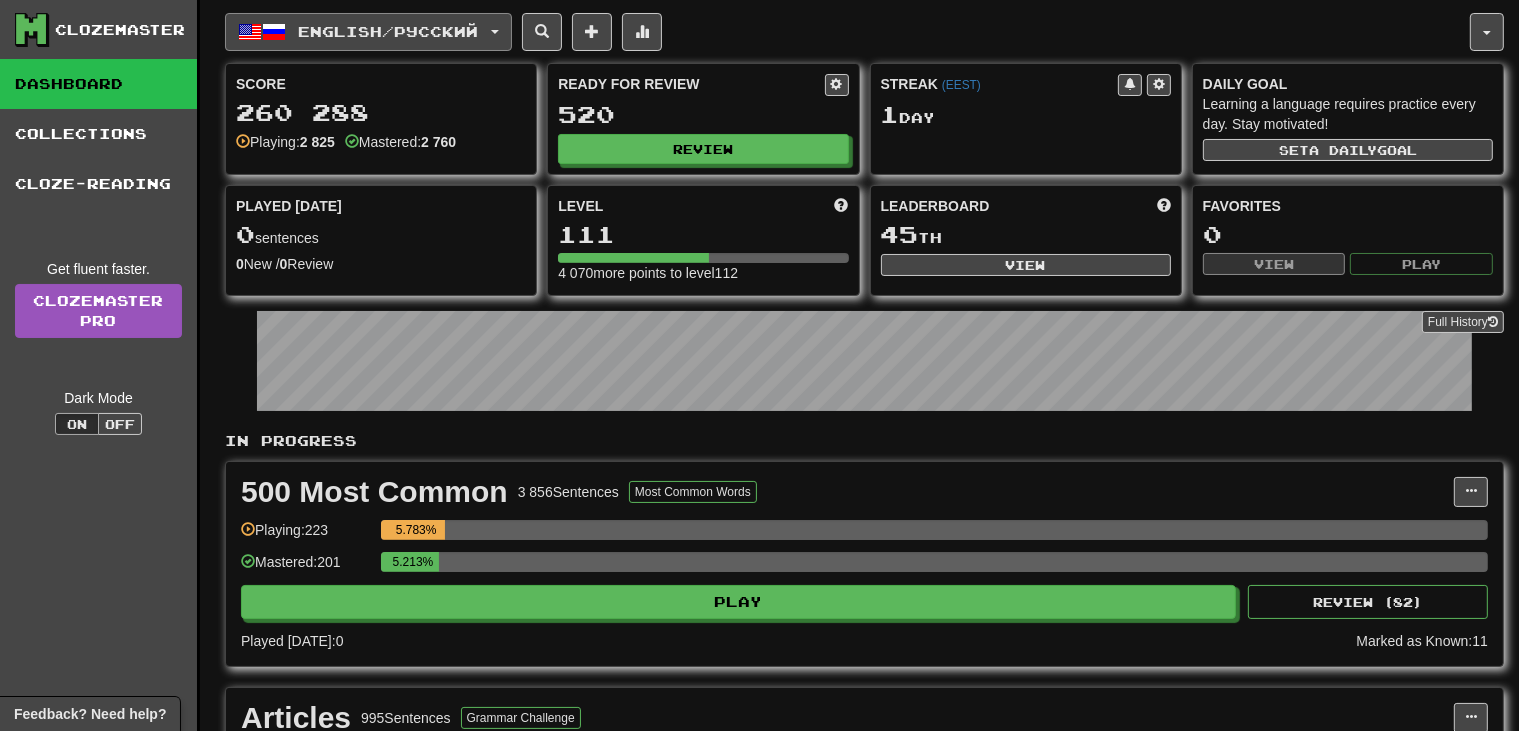 click on "English  /  Русский" at bounding box center (389, 31) 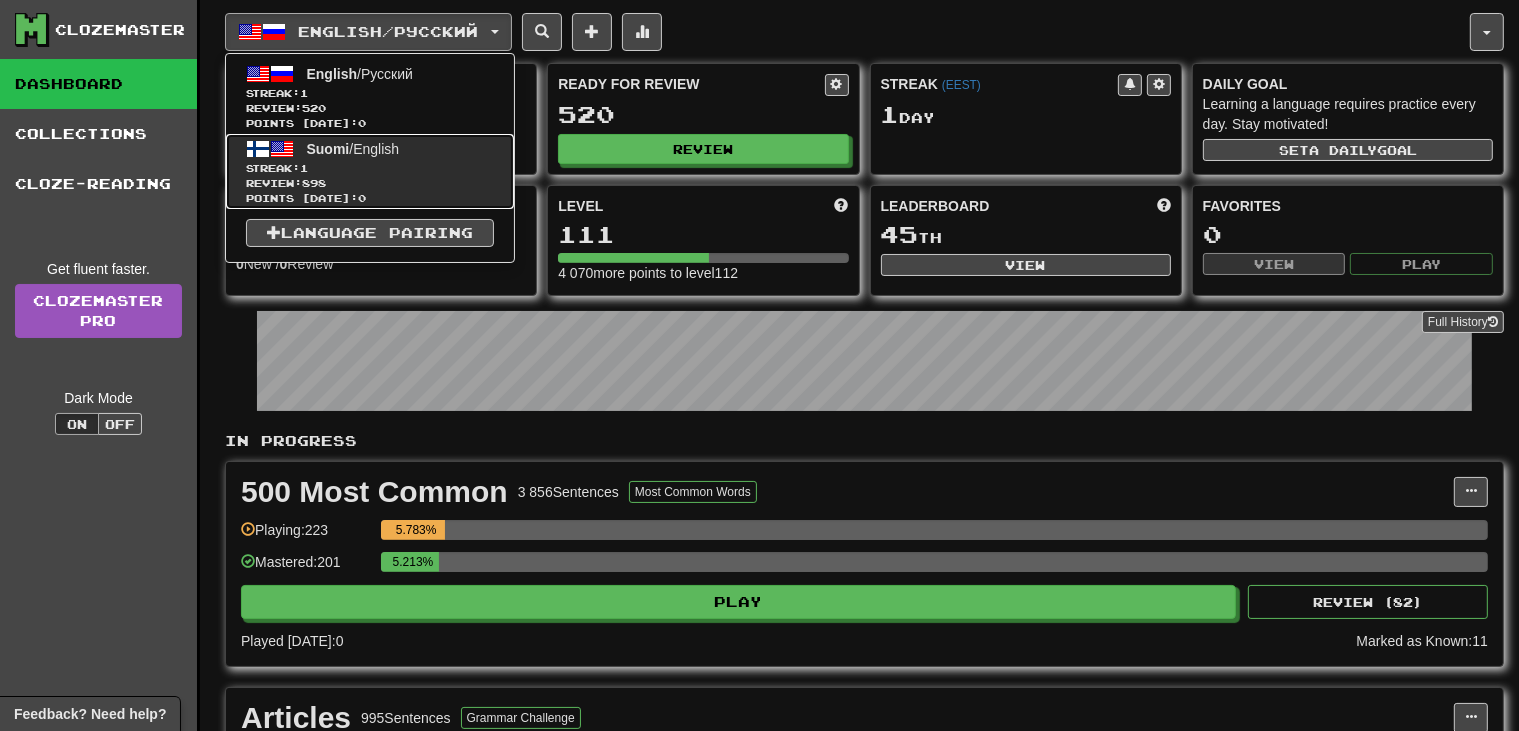 click on "Review:  898" at bounding box center (370, 183) 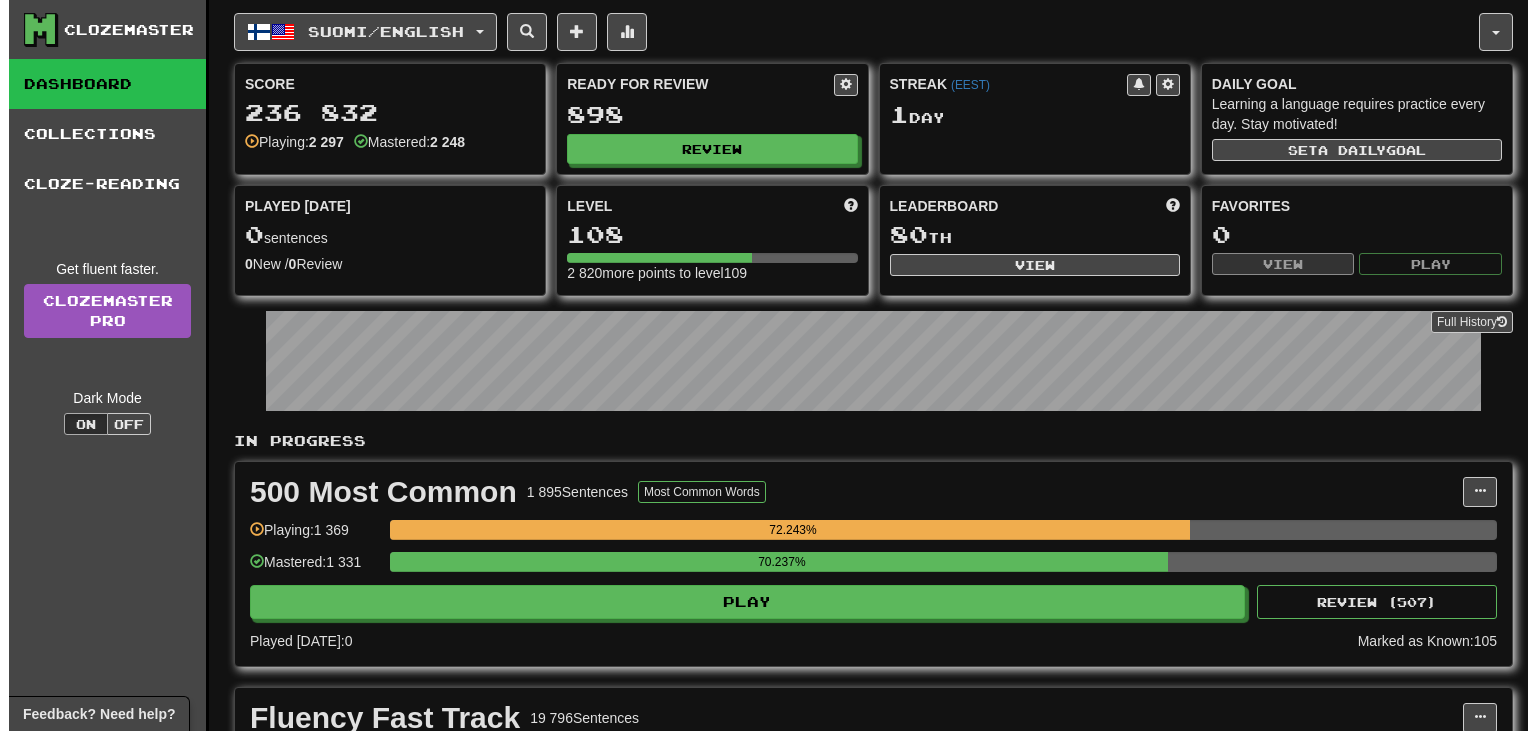 scroll, scrollTop: 0, scrollLeft: 0, axis: both 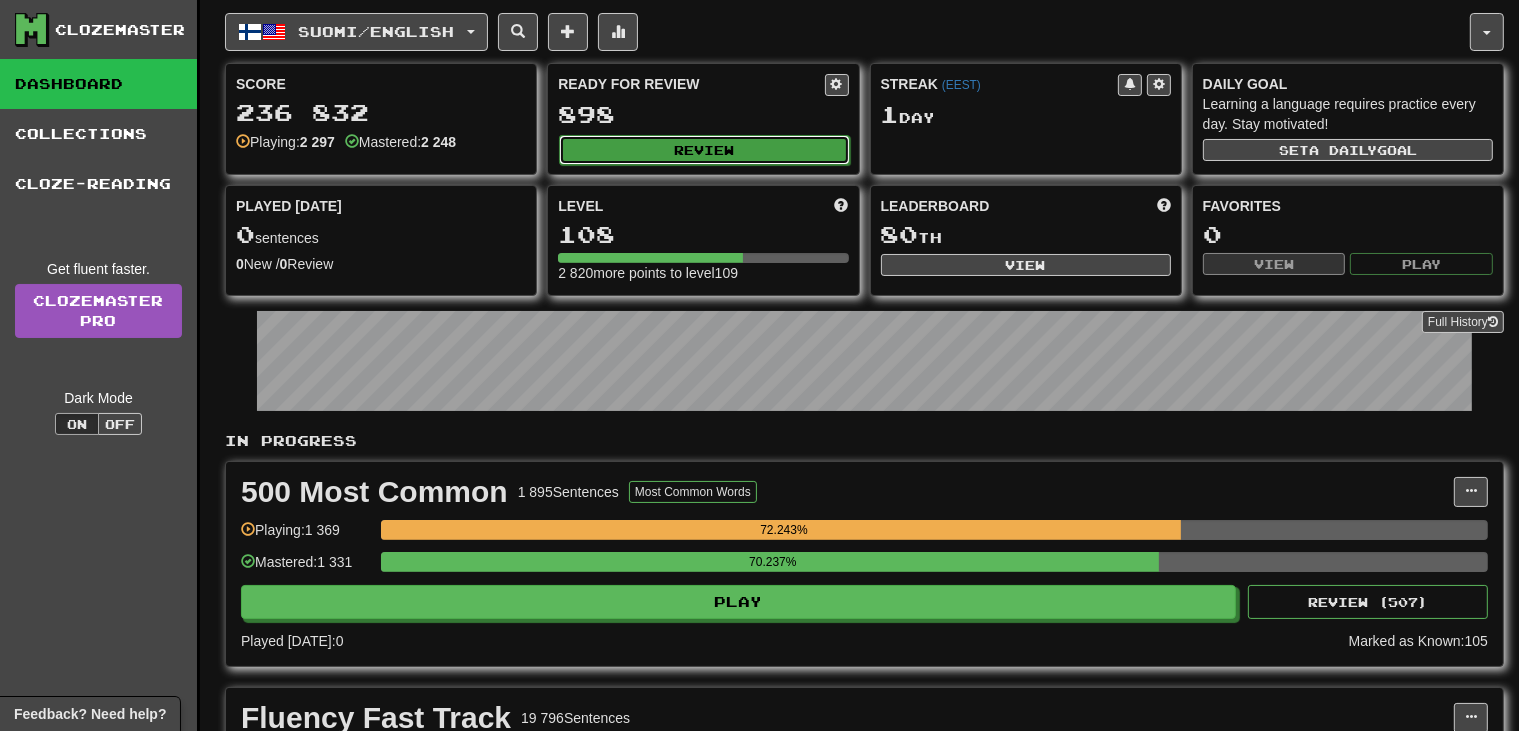 click on "Review" at bounding box center [704, 150] 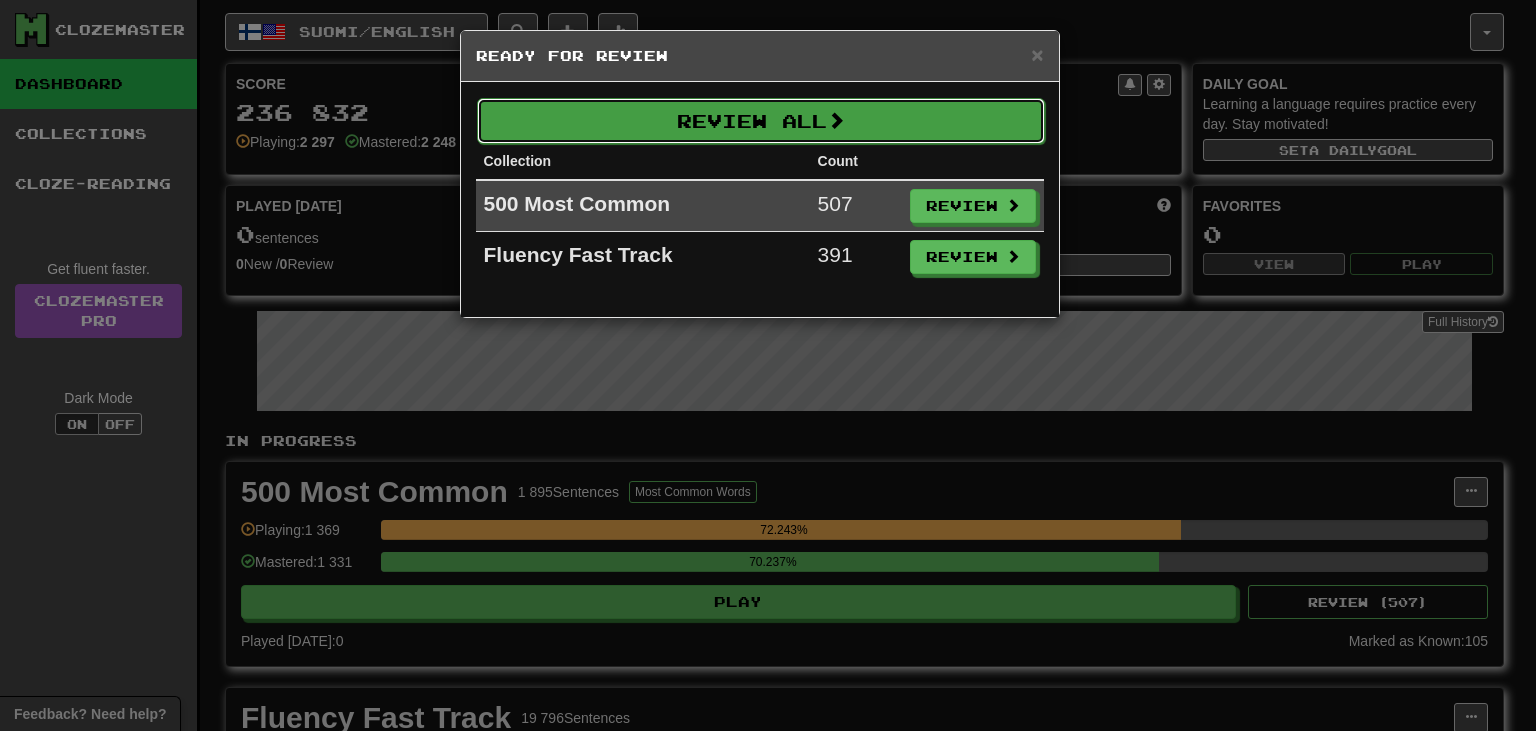 click on "Review All" at bounding box center [761, 121] 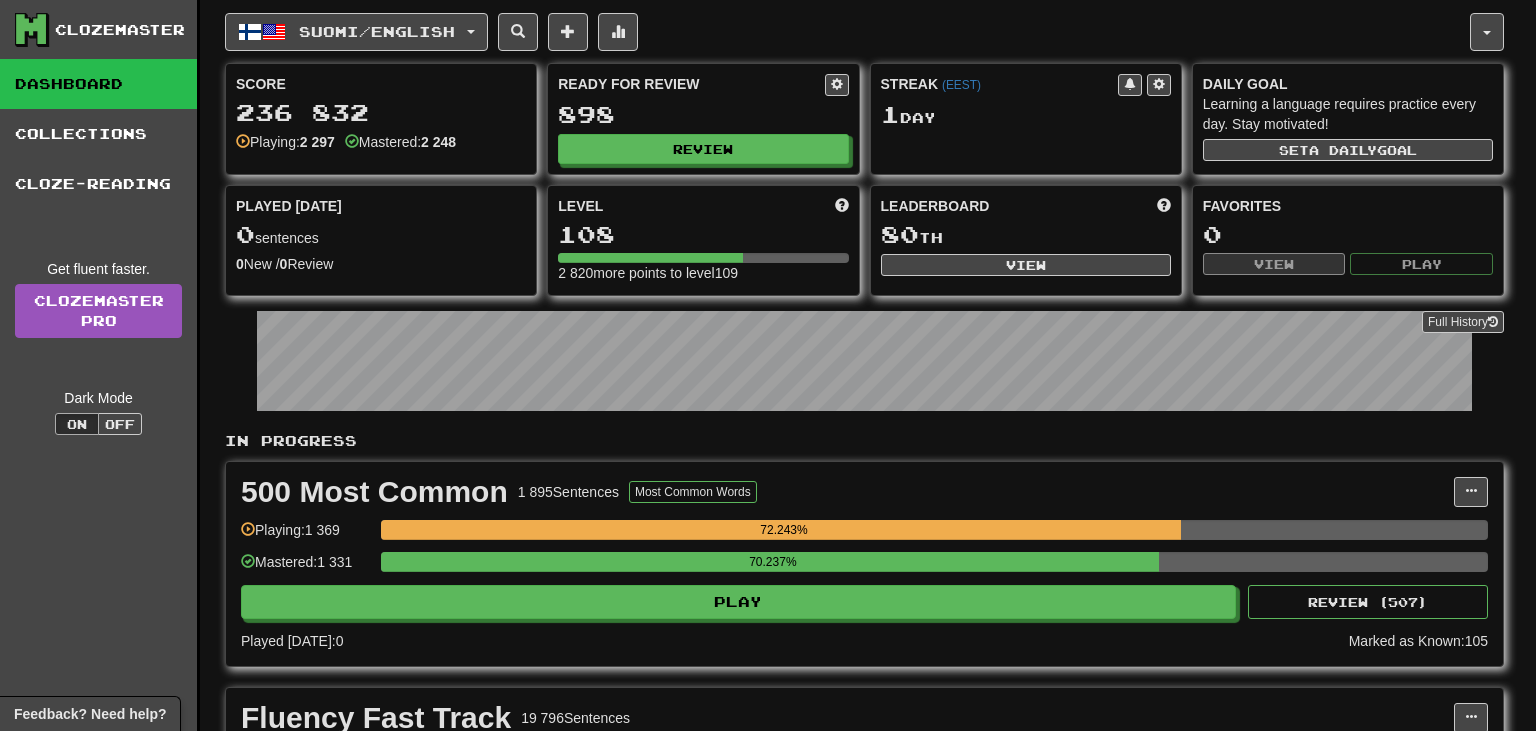 select on "**" 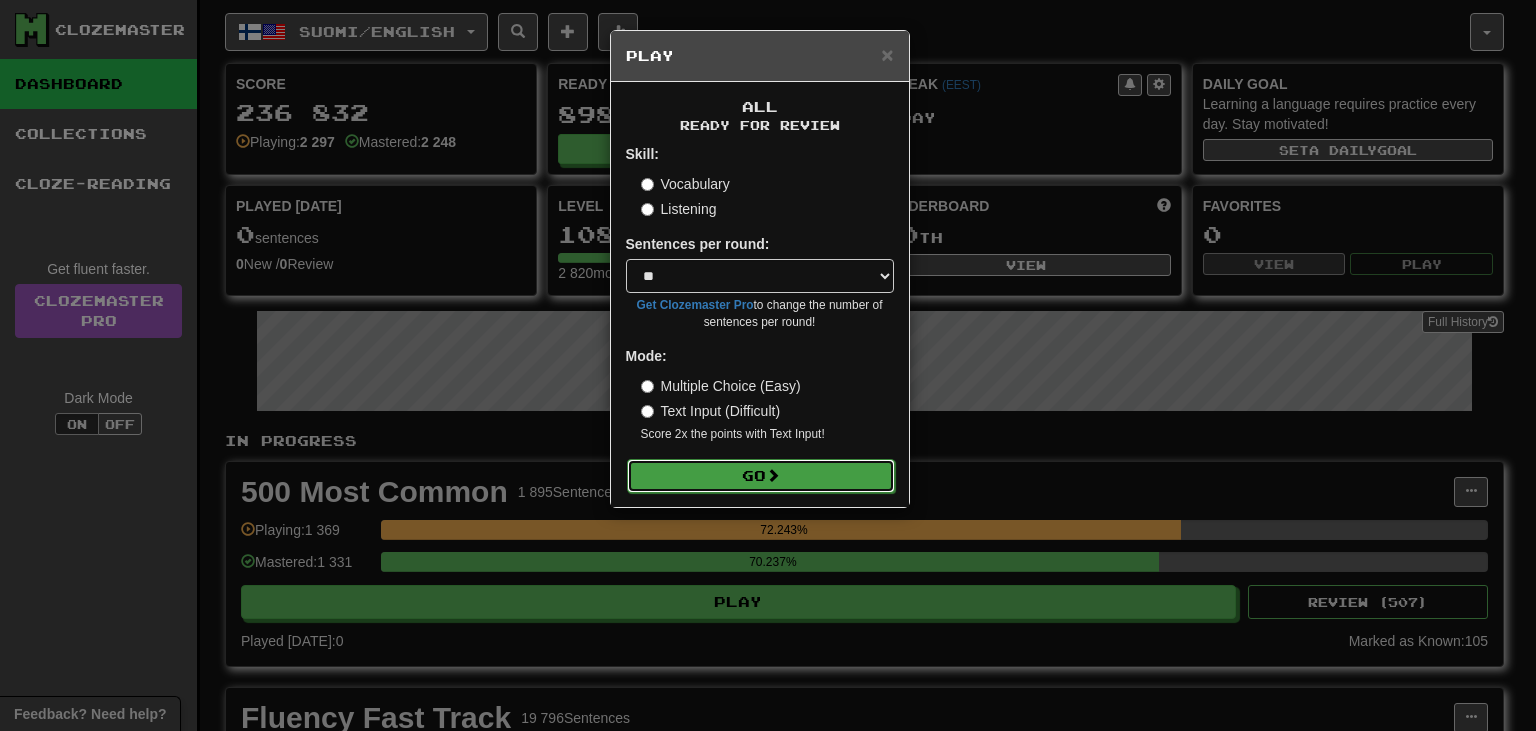 click on "Go" at bounding box center [761, 476] 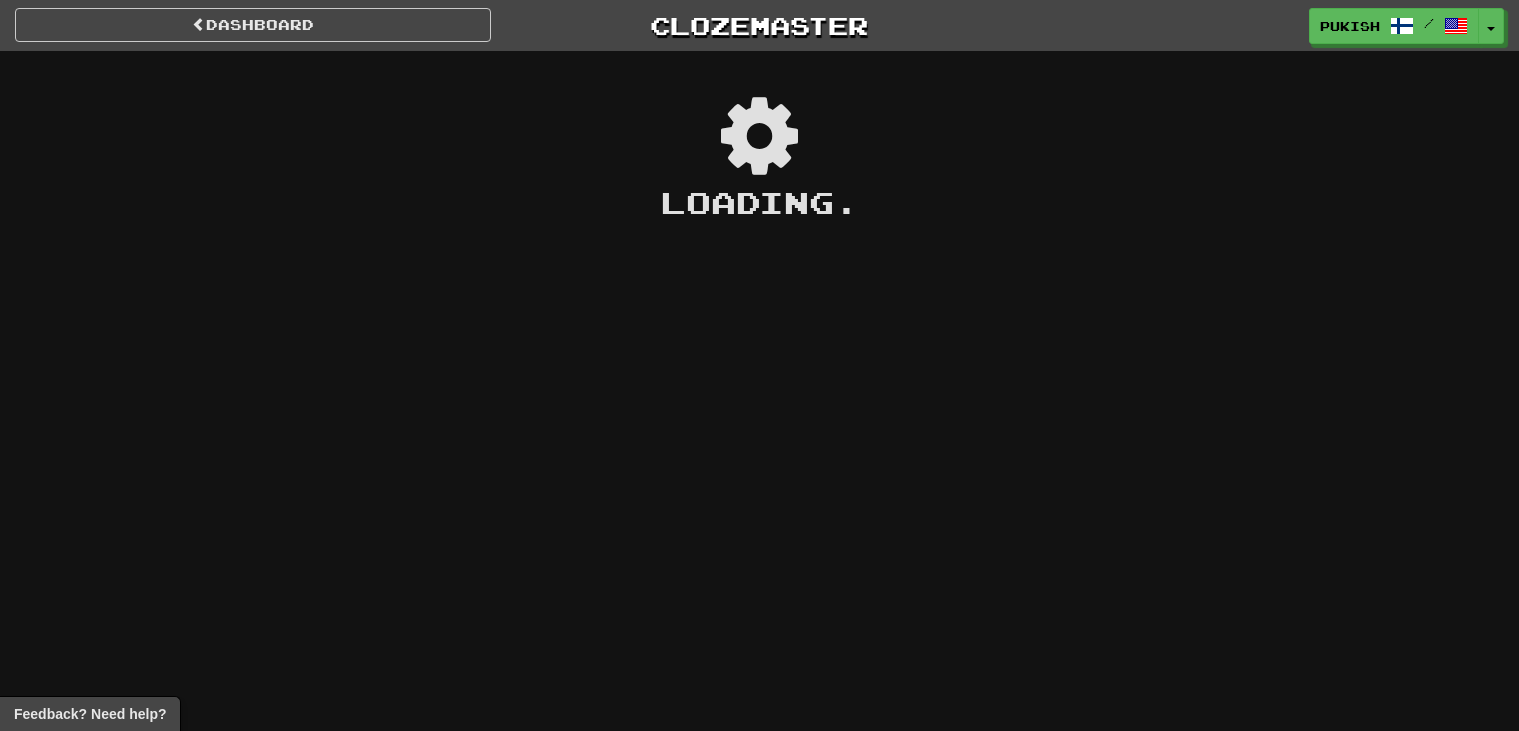scroll, scrollTop: 0, scrollLeft: 0, axis: both 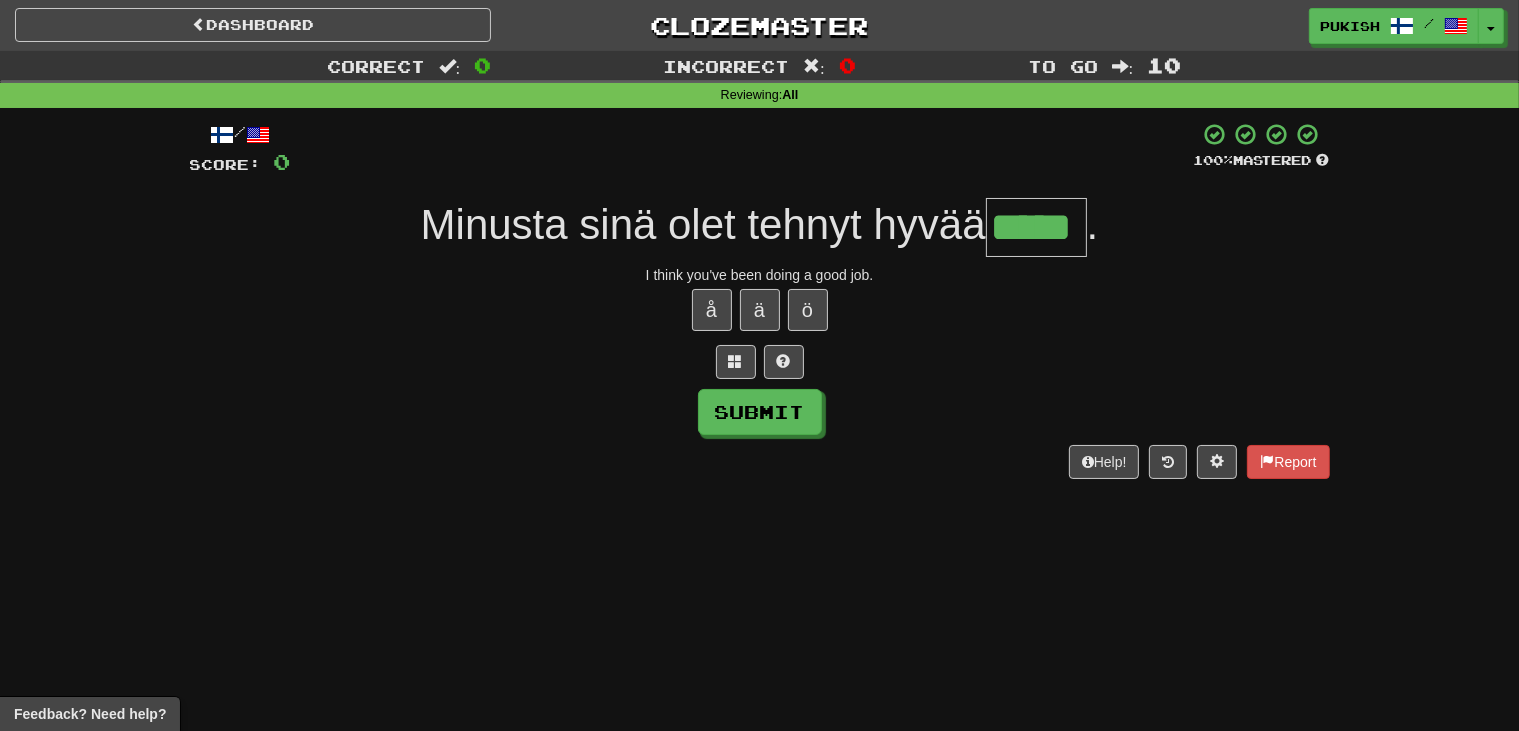 type on "*****" 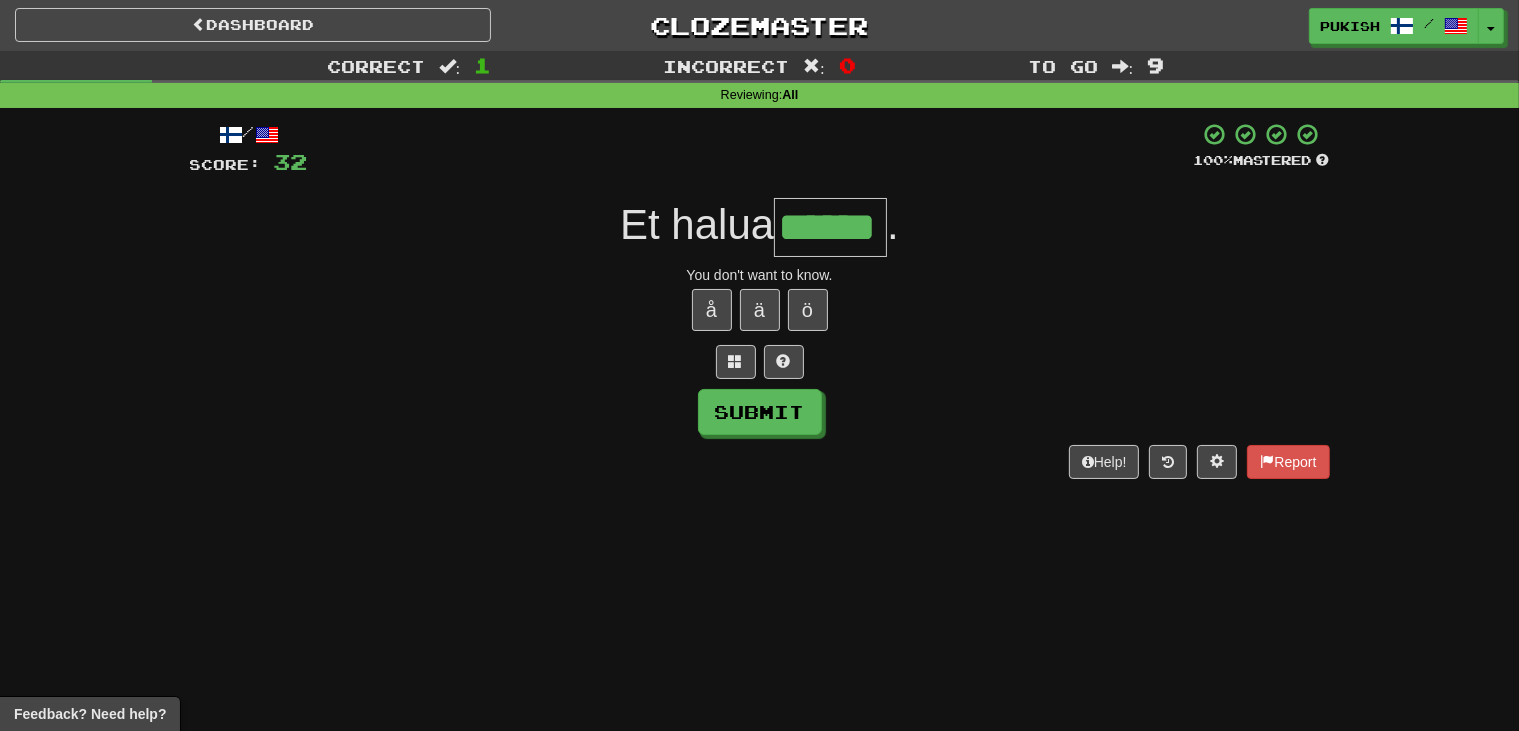 type on "******" 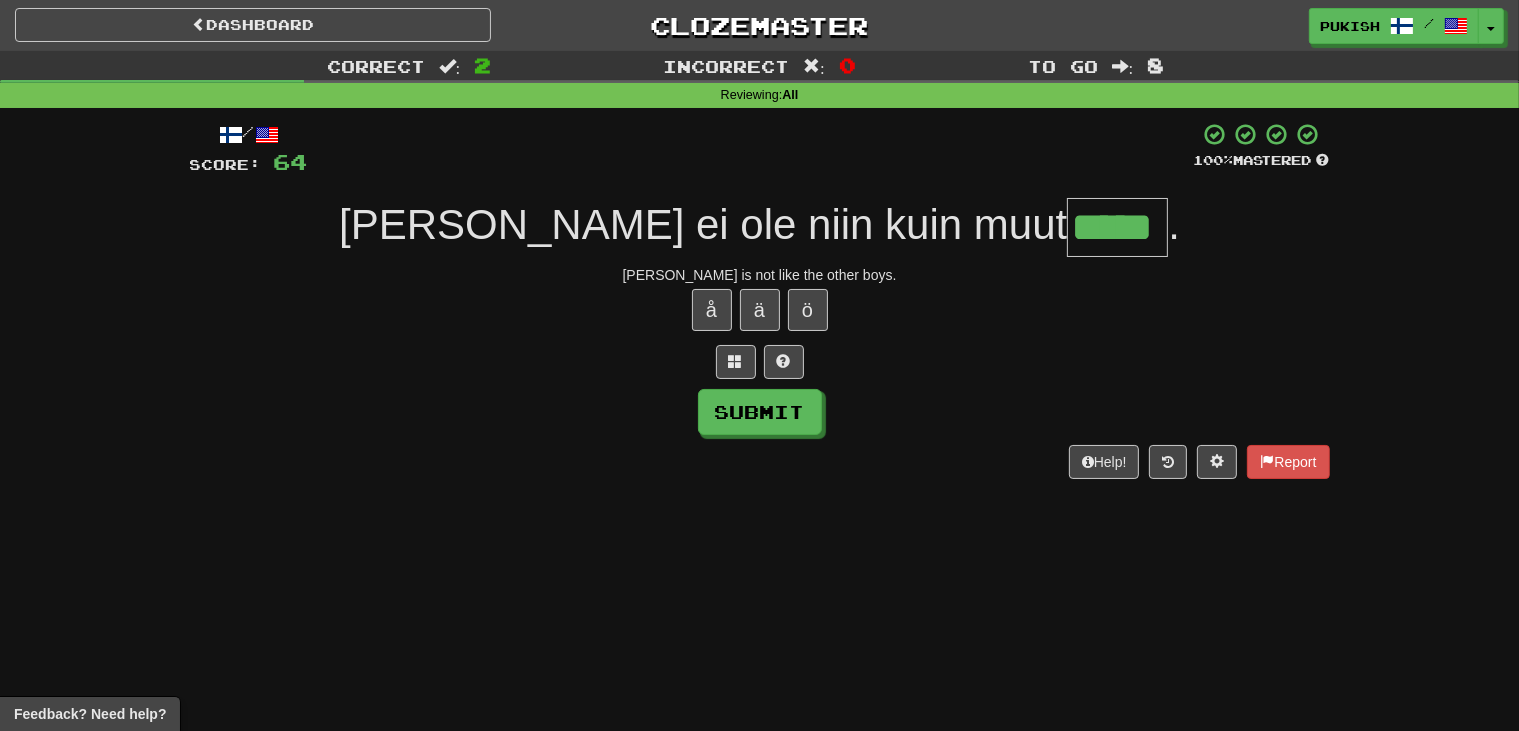 type on "*****" 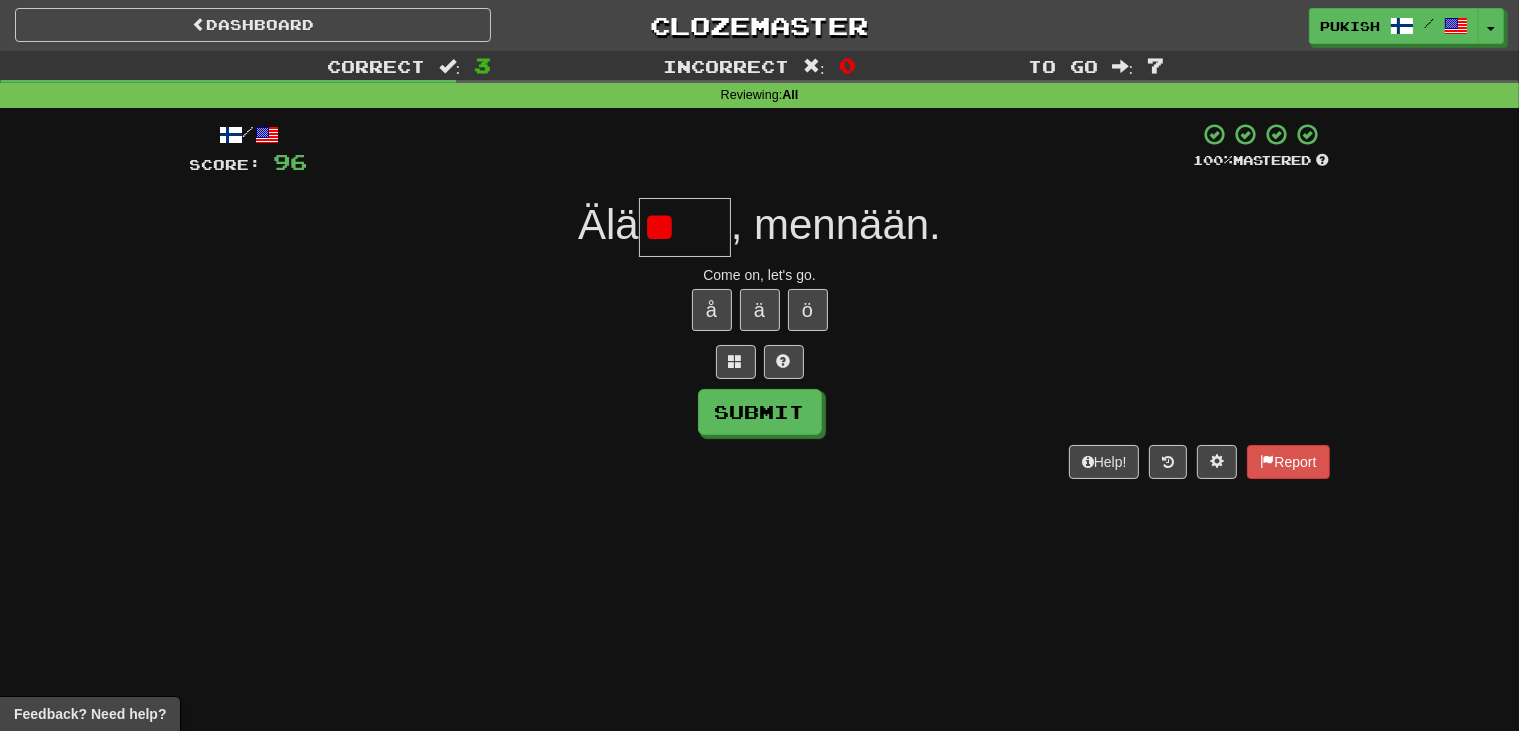 type on "*" 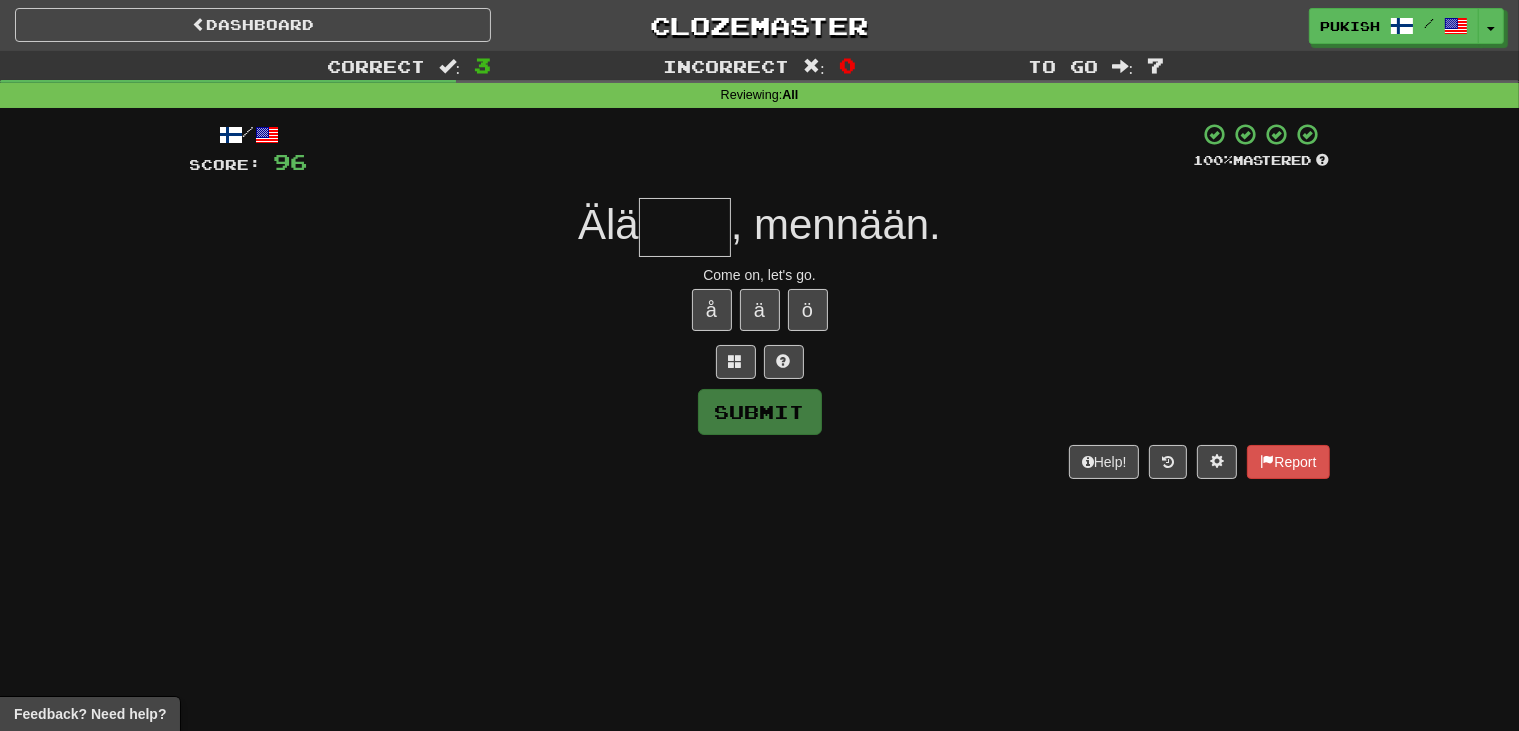 click on "/  Score:   96 100 %  Mastered Älä  , mennään. Come on, let's go. å ä ö Submit  Help!  Report" at bounding box center (760, 300) 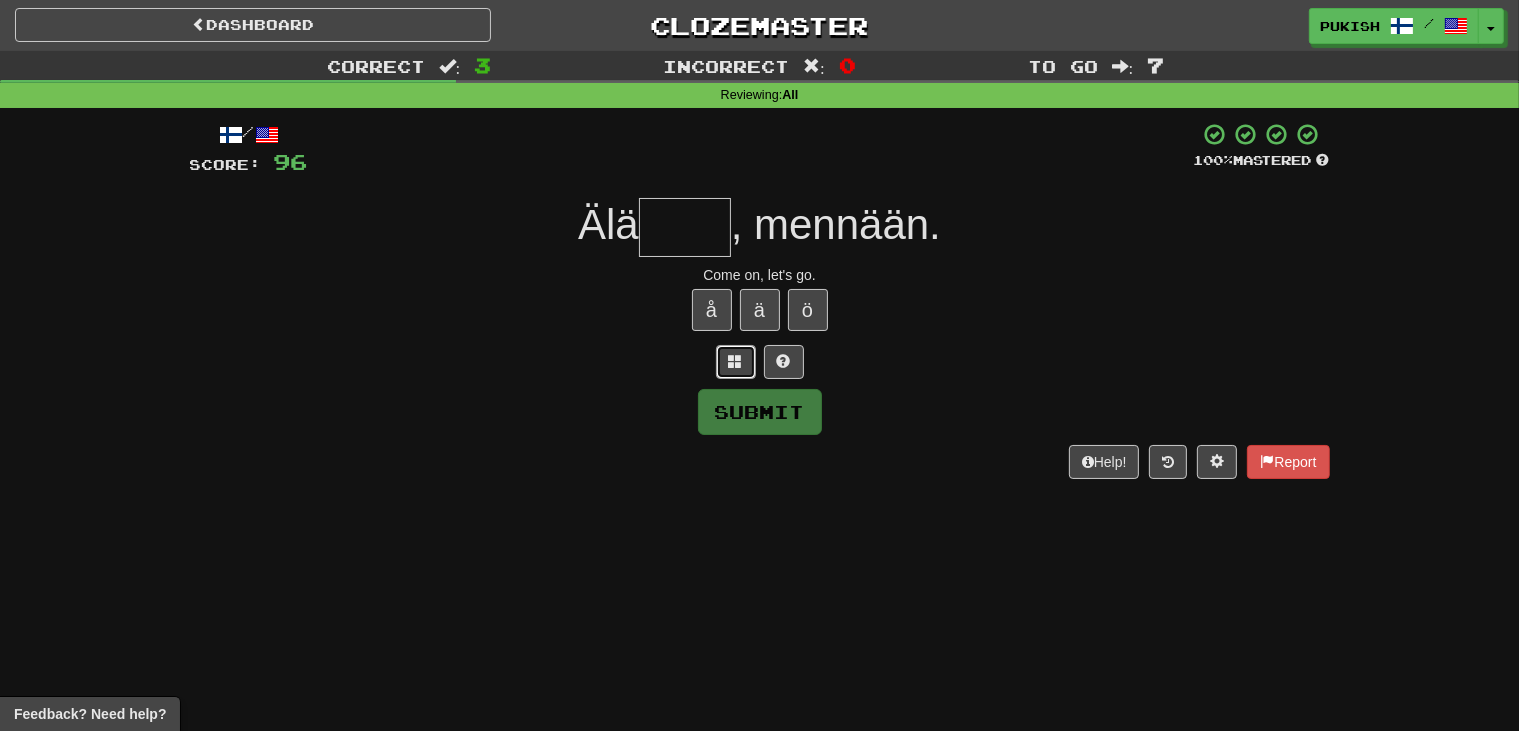 click at bounding box center (736, 361) 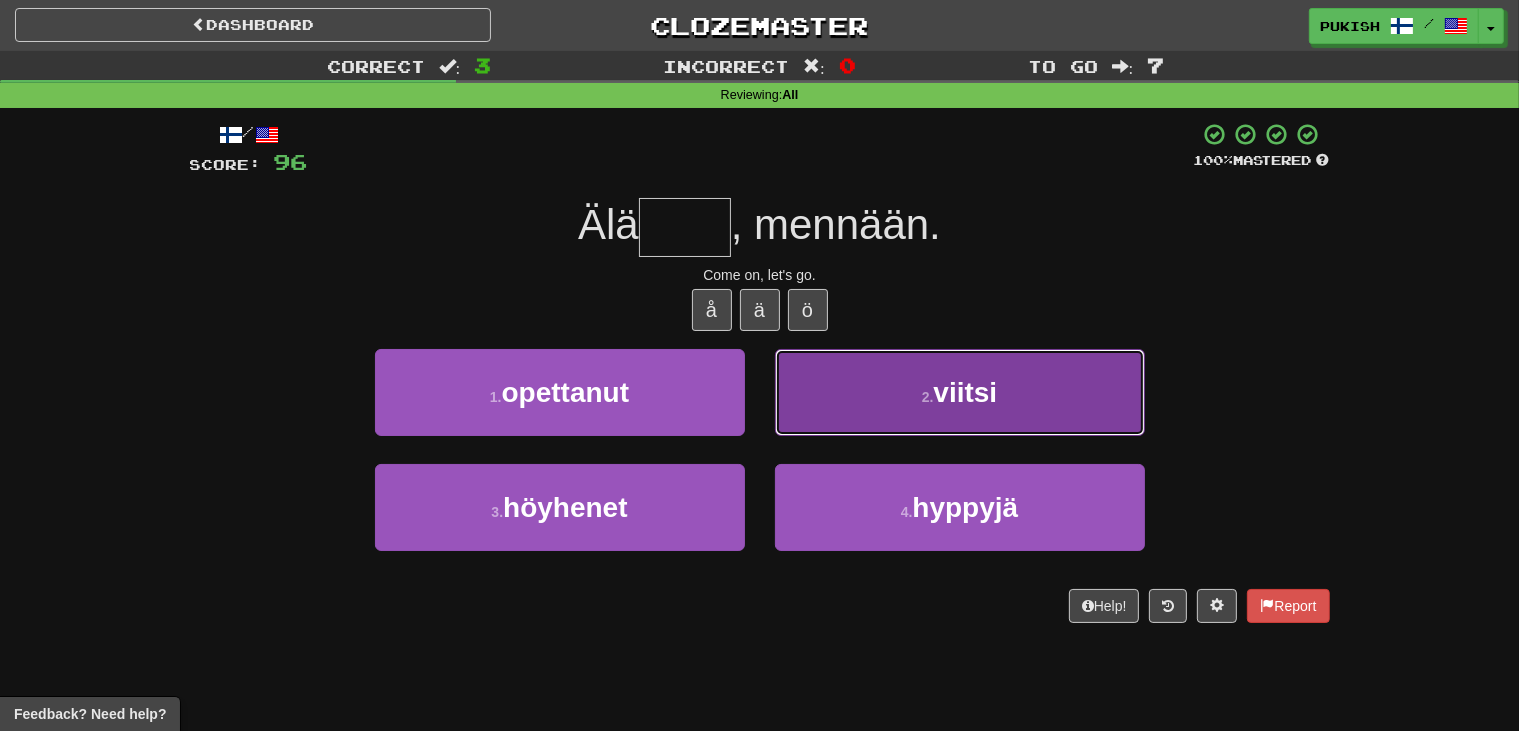 click on "2 .  viitsi" at bounding box center (960, 392) 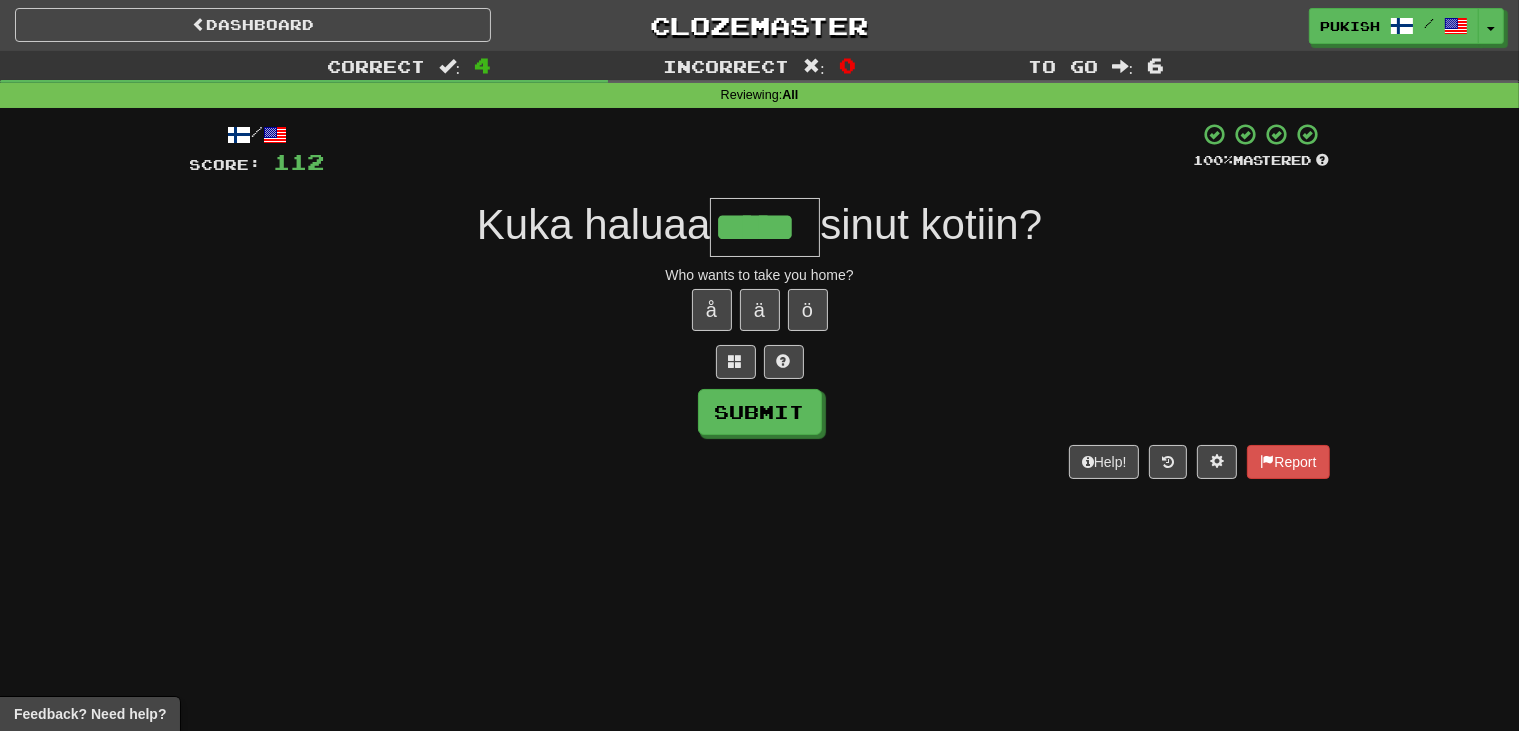 type on "*****" 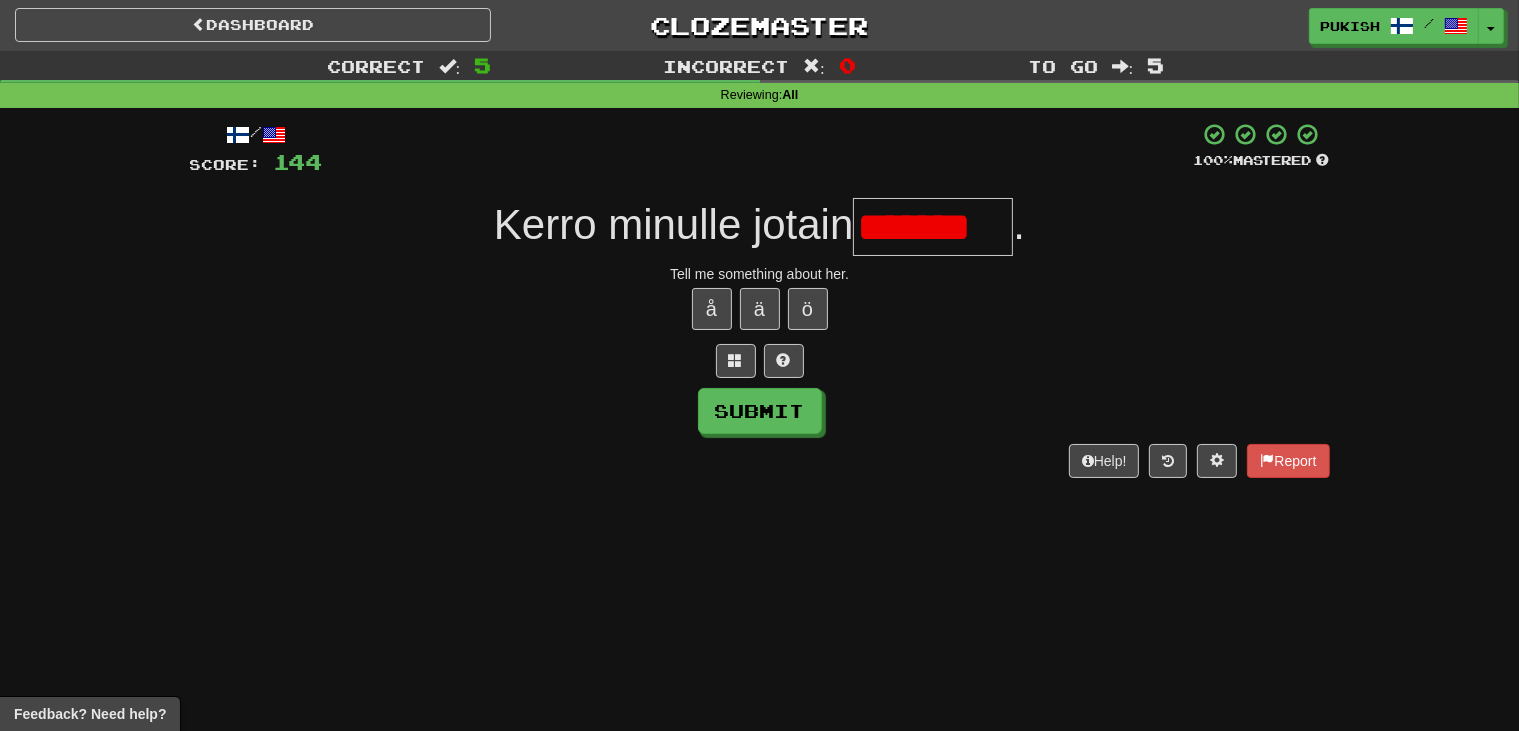scroll, scrollTop: 0, scrollLeft: 0, axis: both 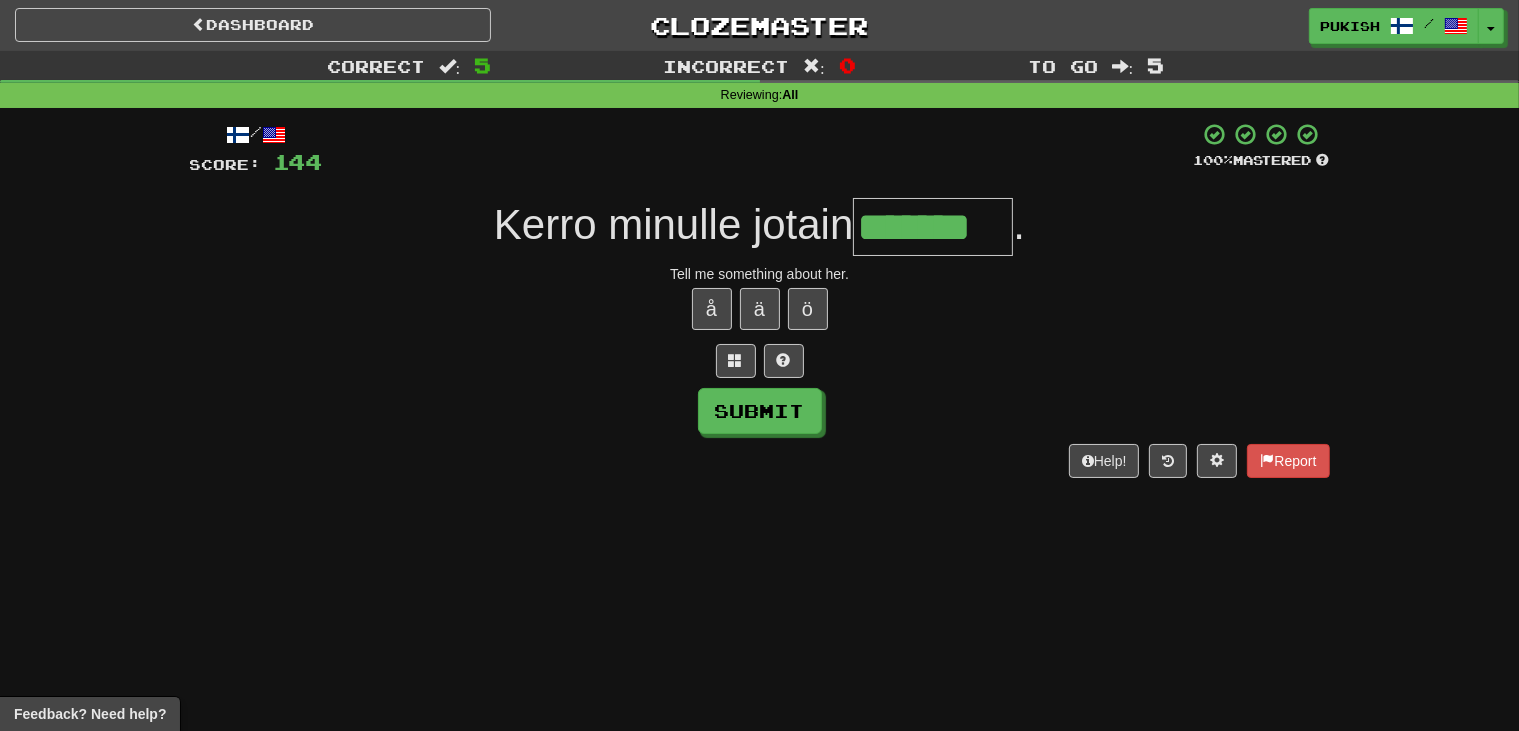 type on "*******" 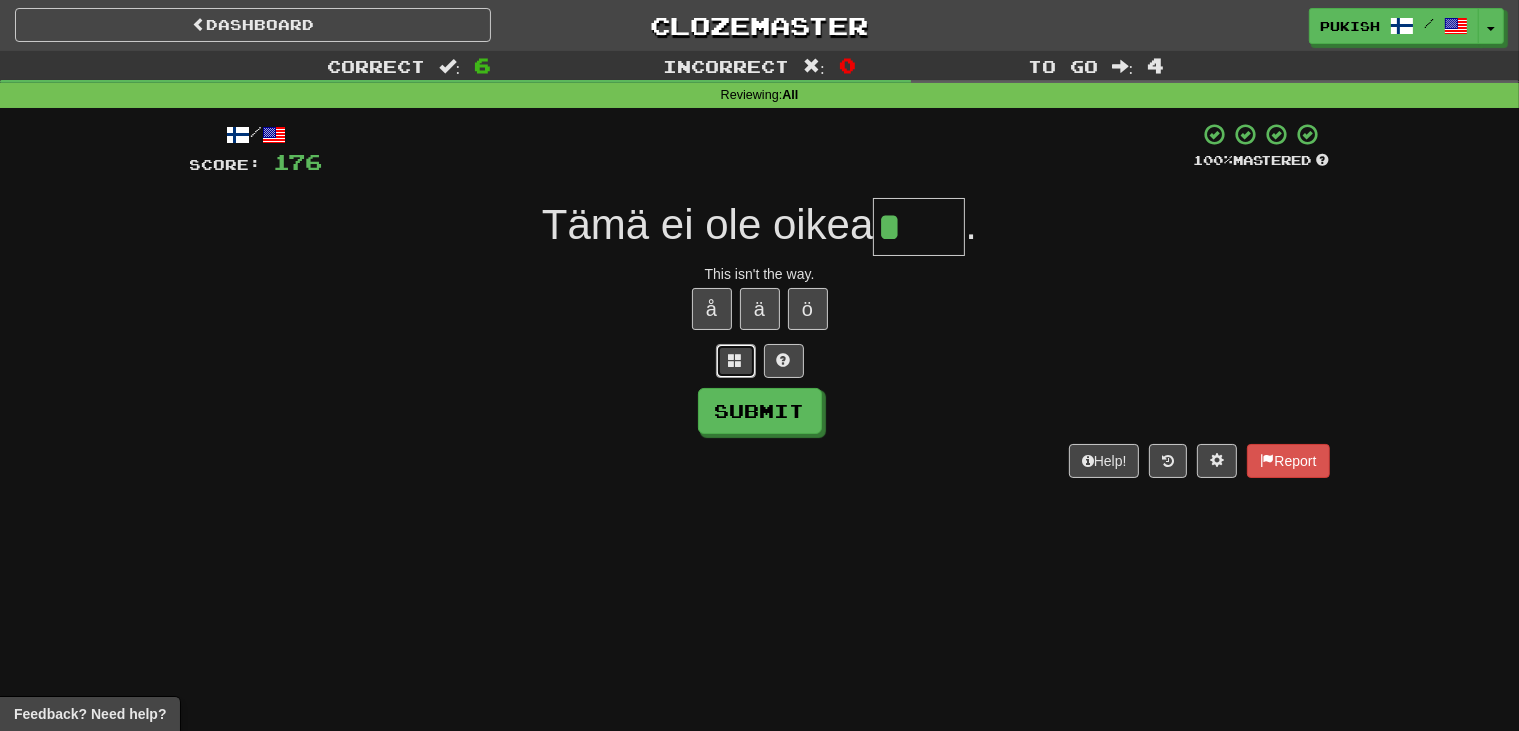 click at bounding box center (736, 360) 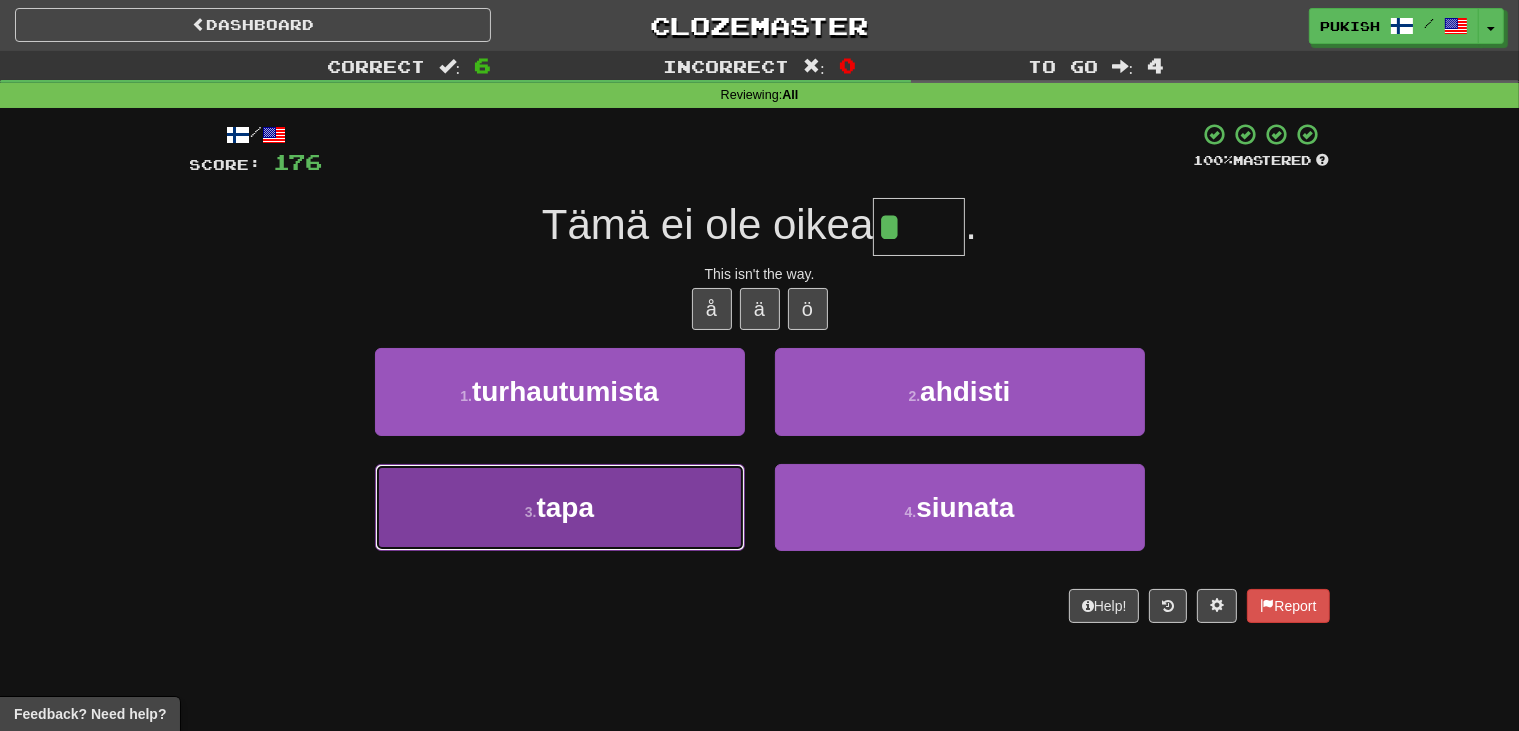 click on "3 .  tapa" at bounding box center (560, 507) 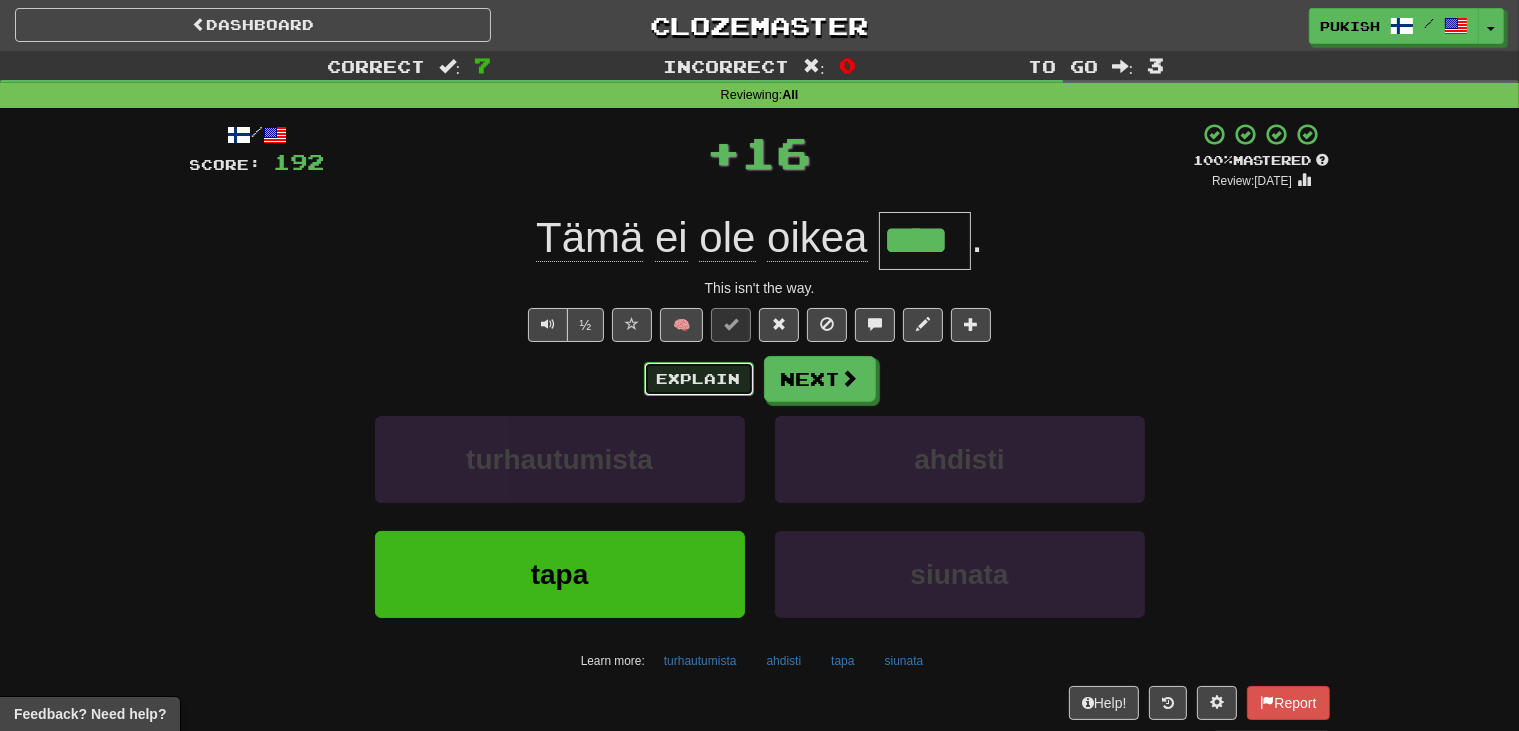 click on "Explain" at bounding box center (699, 379) 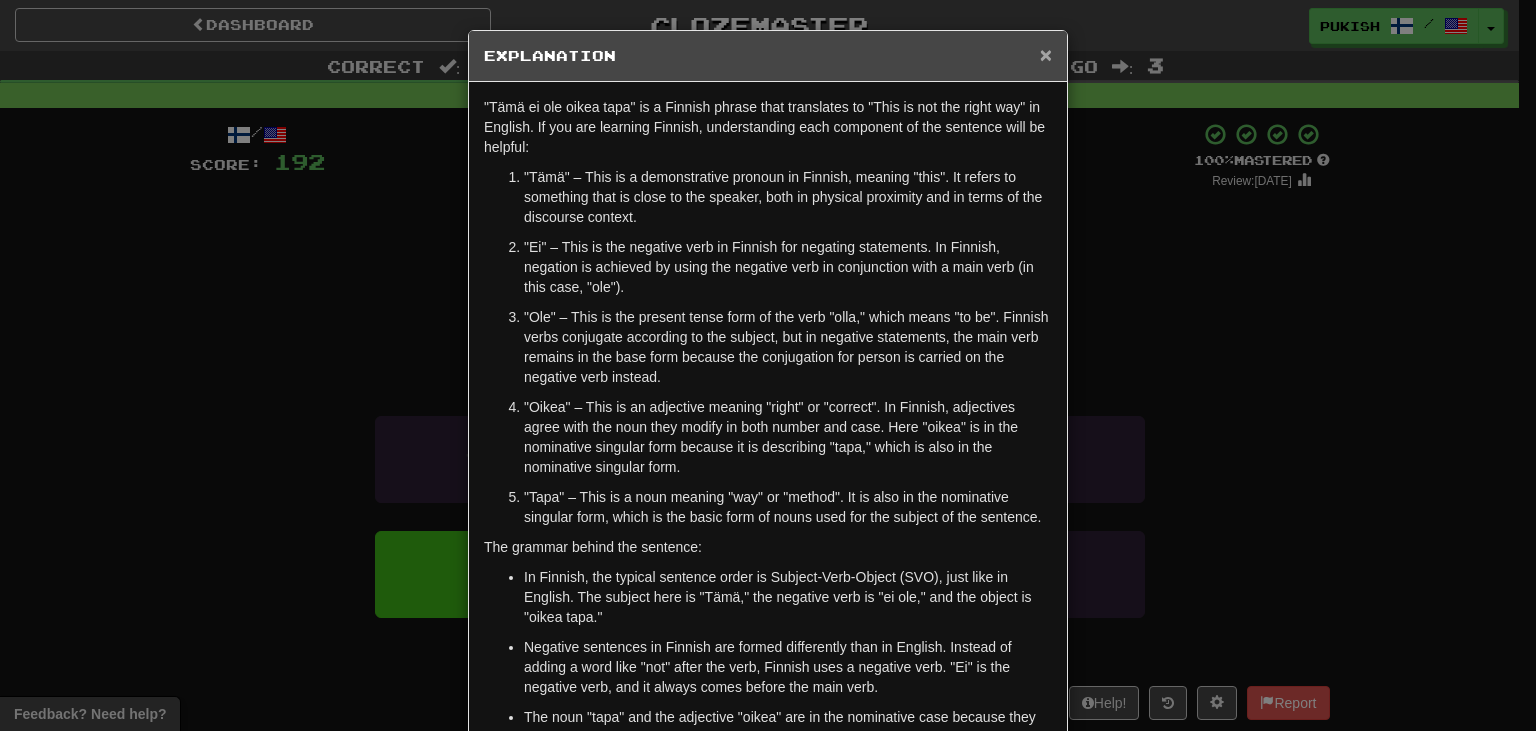 click on "×" at bounding box center (1046, 54) 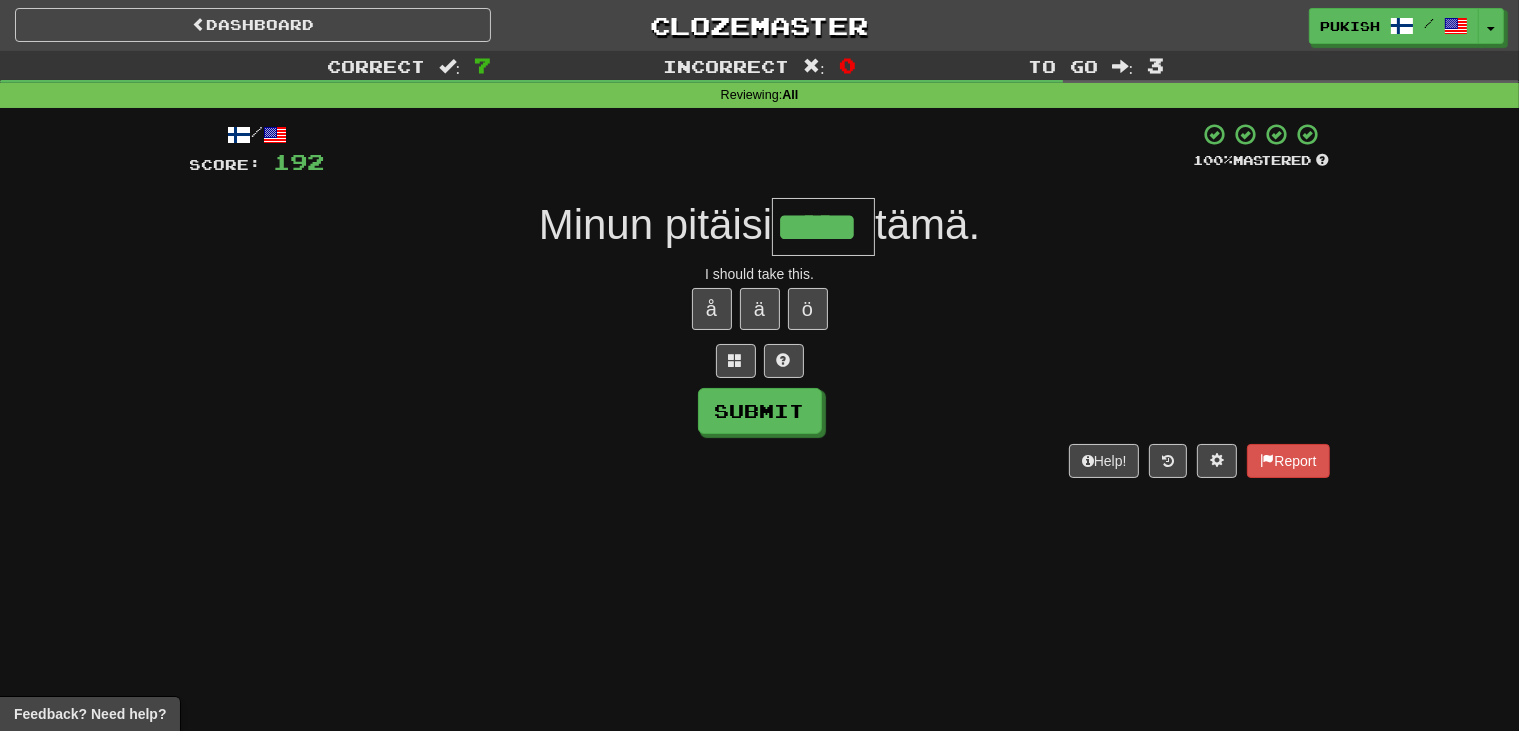 type on "*****" 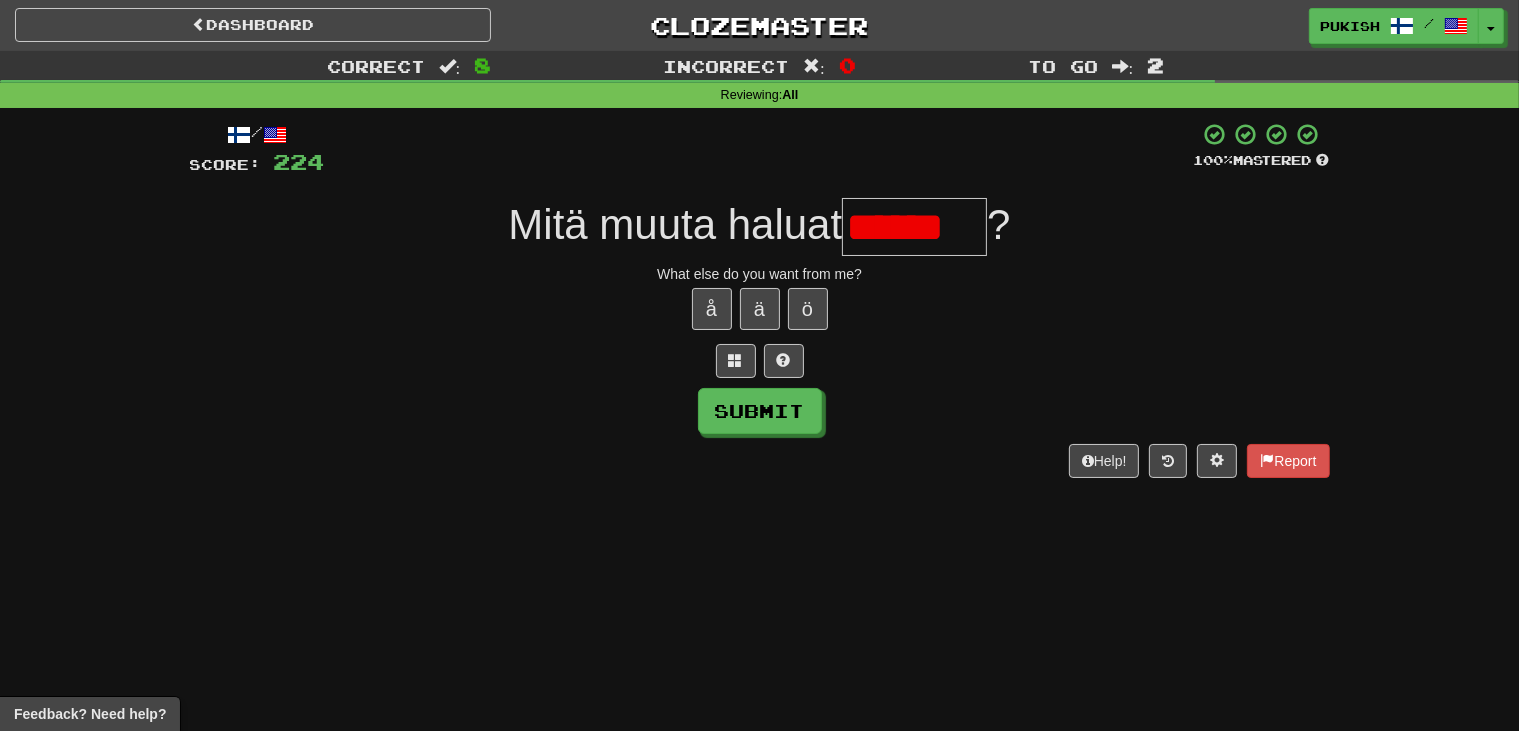 scroll, scrollTop: 0, scrollLeft: 0, axis: both 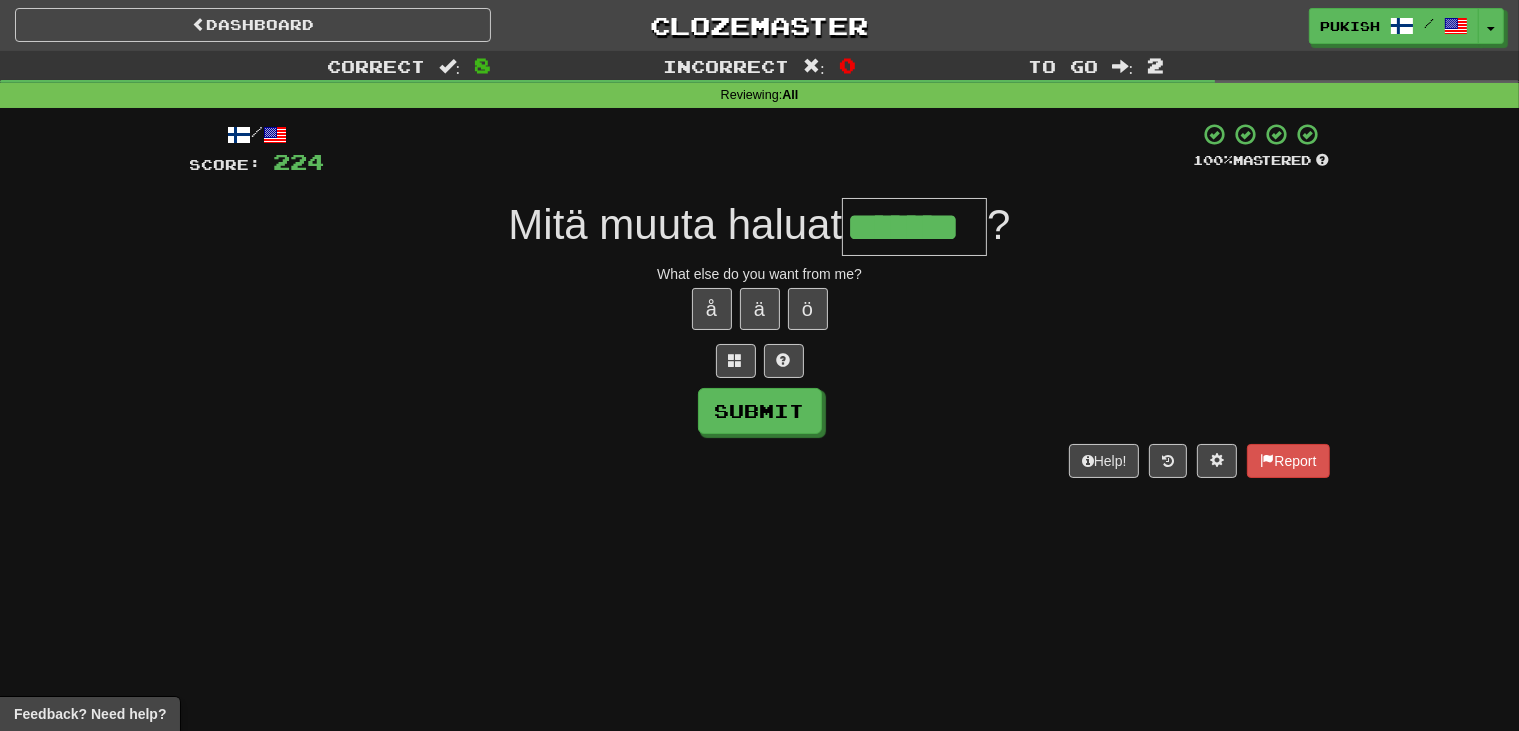type on "*******" 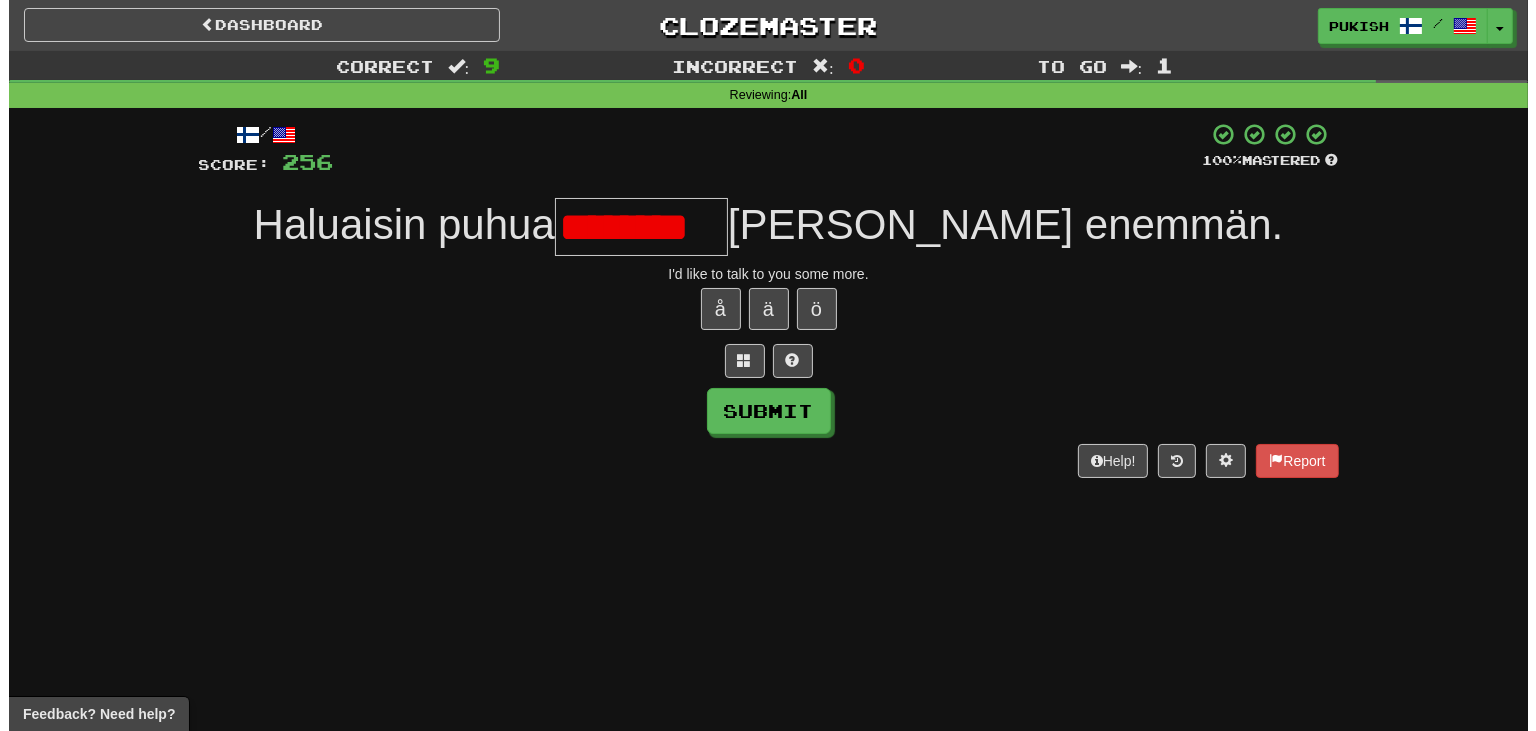 scroll, scrollTop: 0, scrollLeft: 0, axis: both 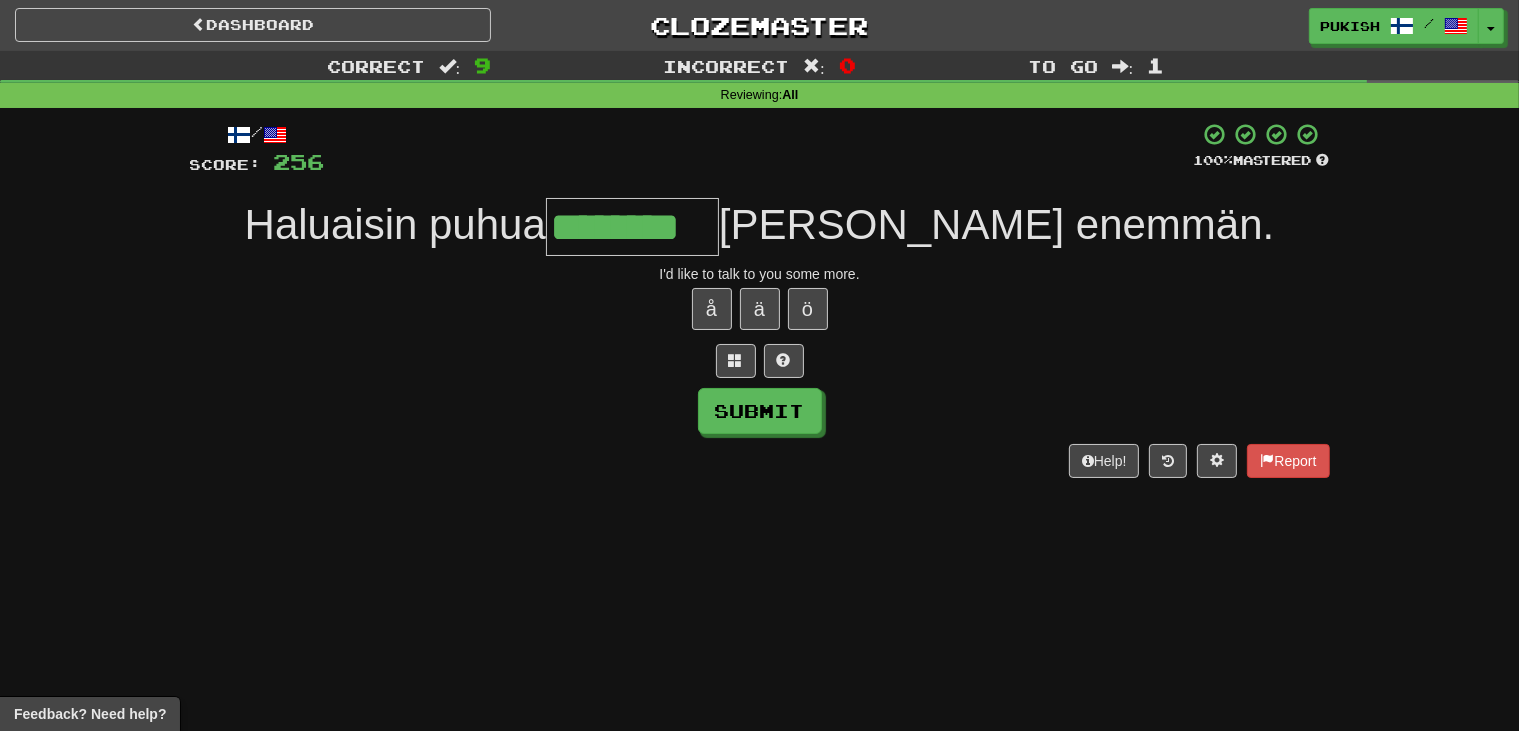 type on "********" 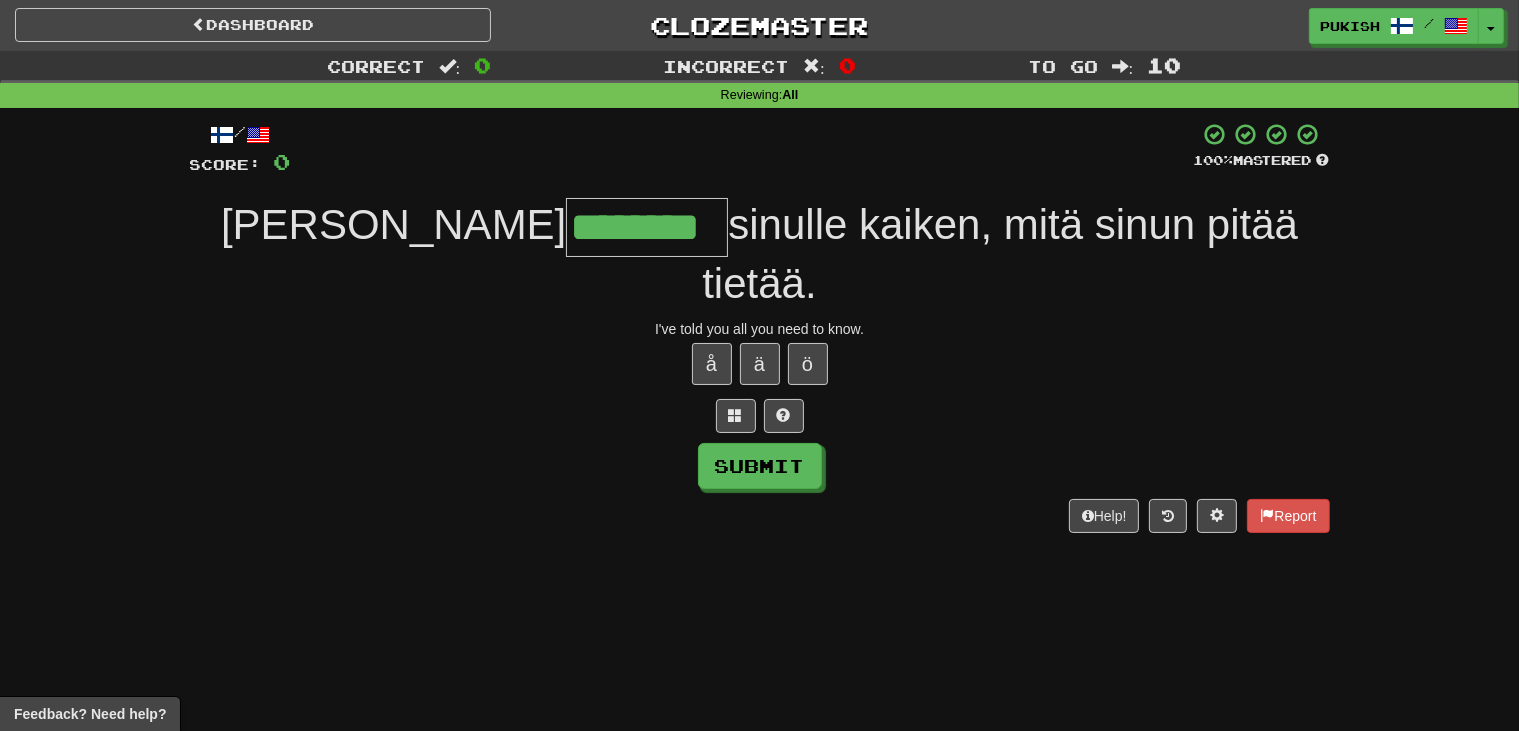 type on "********" 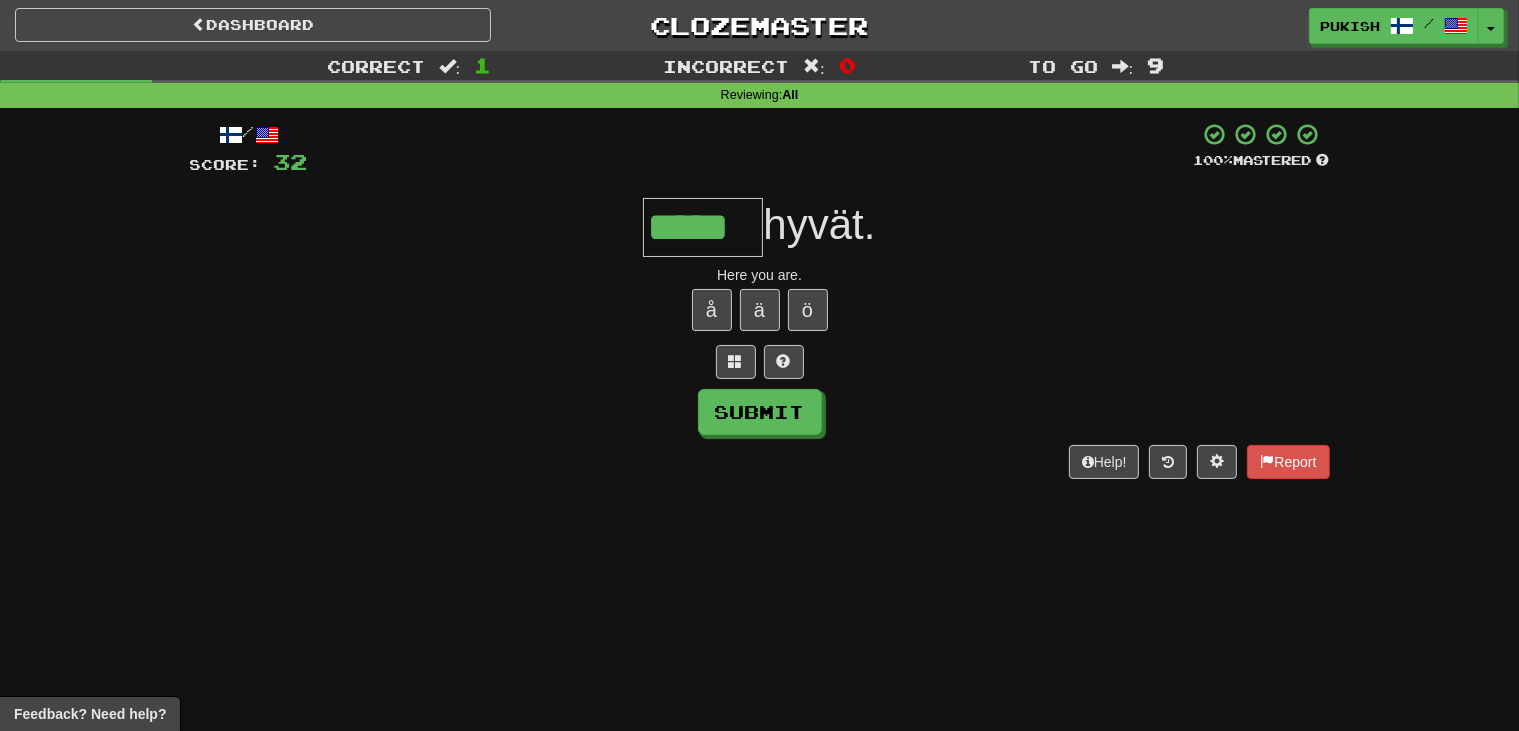 type on "*****" 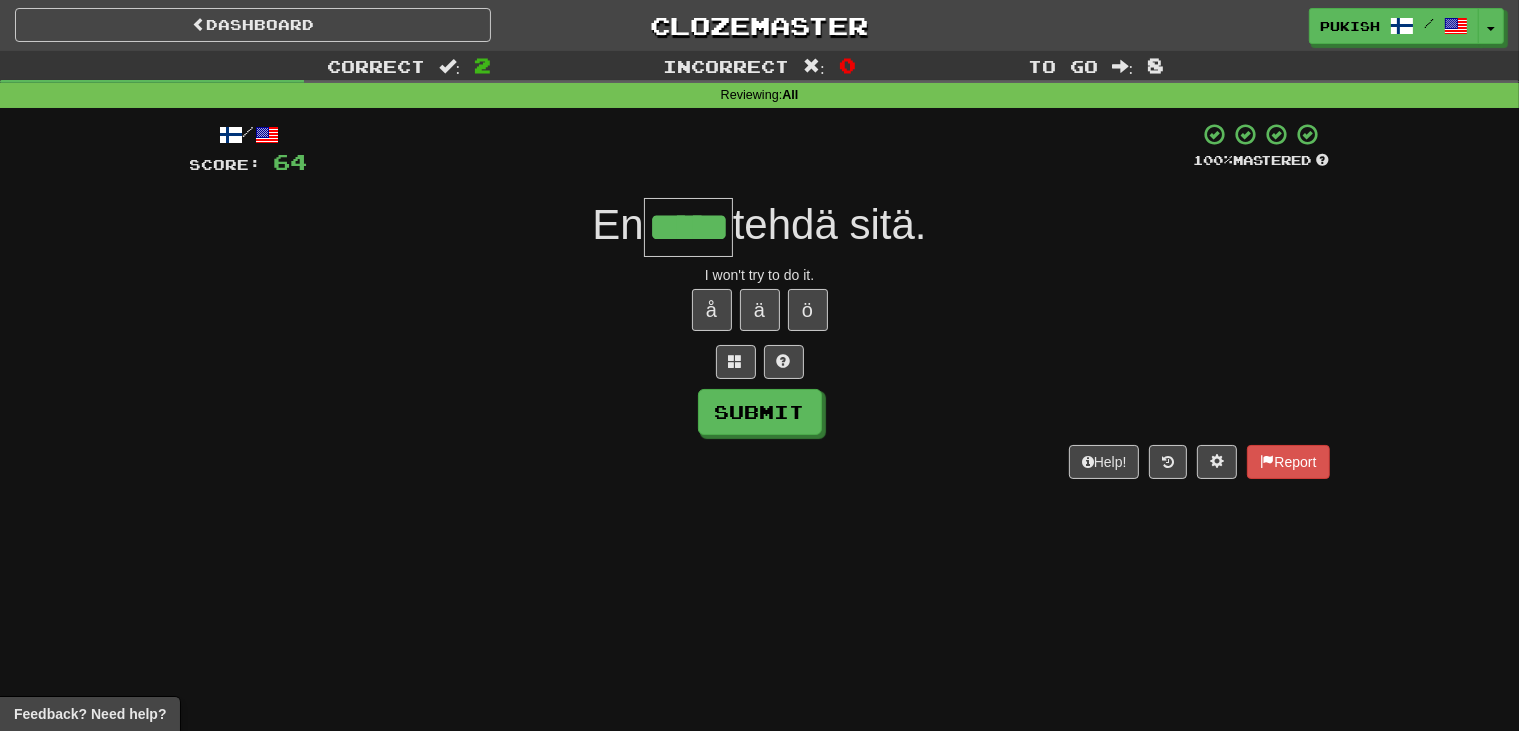 type on "*****" 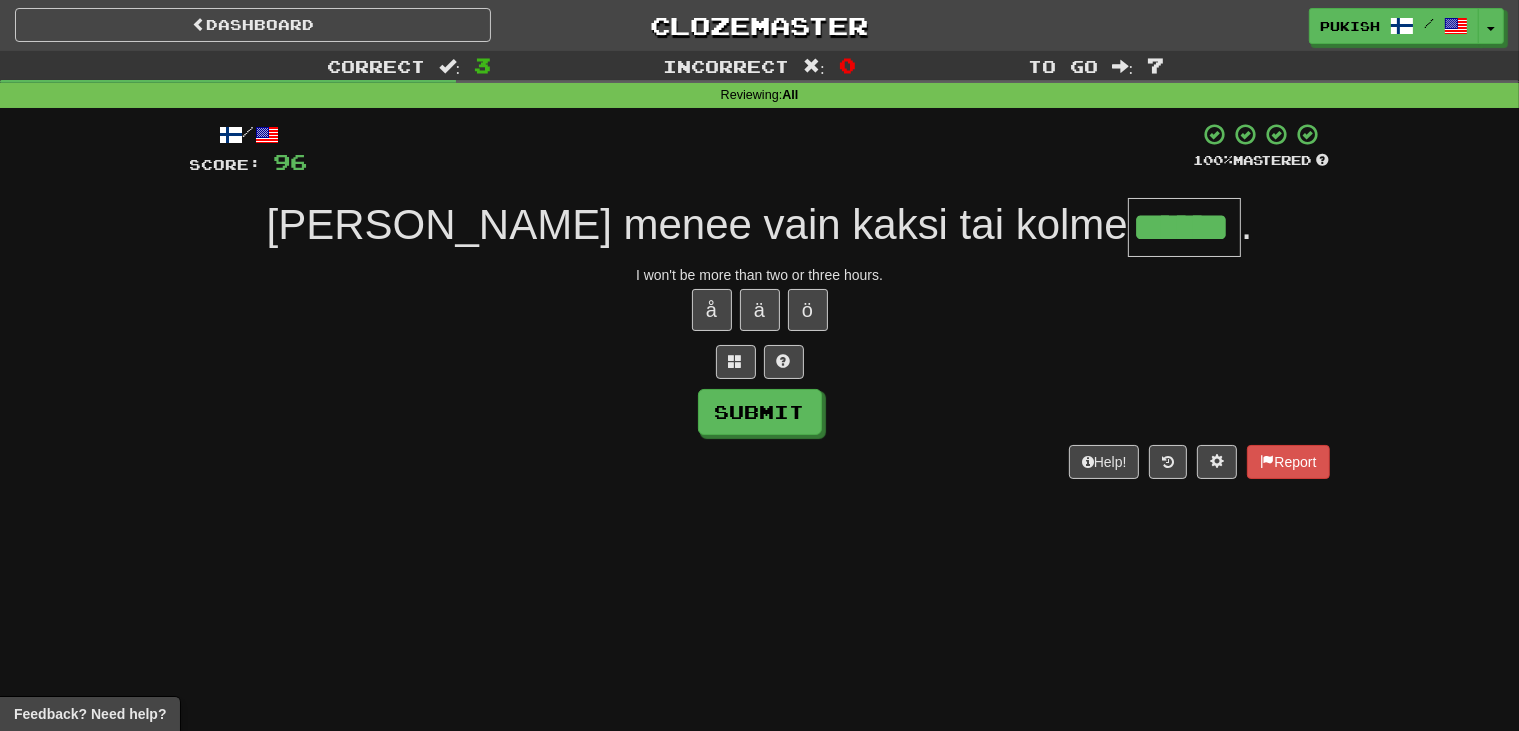 type on "******" 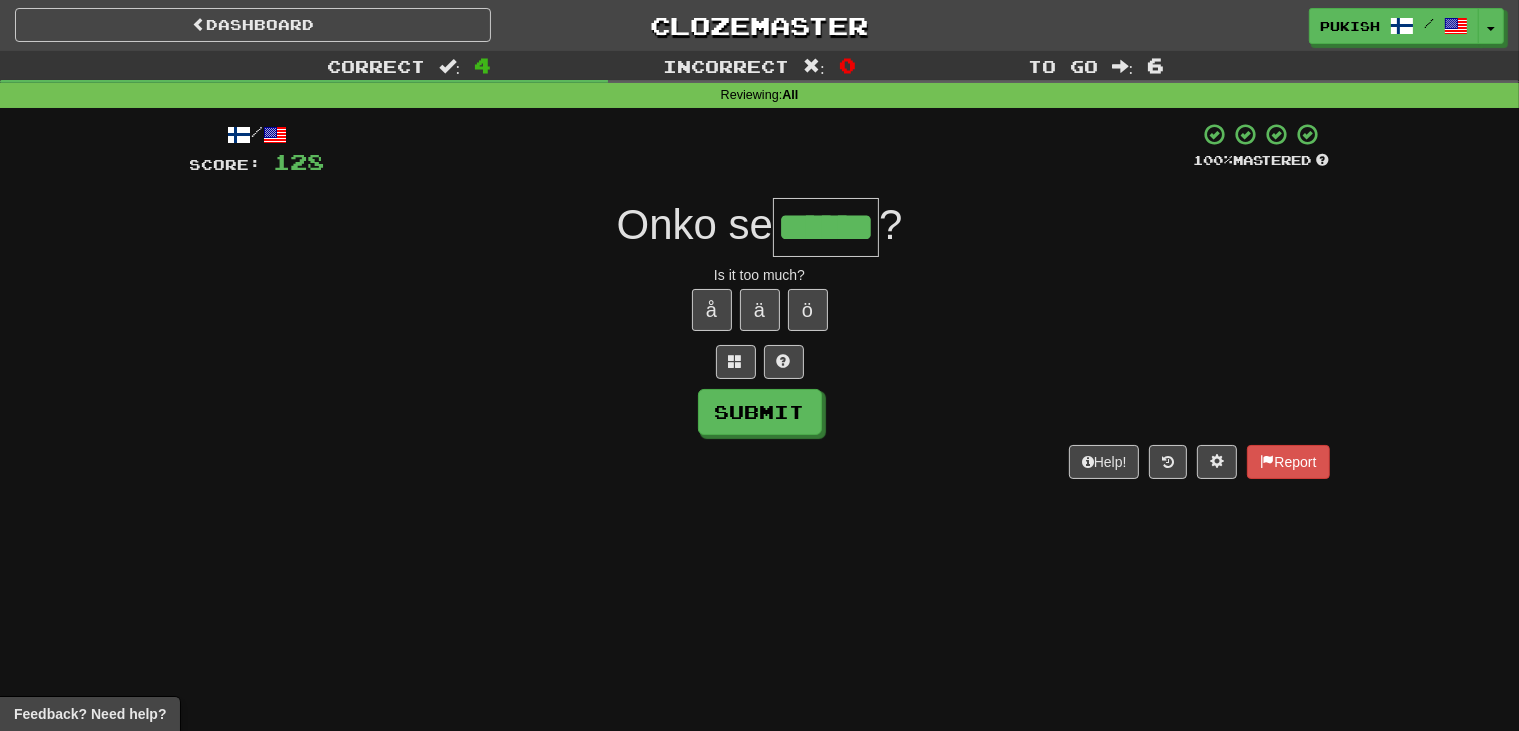 type on "******" 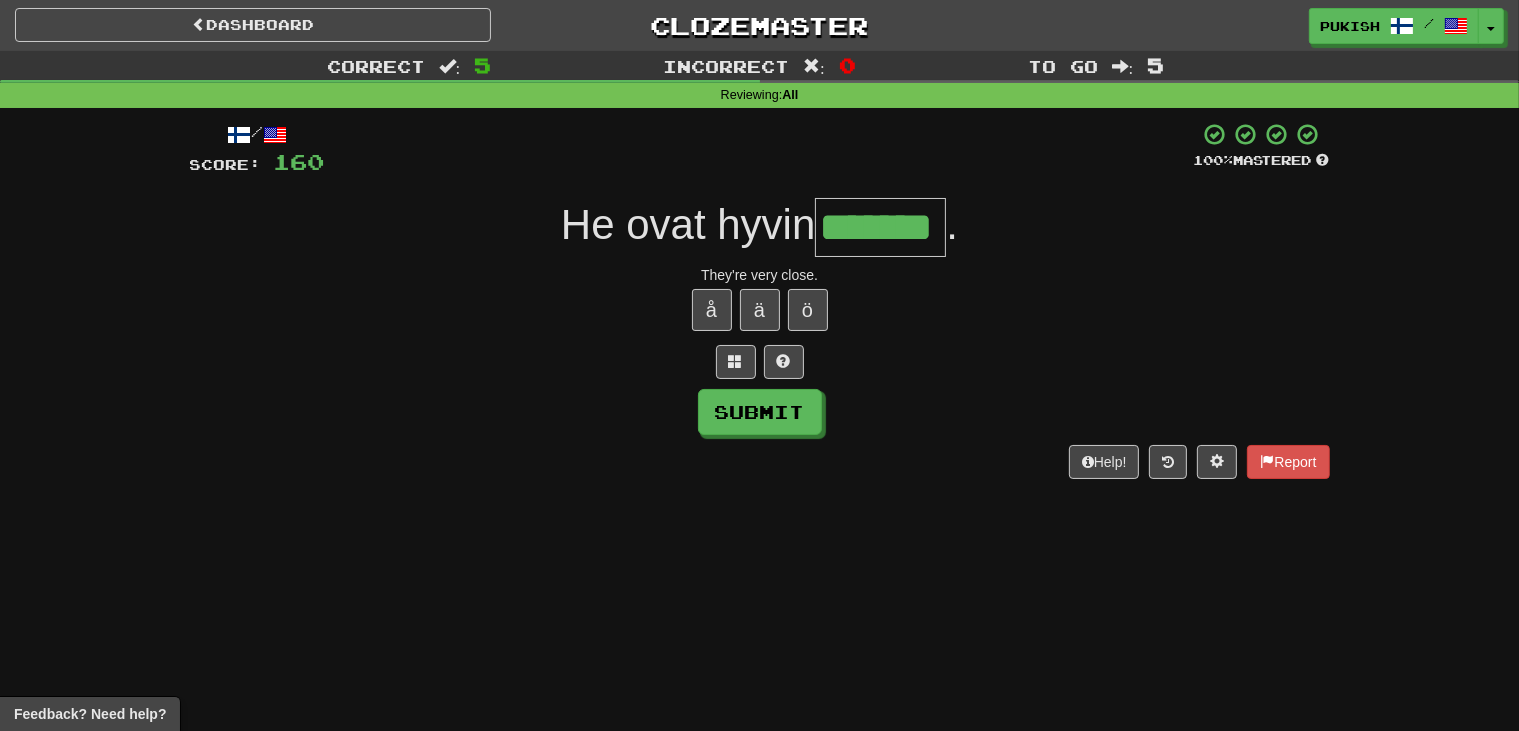 type on "*******" 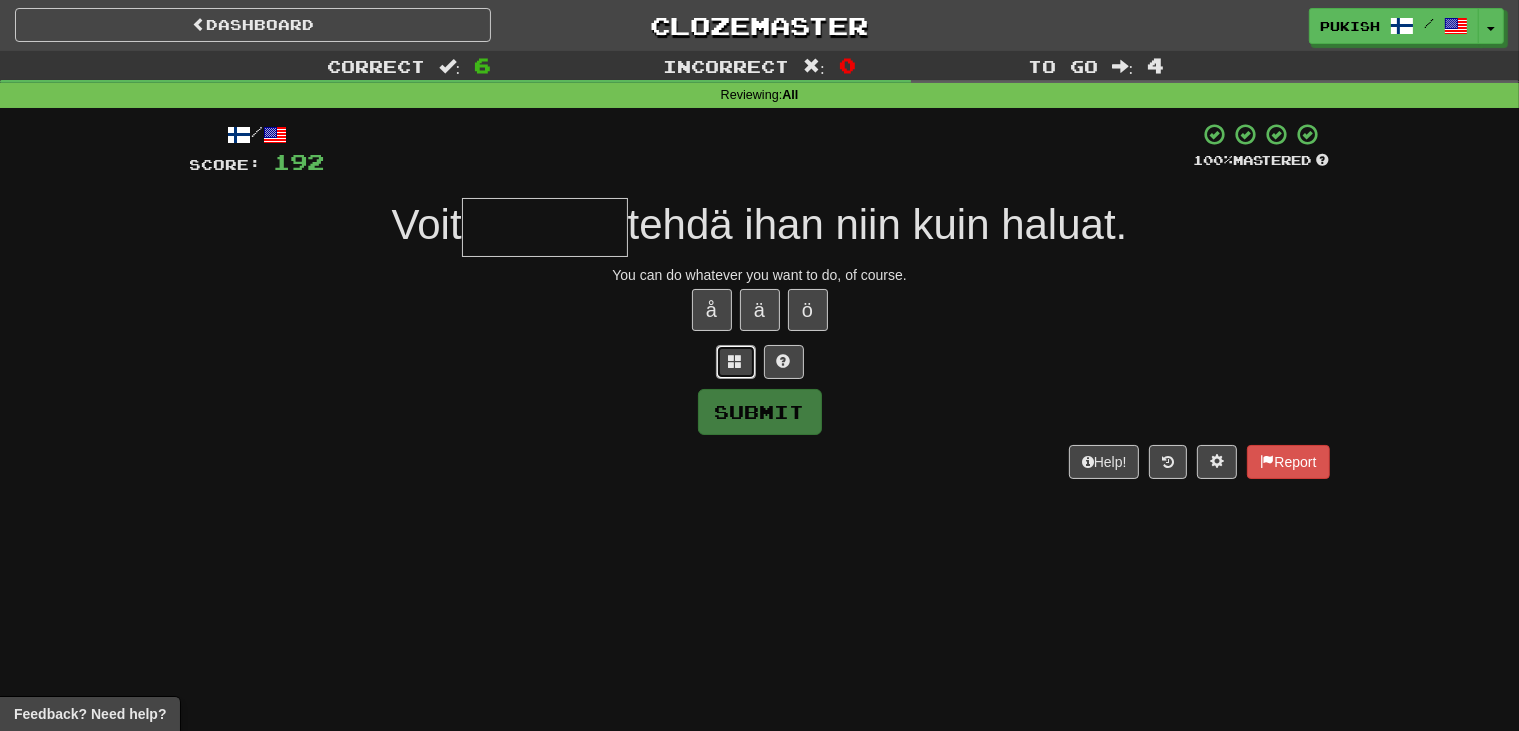 click at bounding box center (736, 361) 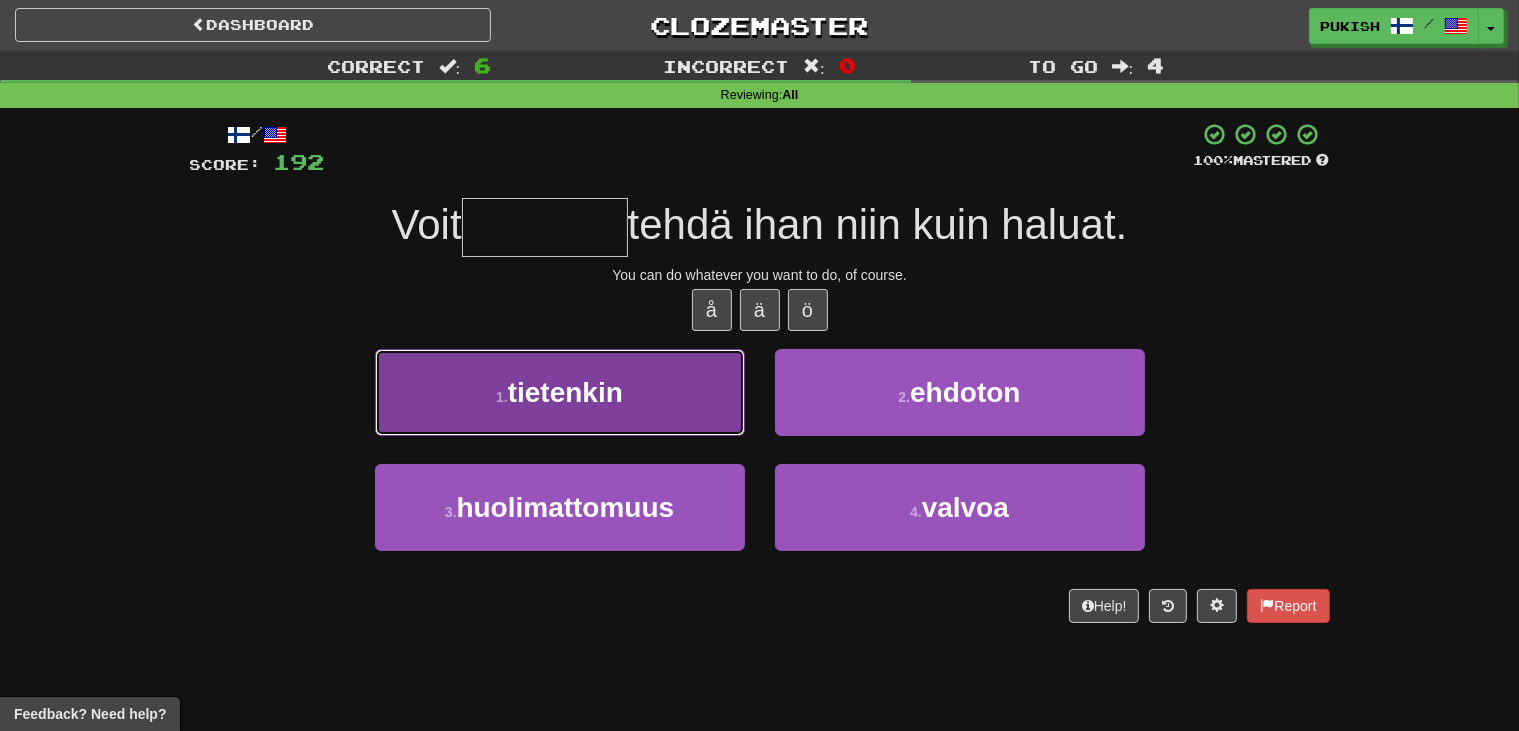 click on "1 .  tietenkin" at bounding box center (560, 392) 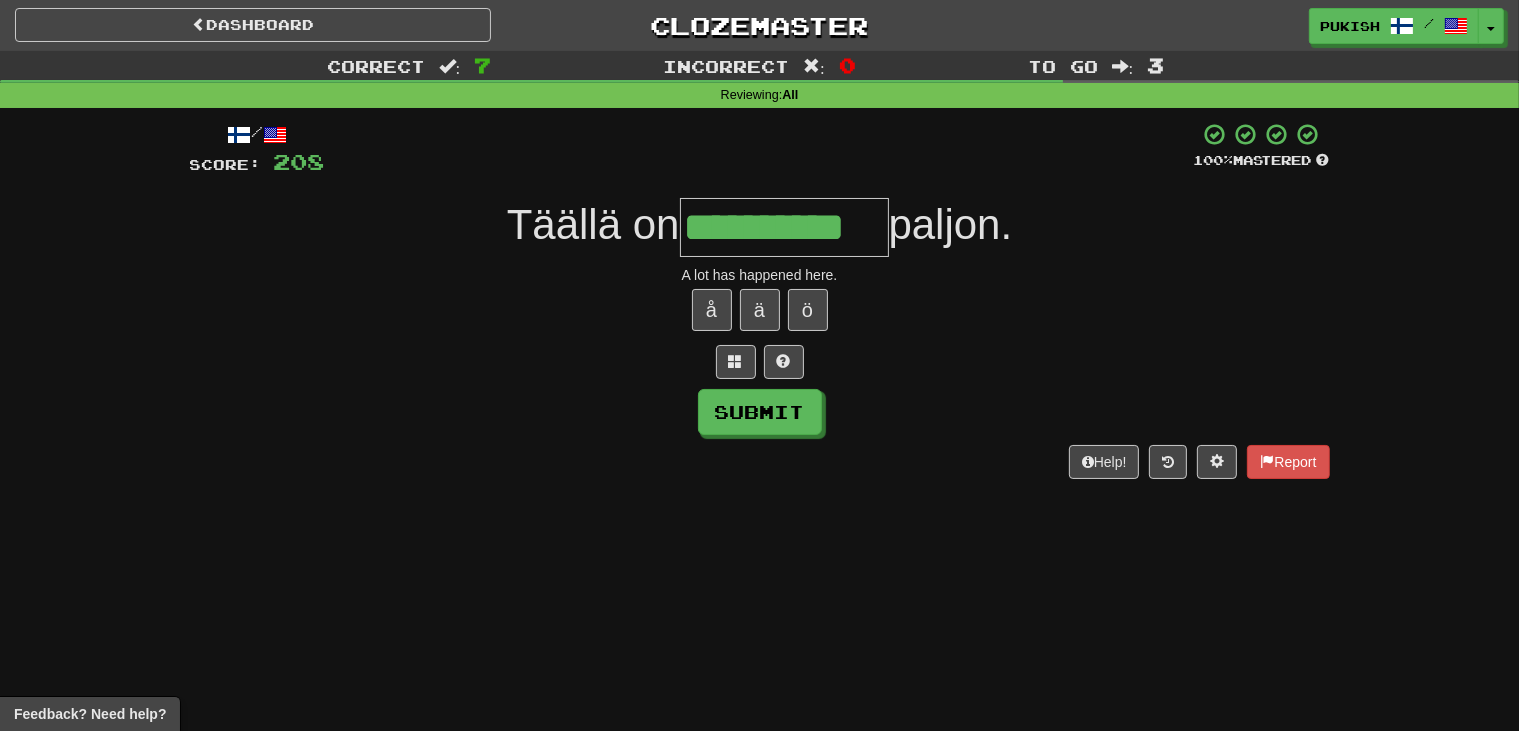 type on "**********" 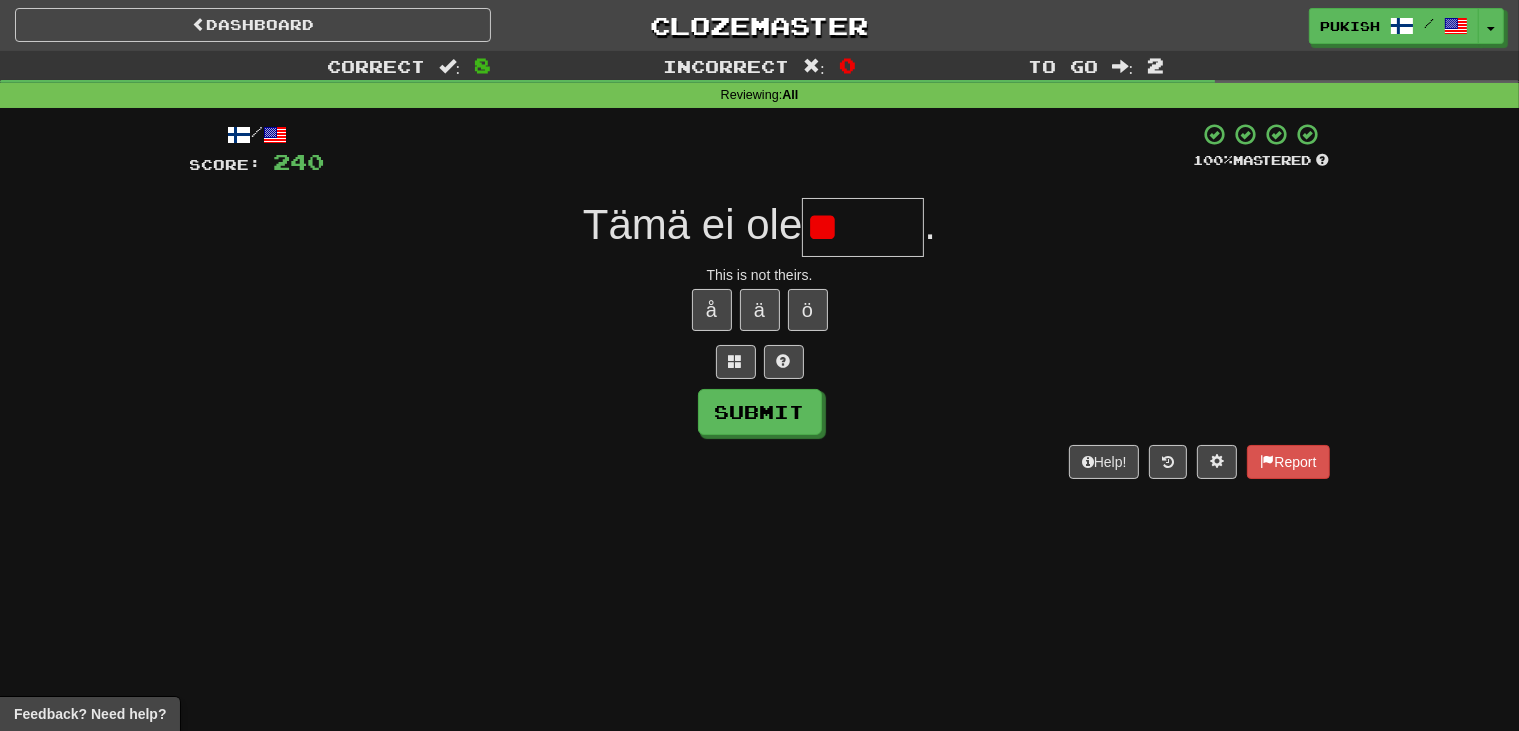 type on "*" 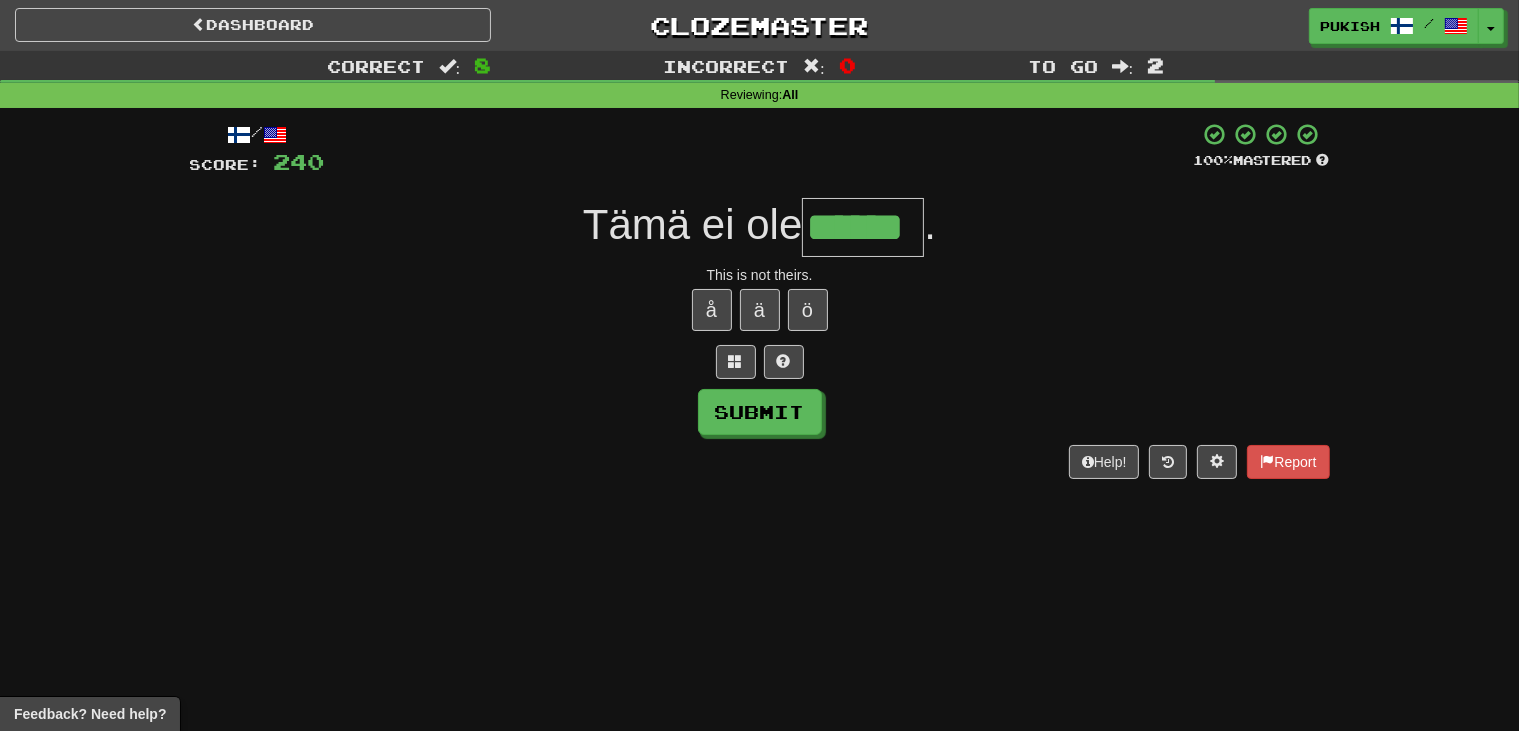 type on "******" 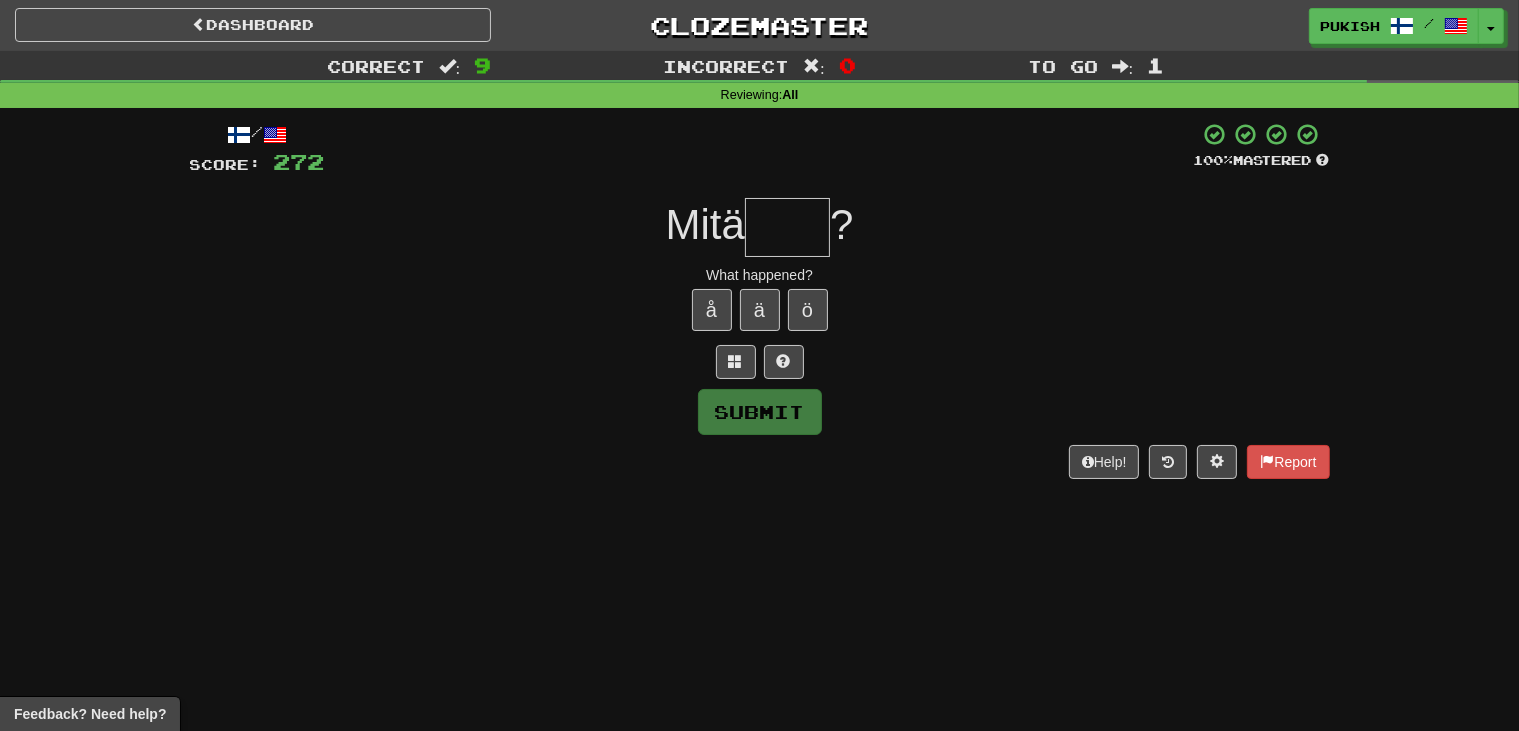 type on "*" 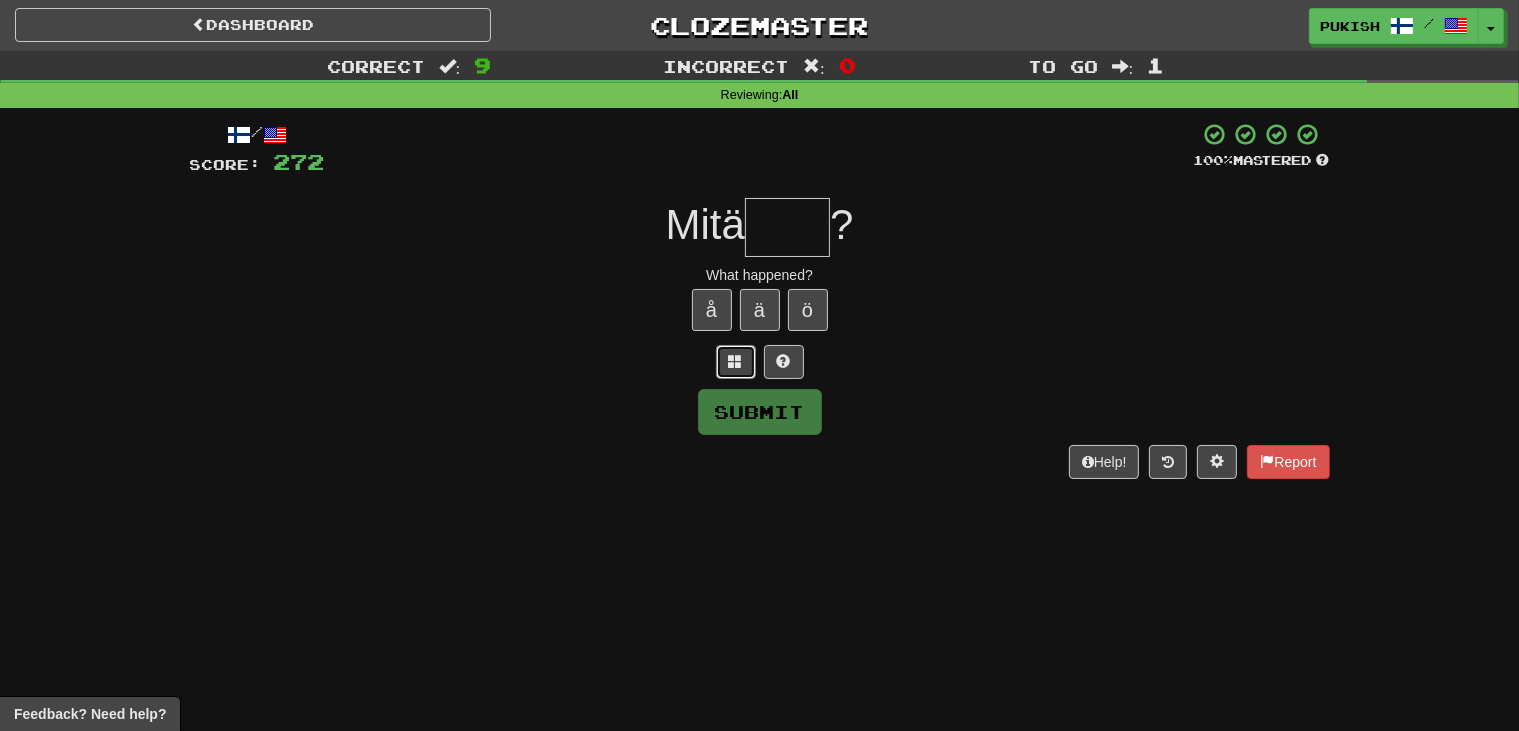 click at bounding box center (736, 362) 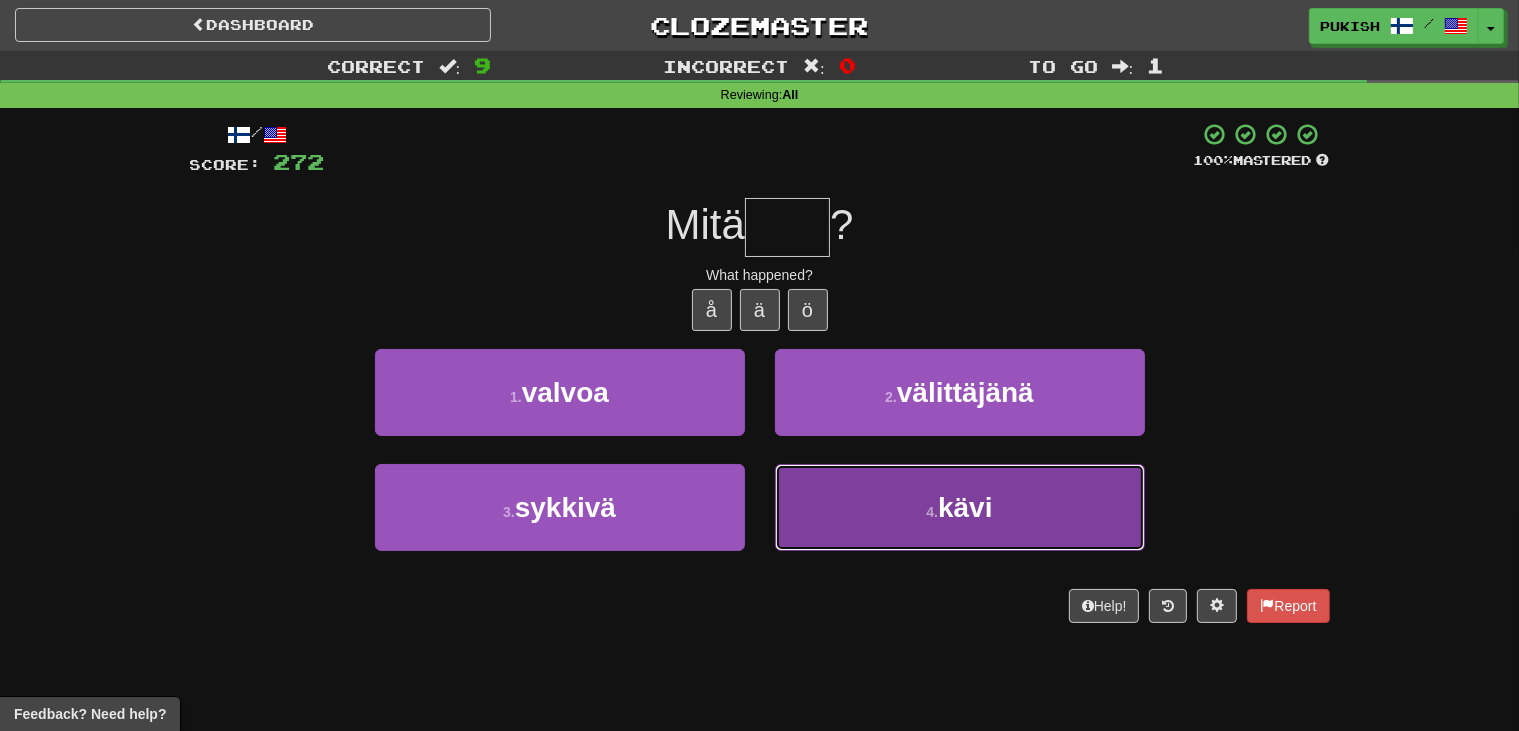 click on "4 .  kävi" at bounding box center (960, 507) 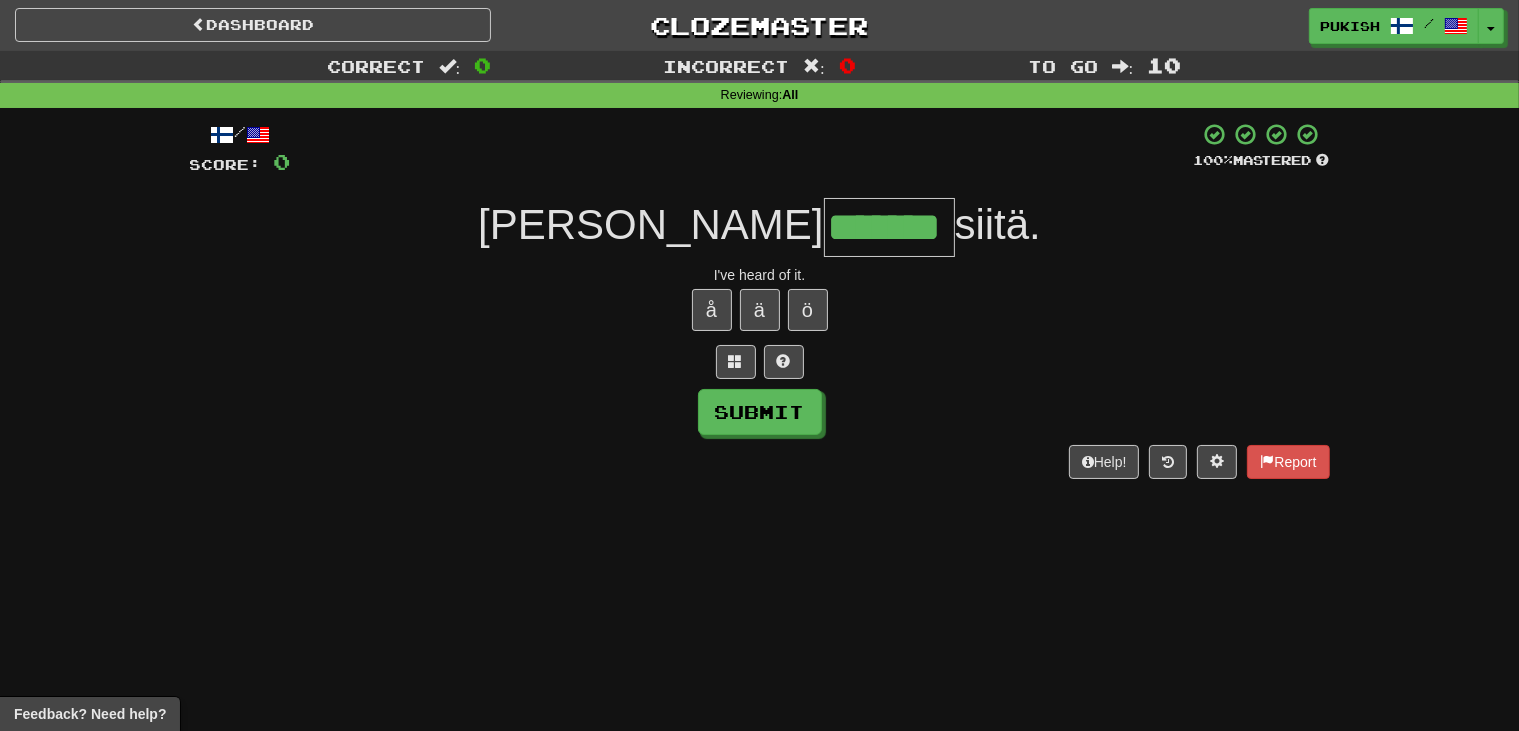 type on "*******" 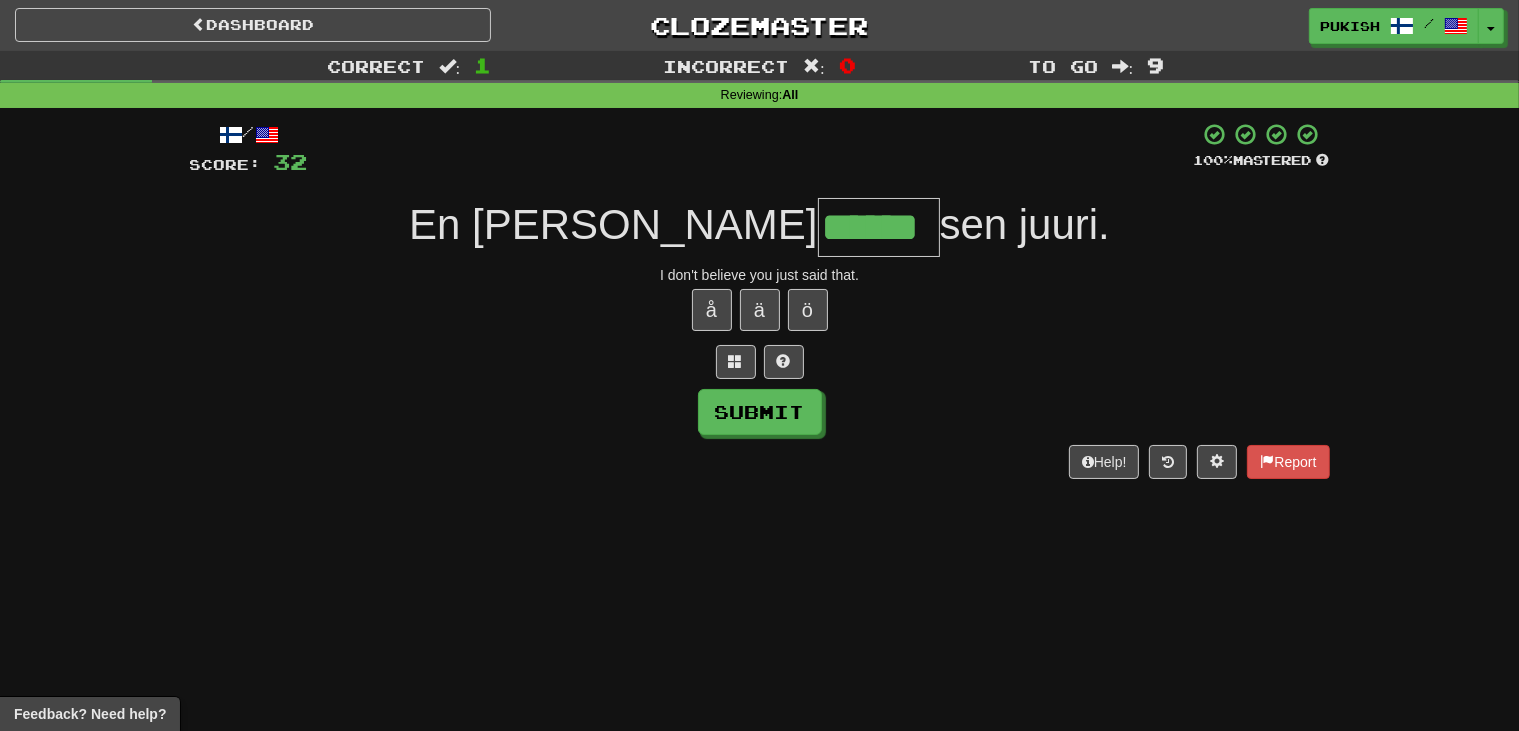 type on "******" 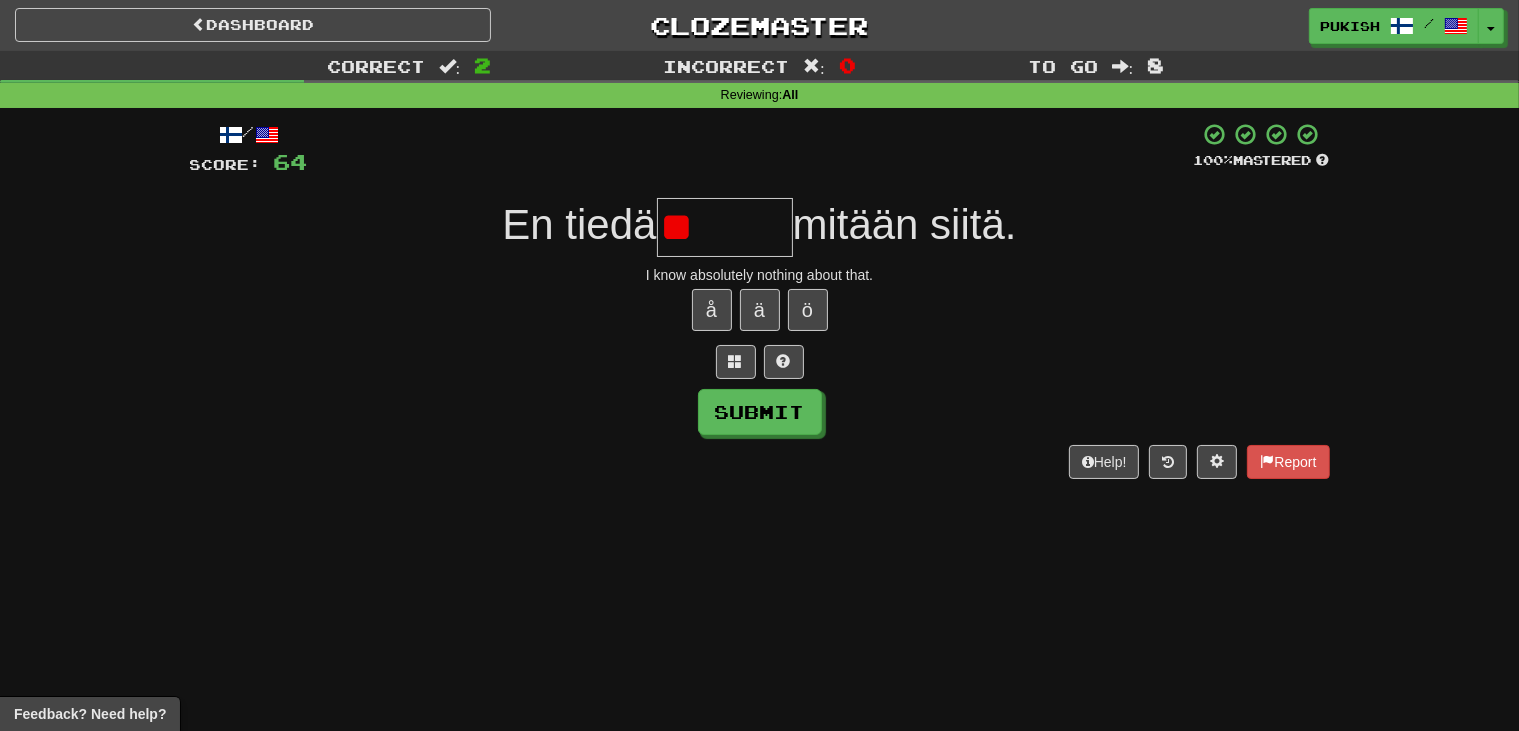 type on "*" 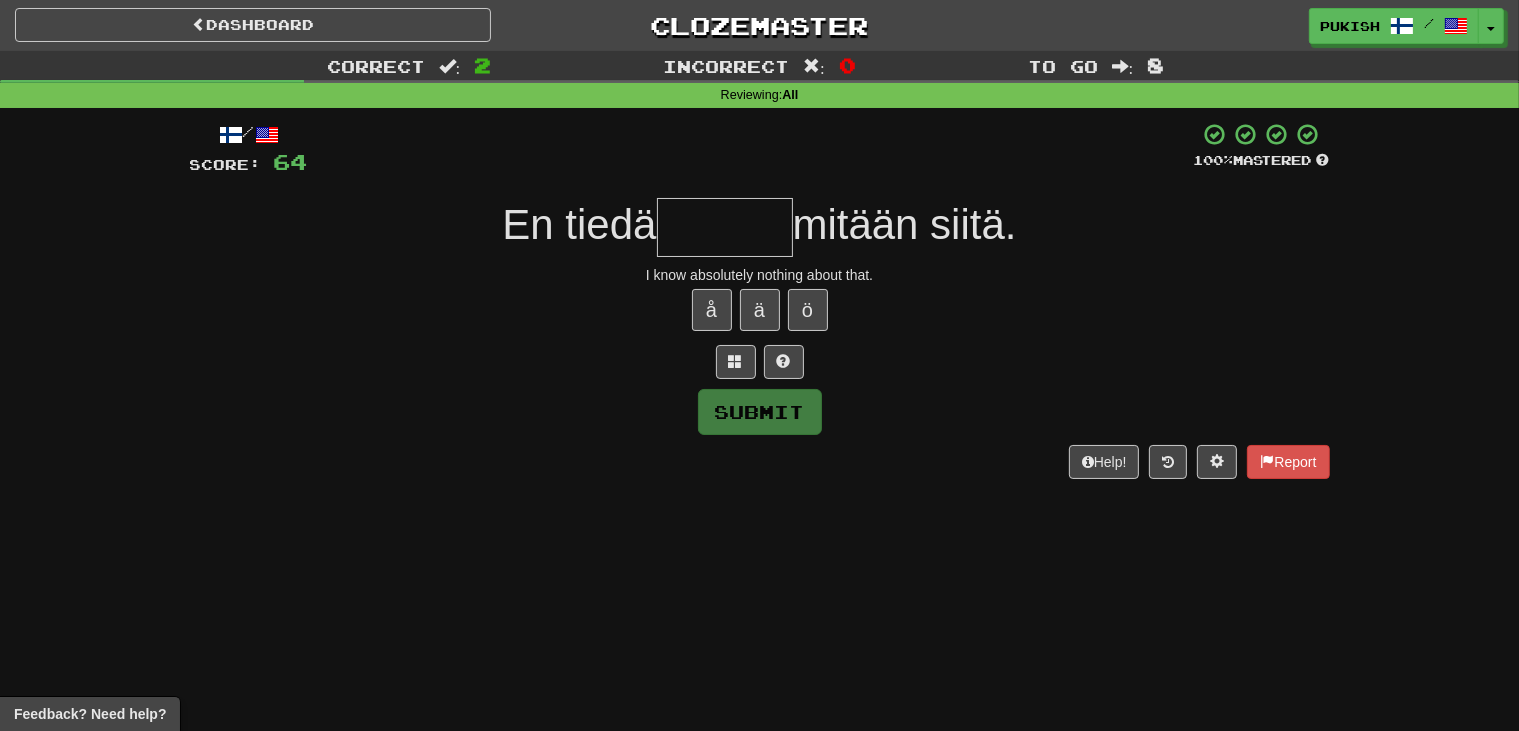 type on "*" 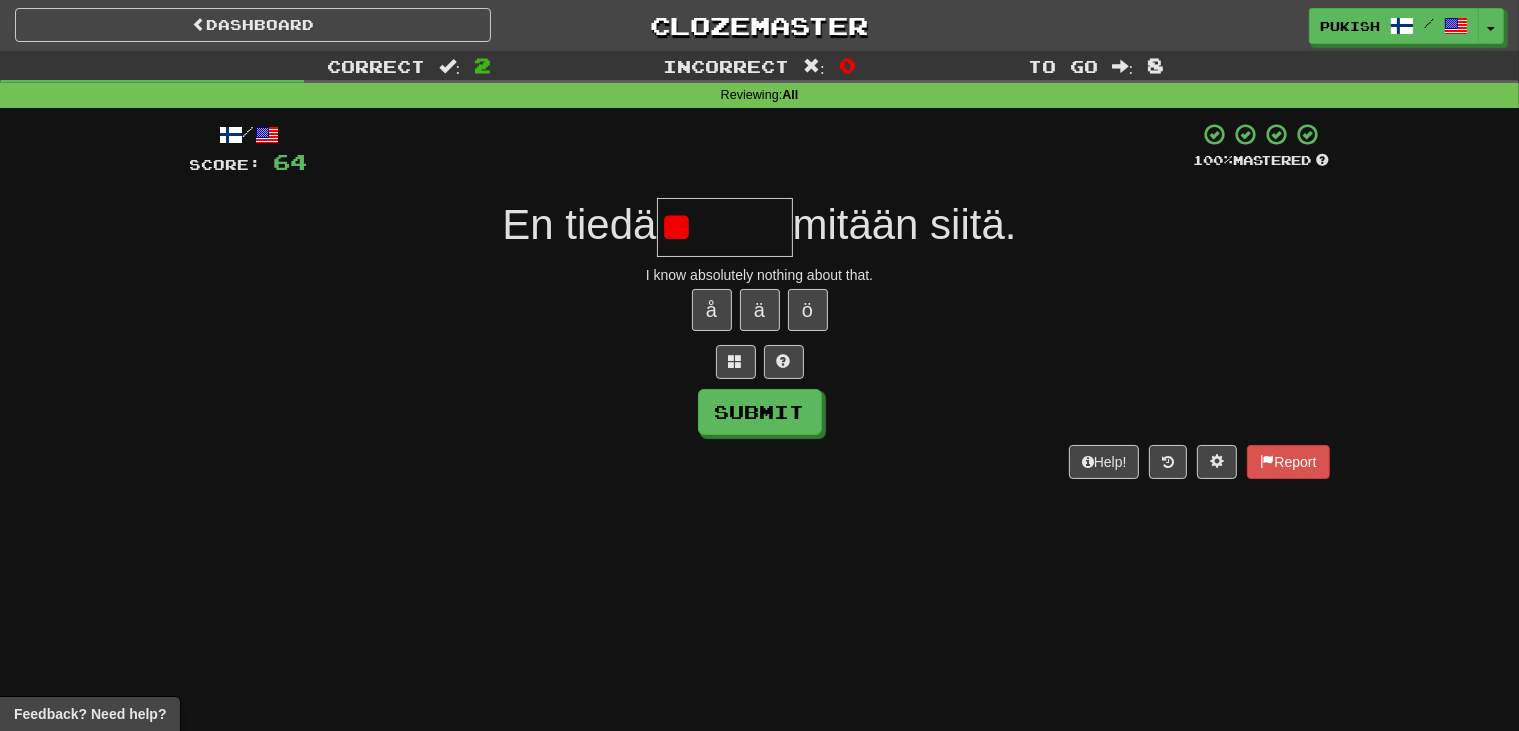 type on "*" 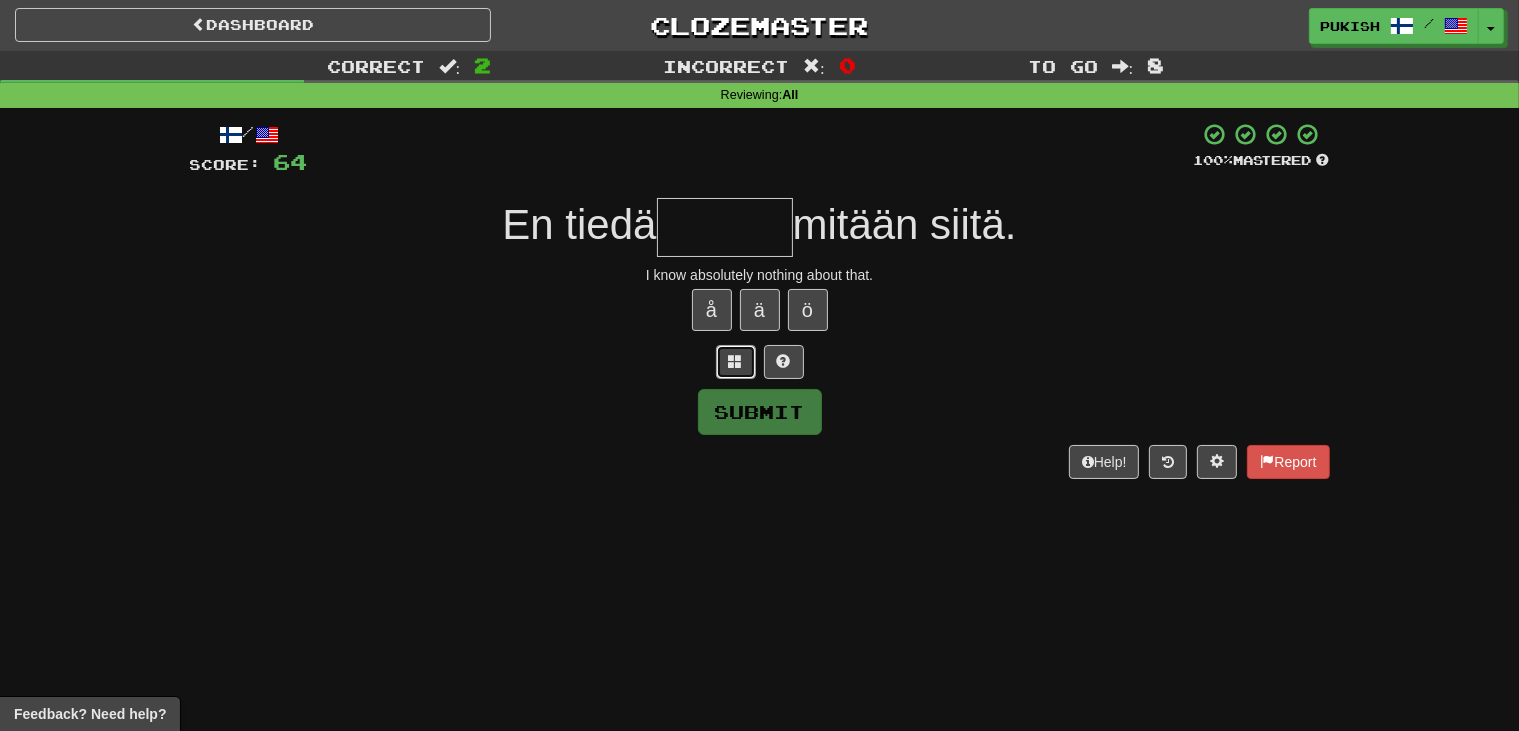 click at bounding box center (736, 362) 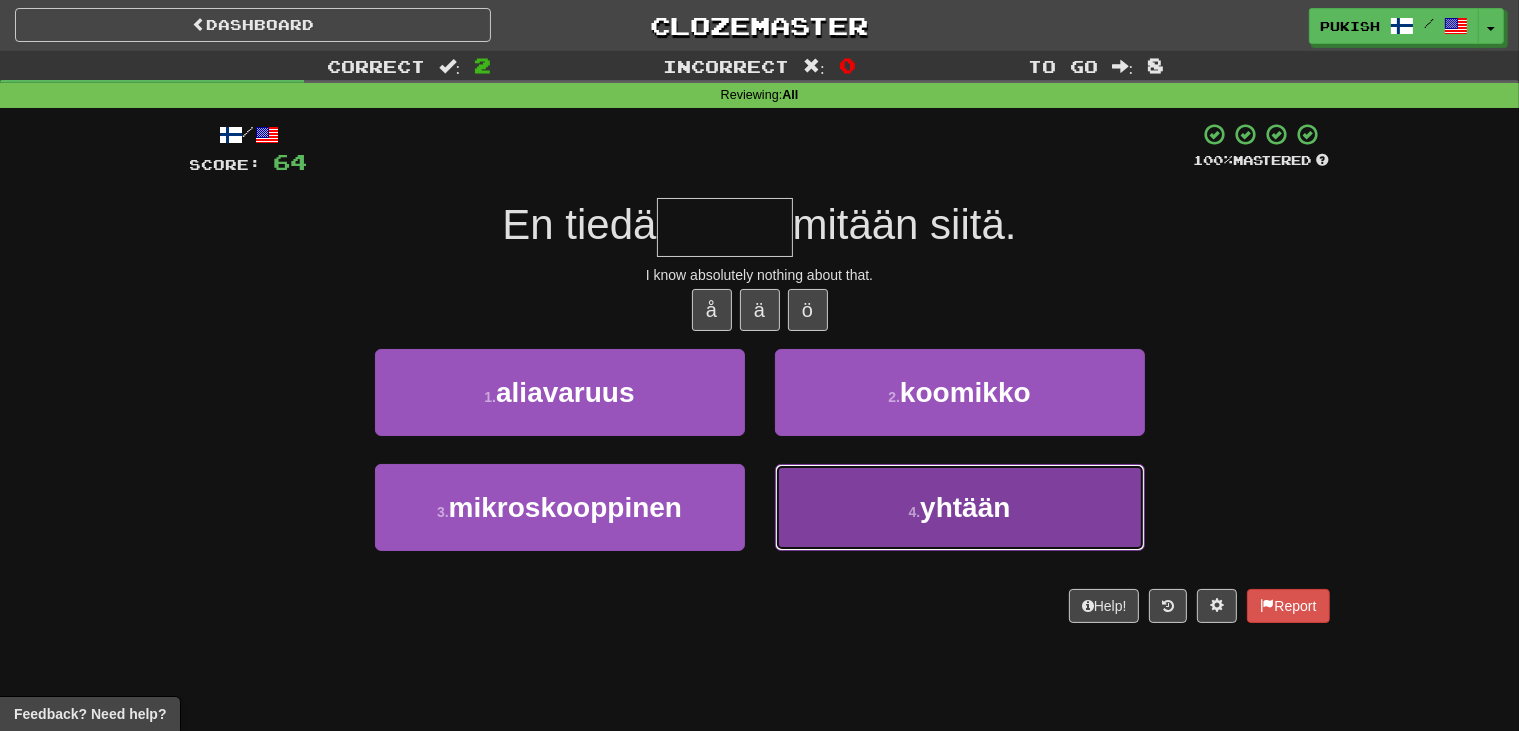 click on "yhtään" at bounding box center (965, 507) 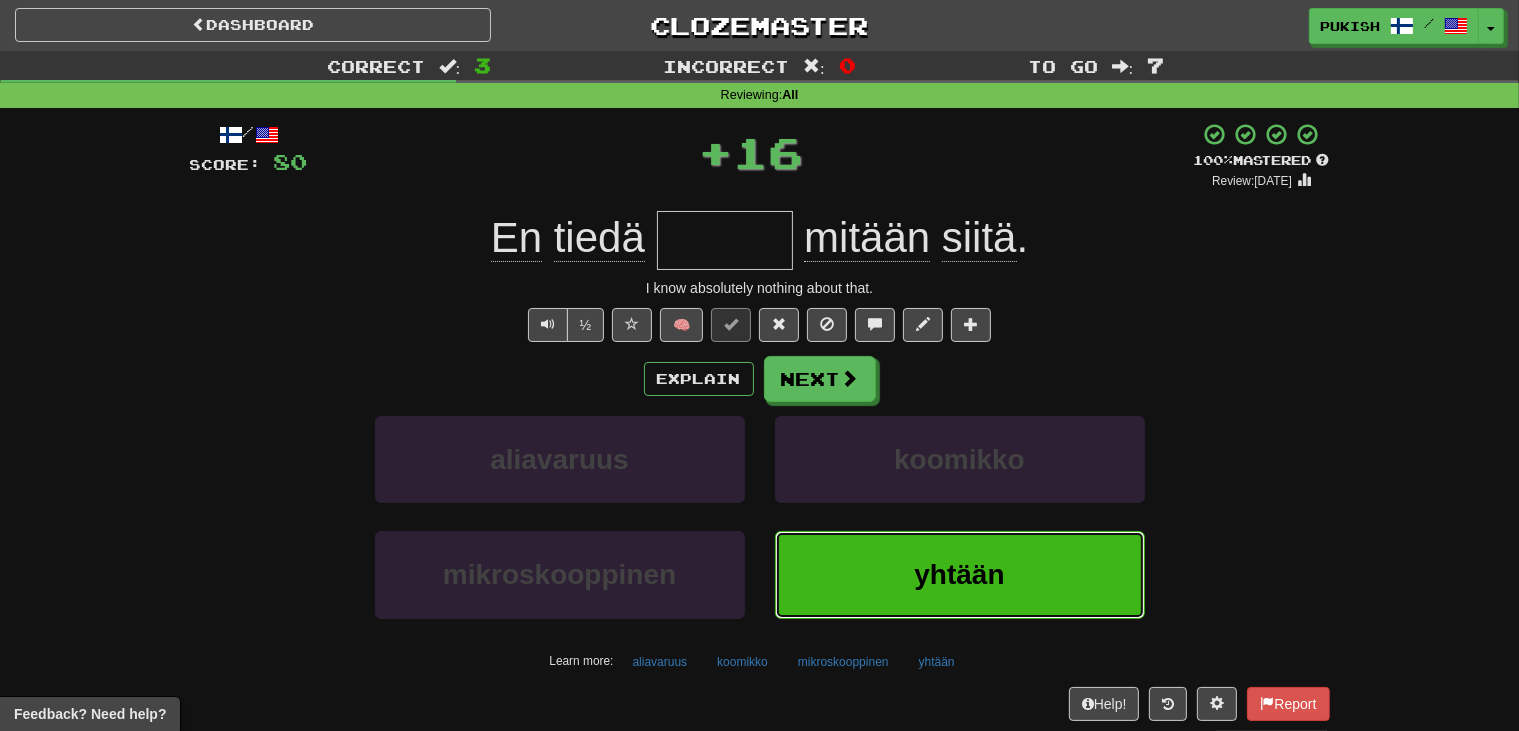type on "******" 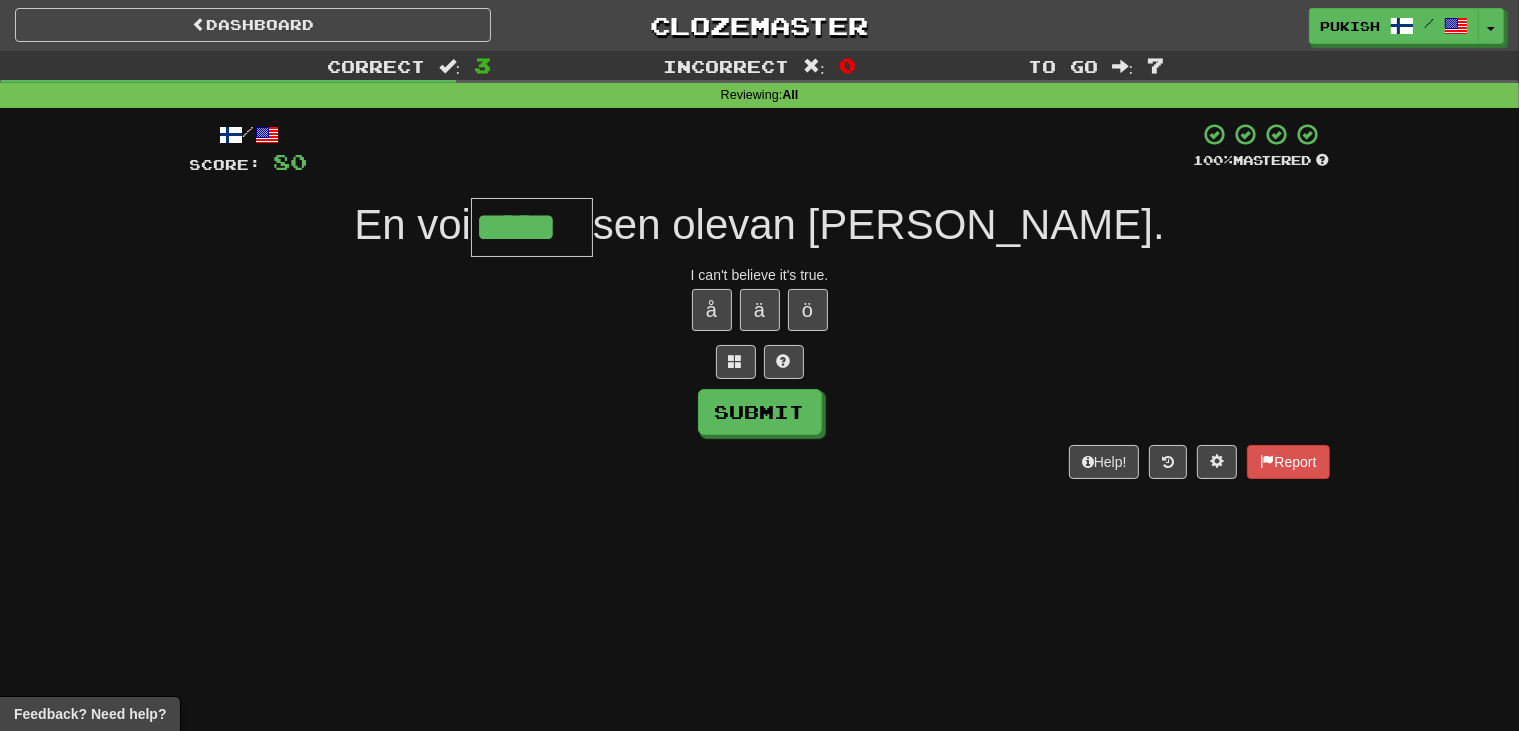 type on "*****" 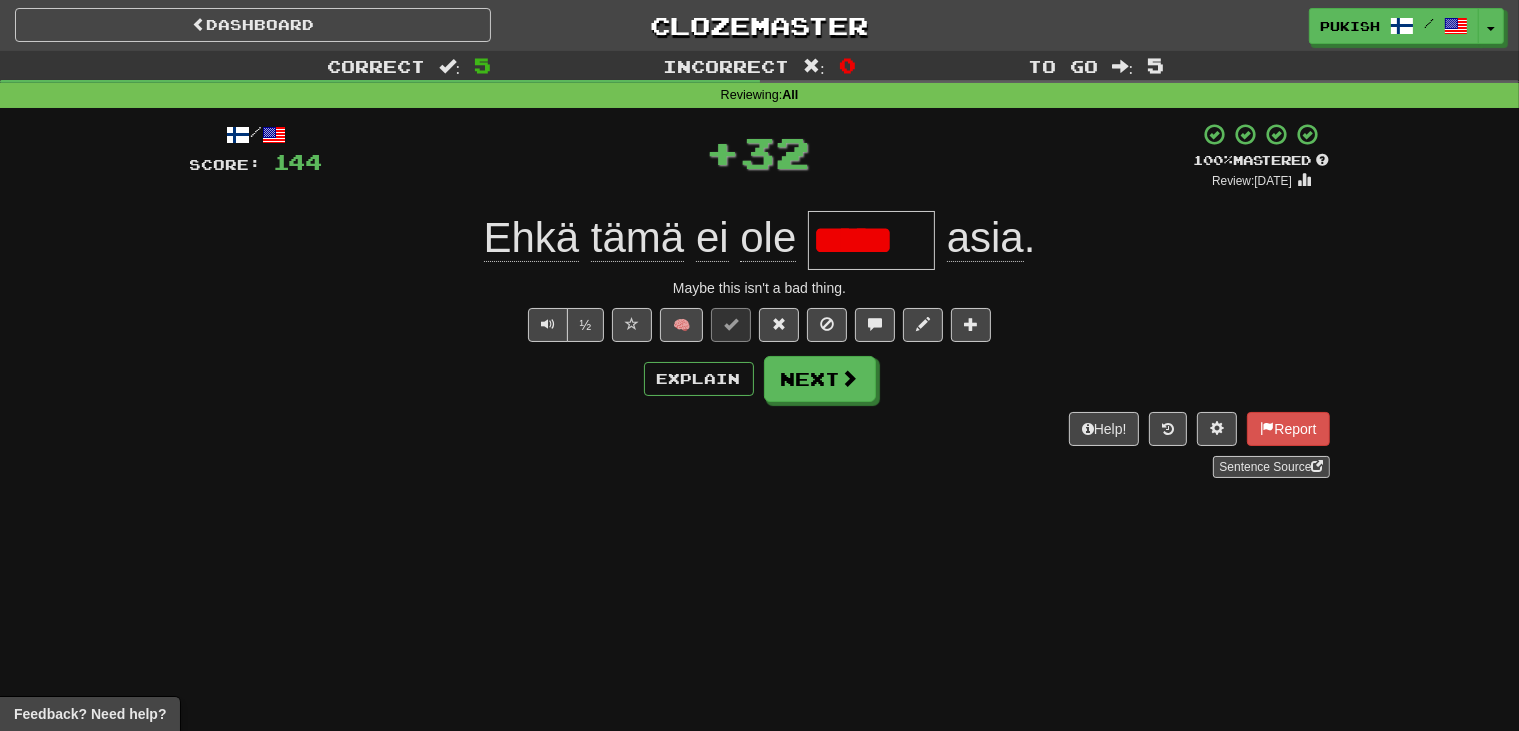 type on "*" 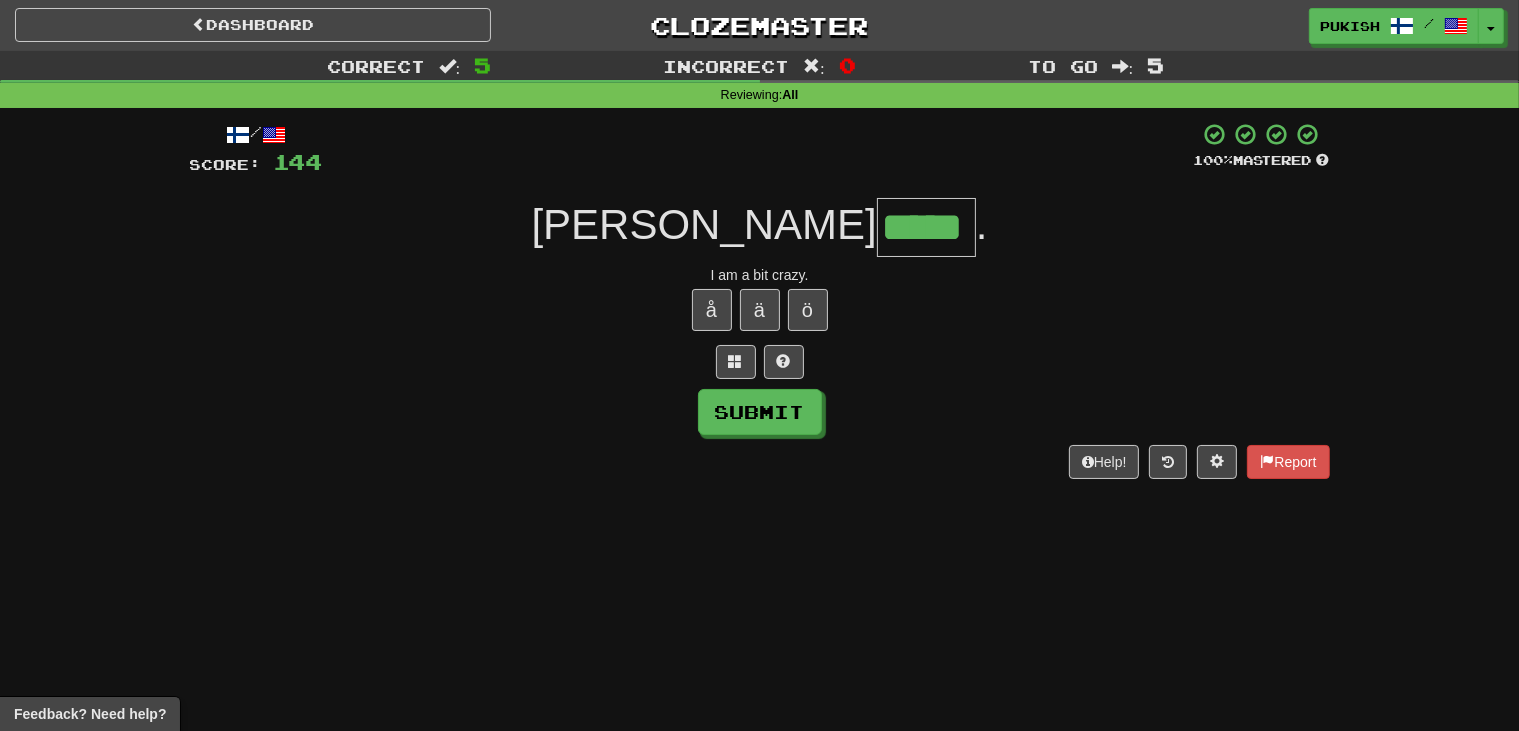 type on "*****" 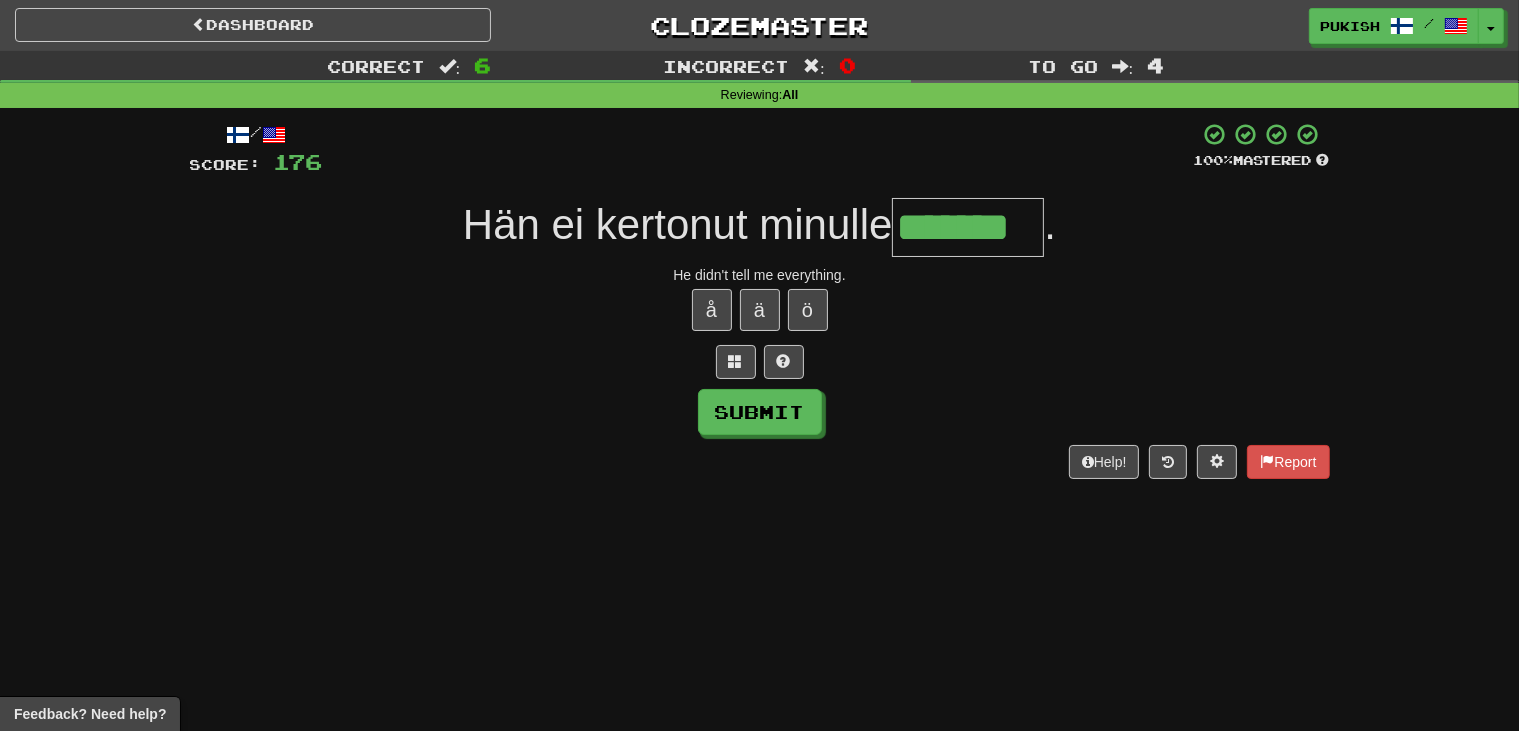 type on "*******" 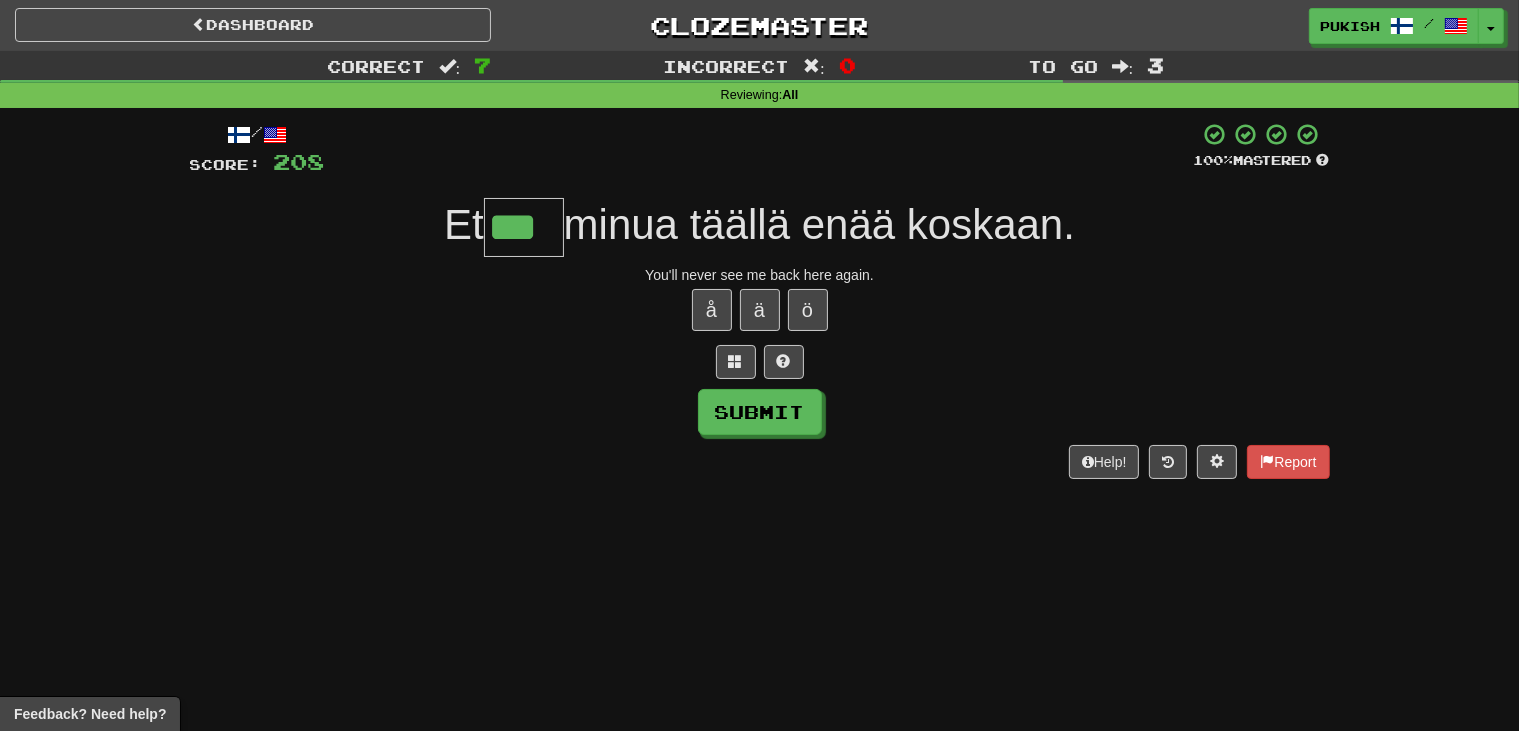 type on "***" 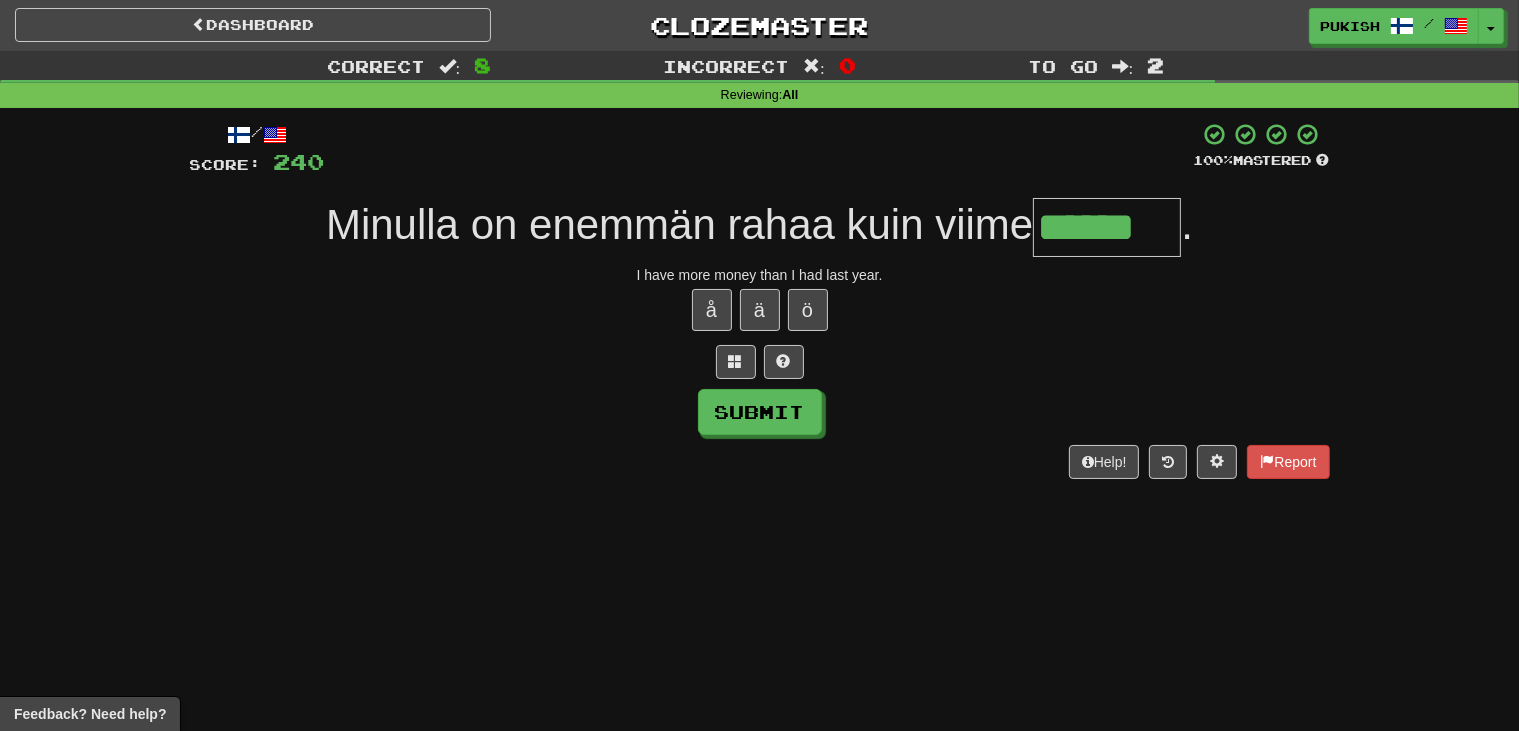 type on "******" 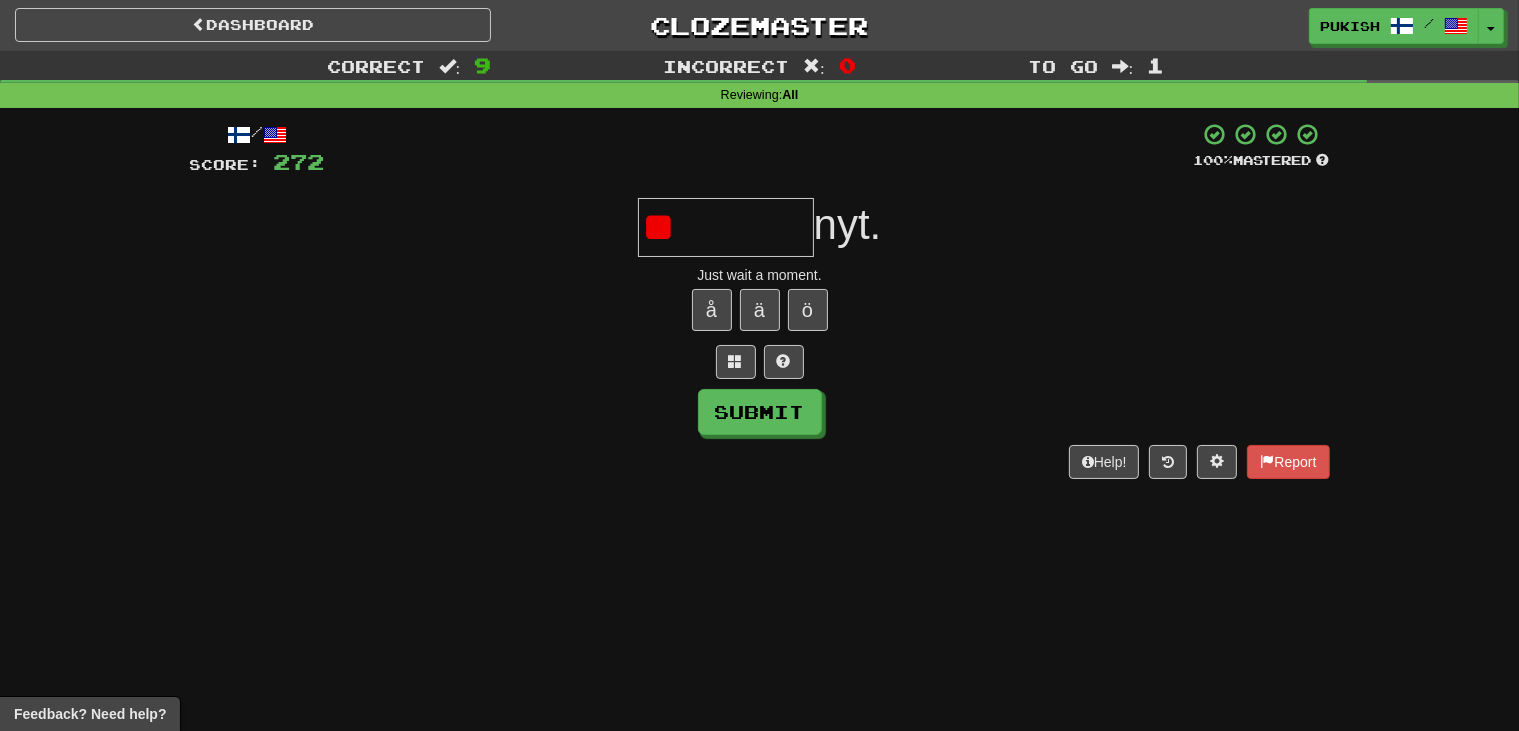 type on "*" 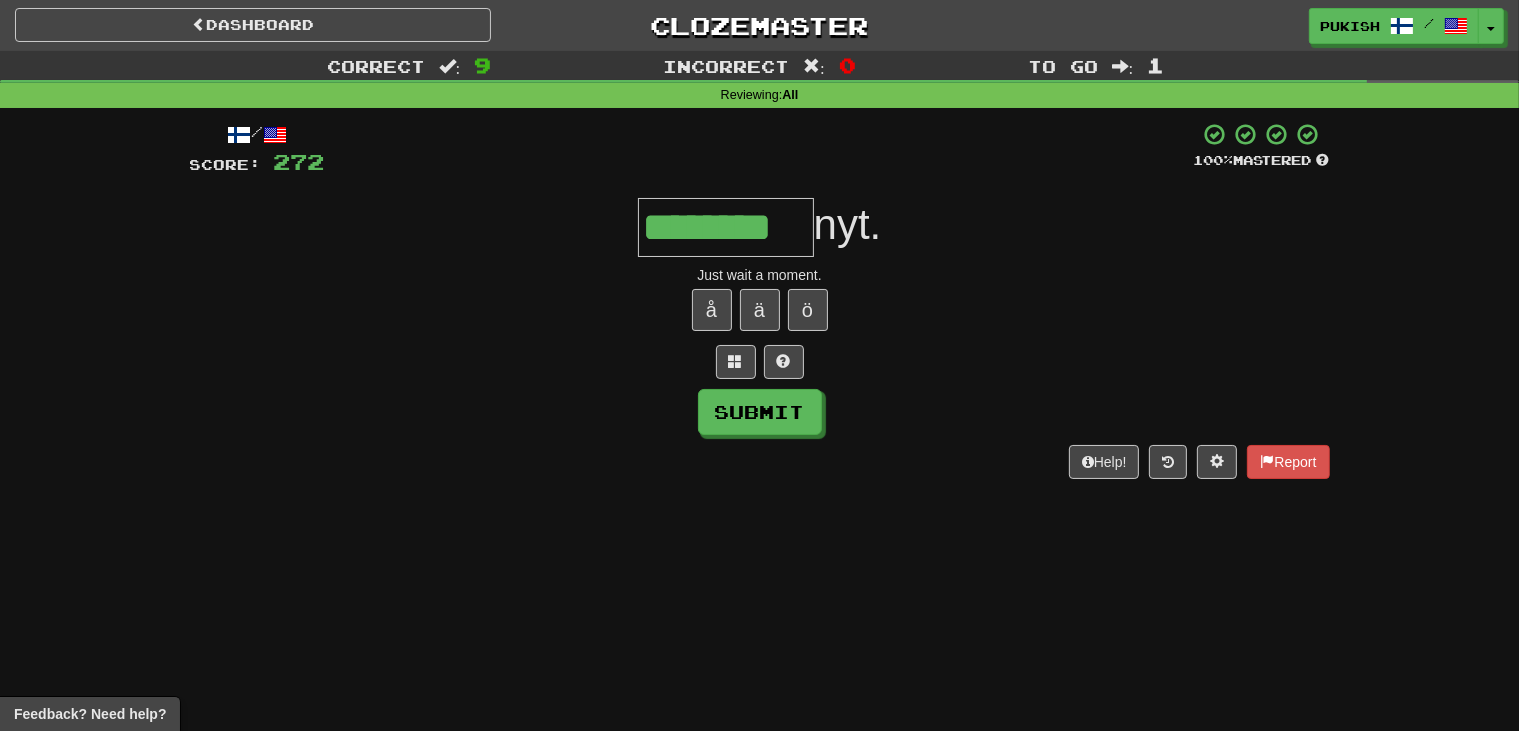 type on "********" 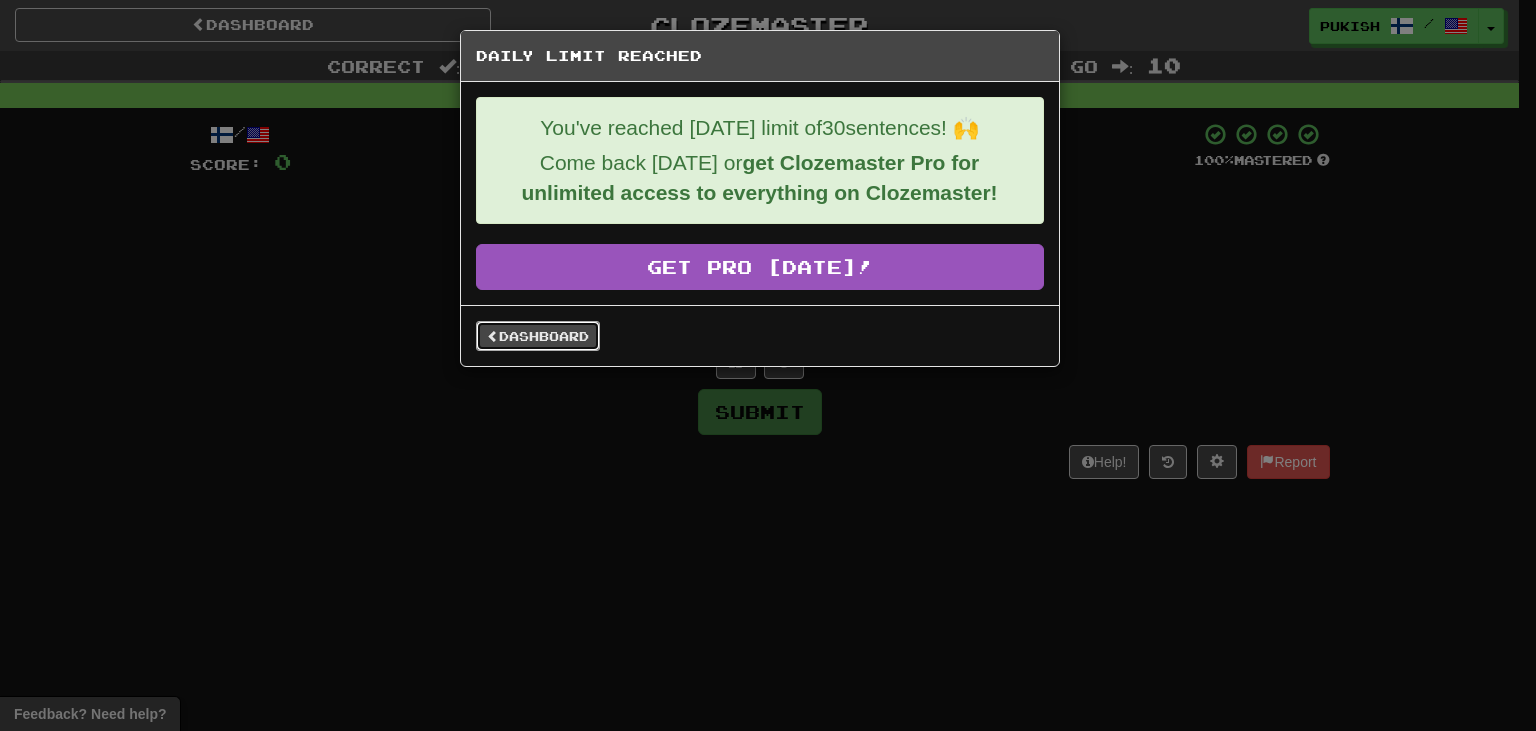 click on "Dashboard" at bounding box center [538, 336] 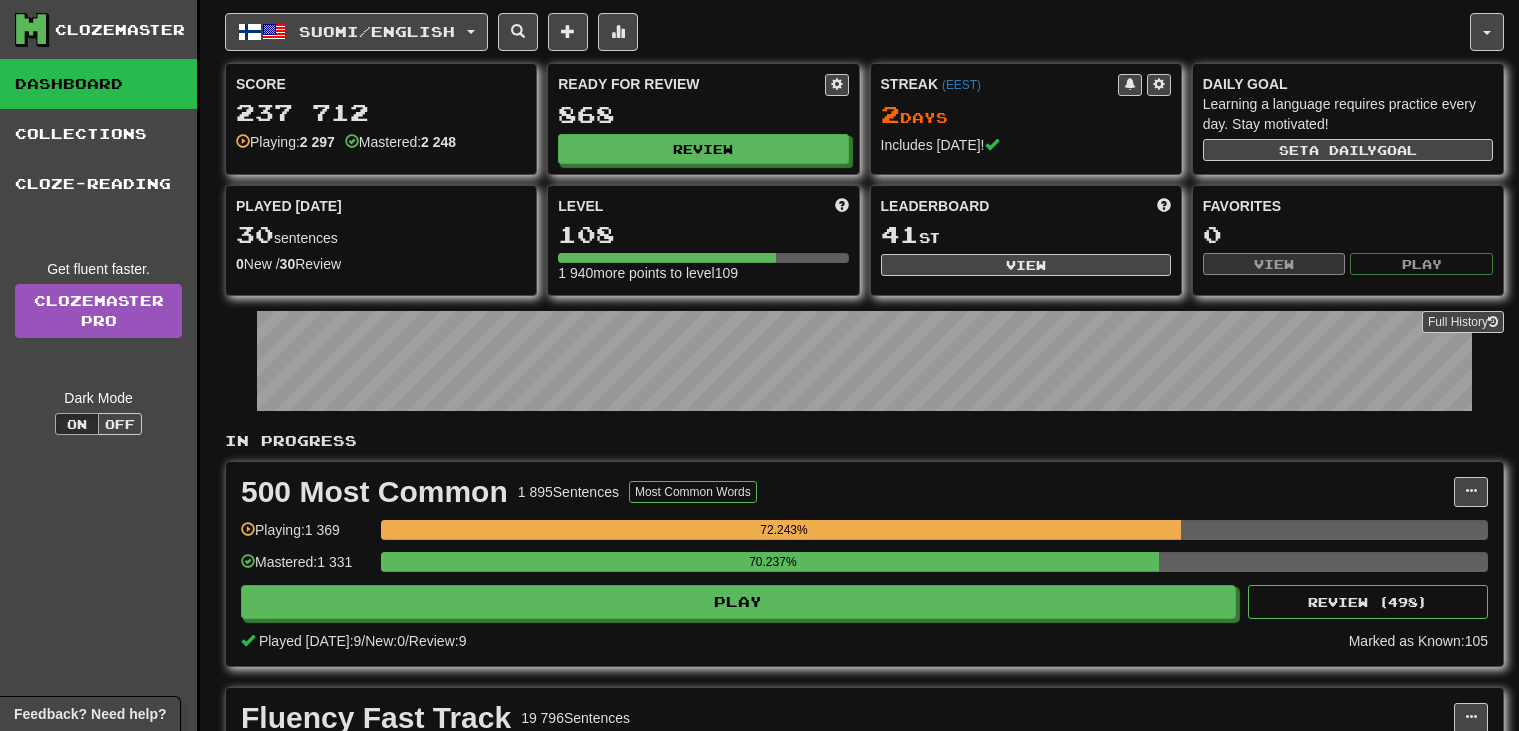 scroll, scrollTop: 0, scrollLeft: 0, axis: both 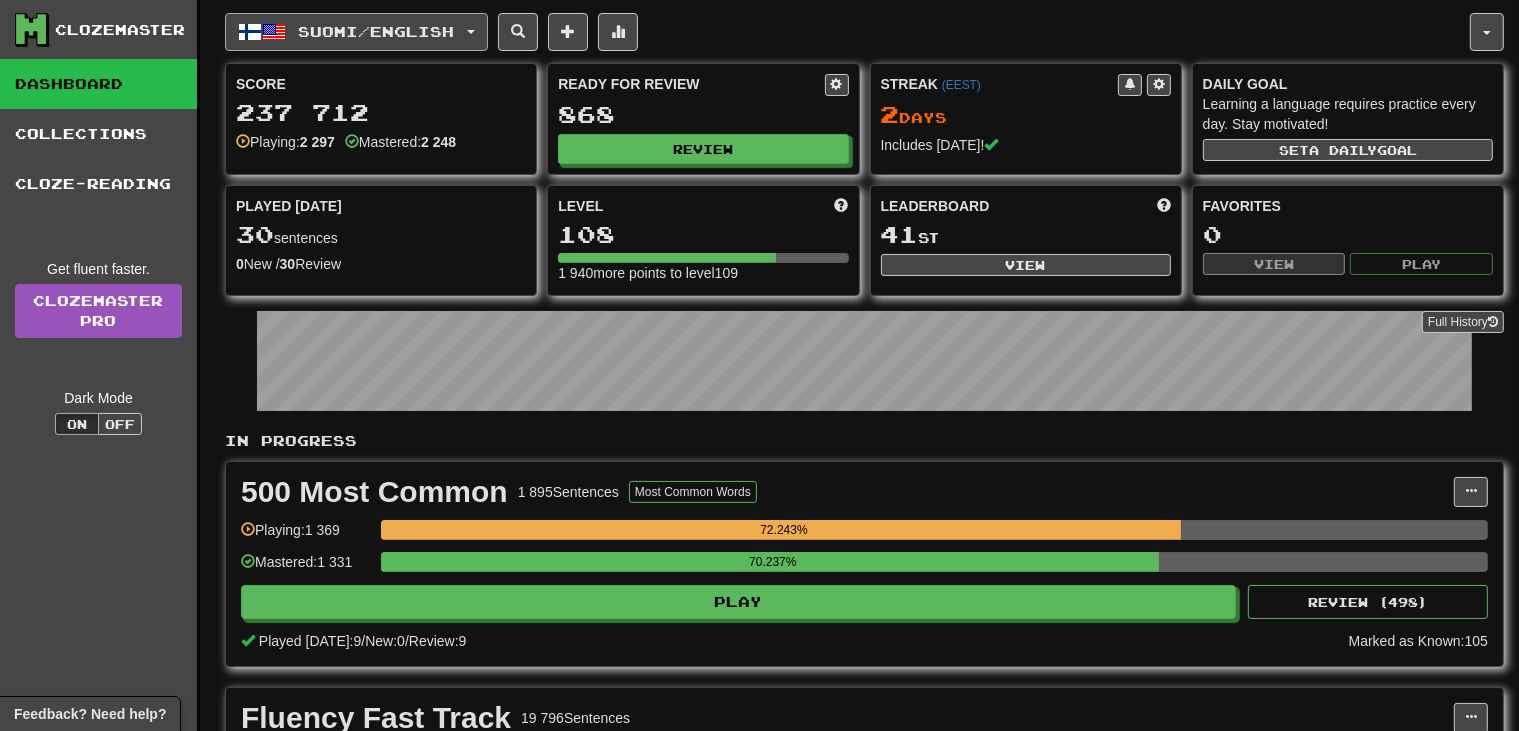 click on "Suomi  /  English" at bounding box center (377, 31) 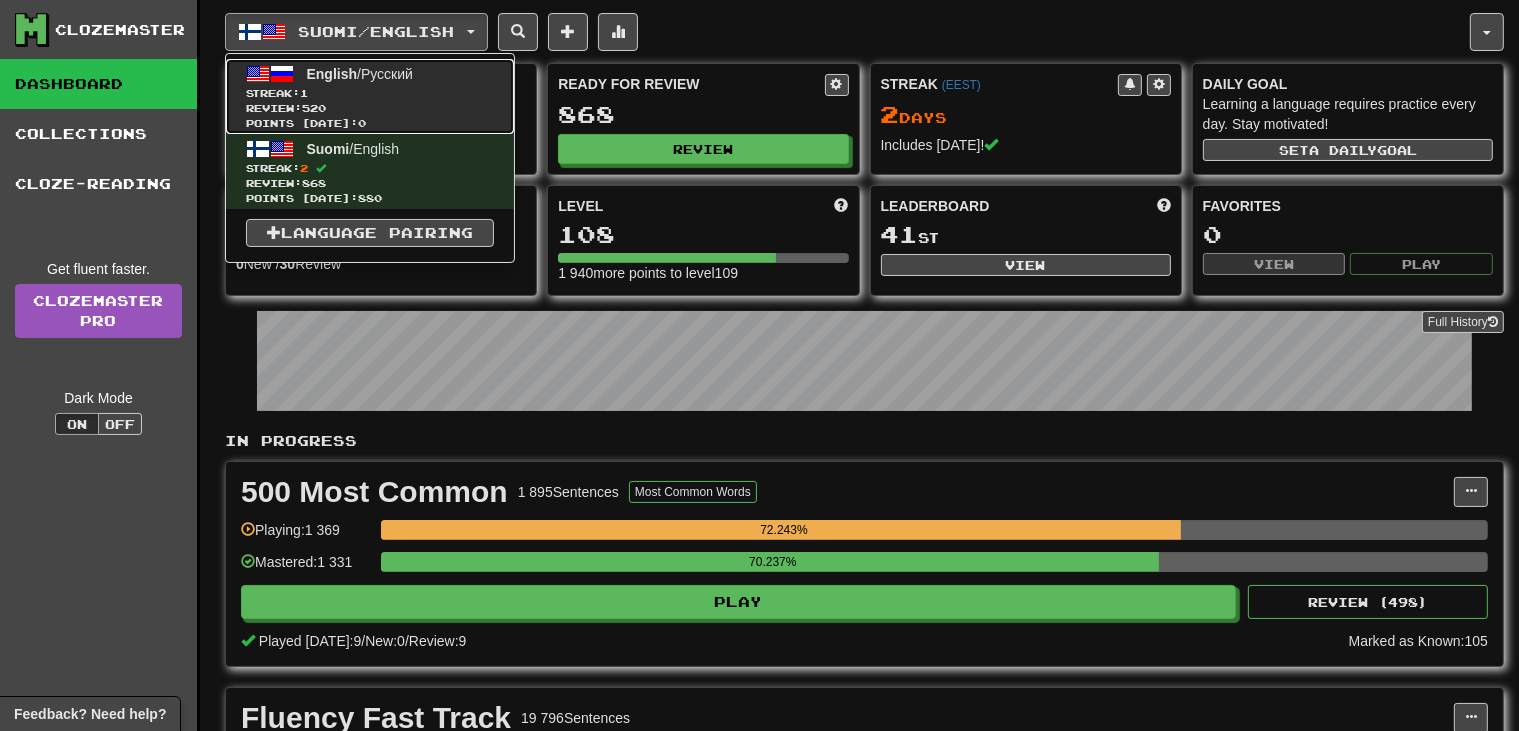 click on "English  /  Русский Streak:  1   Review:  520 Points today:  0" at bounding box center [370, 96] 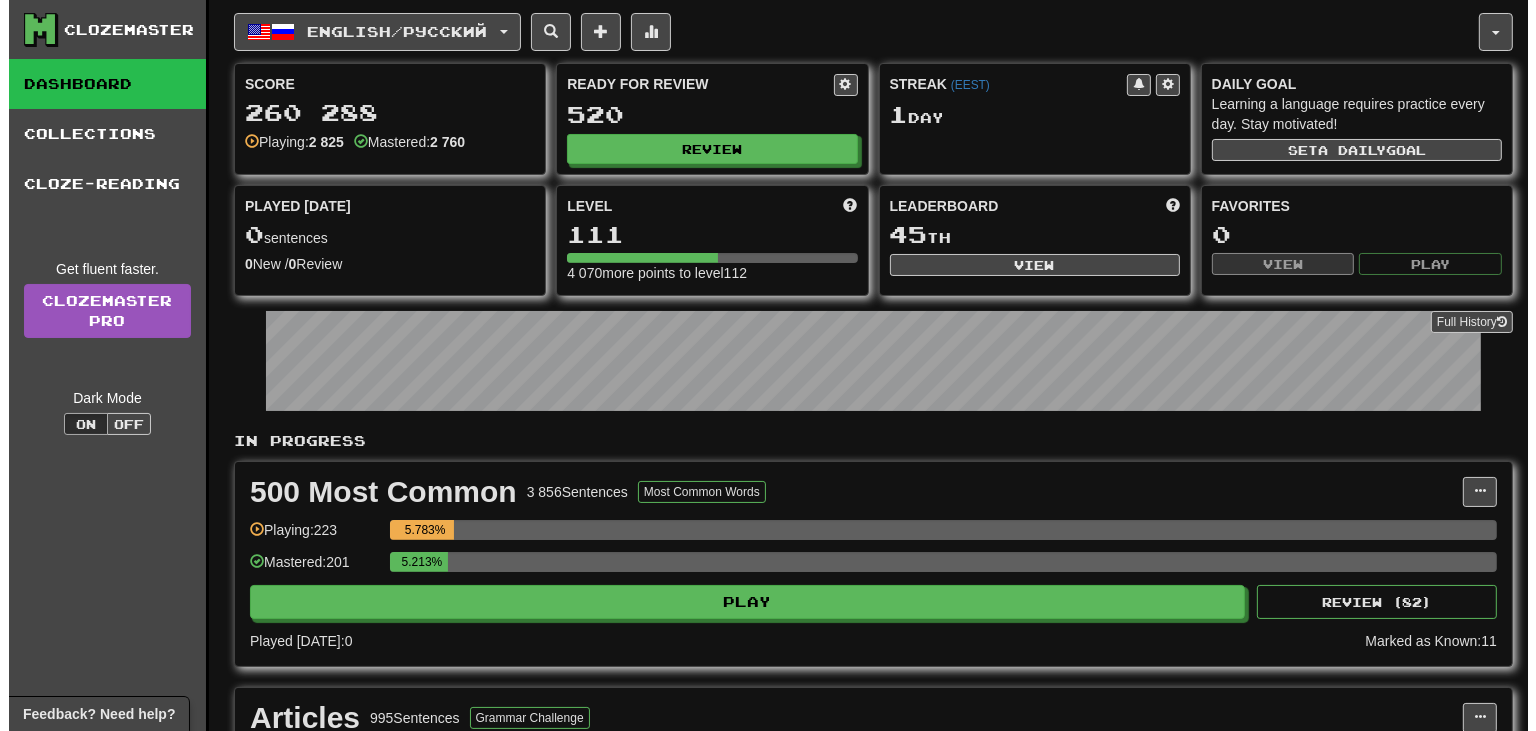 scroll, scrollTop: 16, scrollLeft: 0, axis: vertical 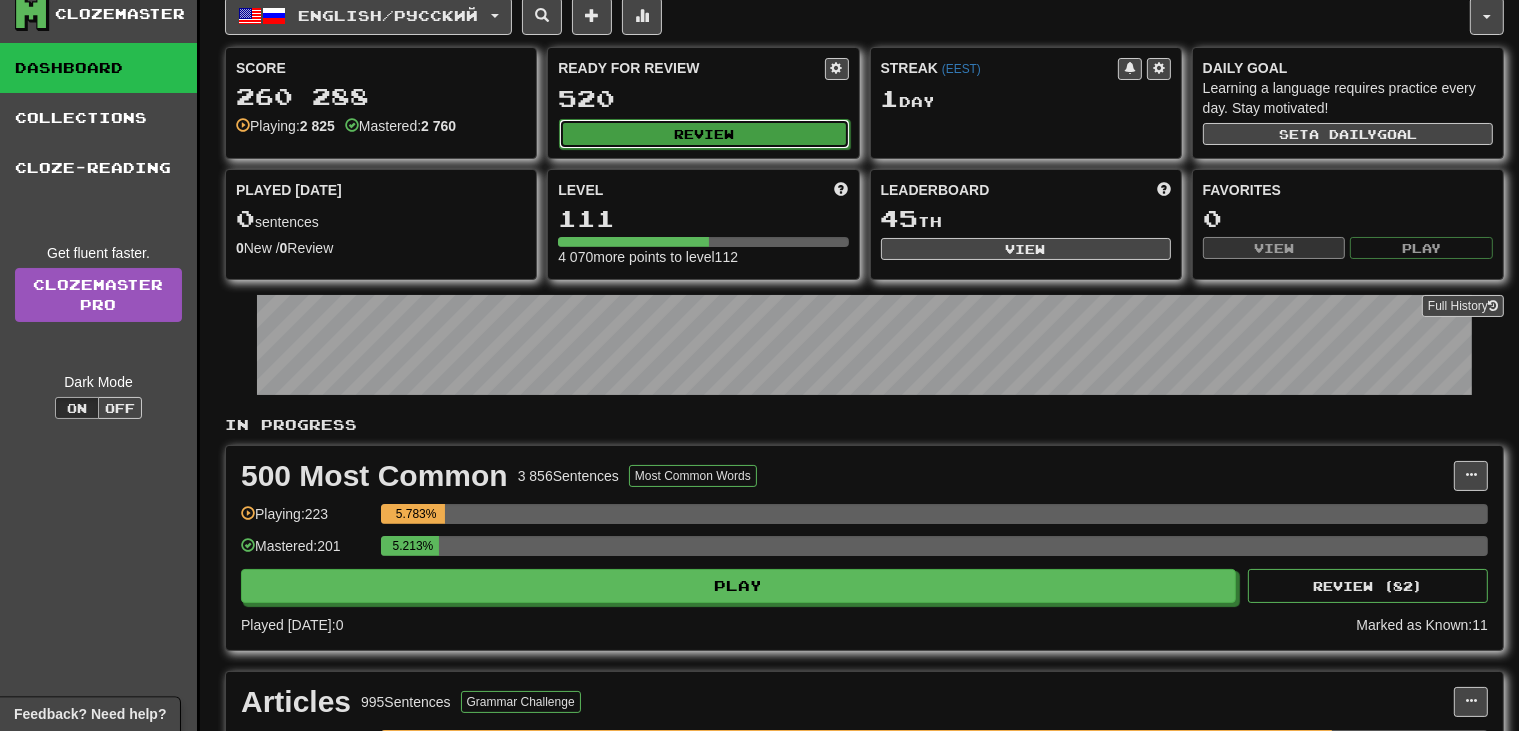 click on "Review" at bounding box center [704, 134] 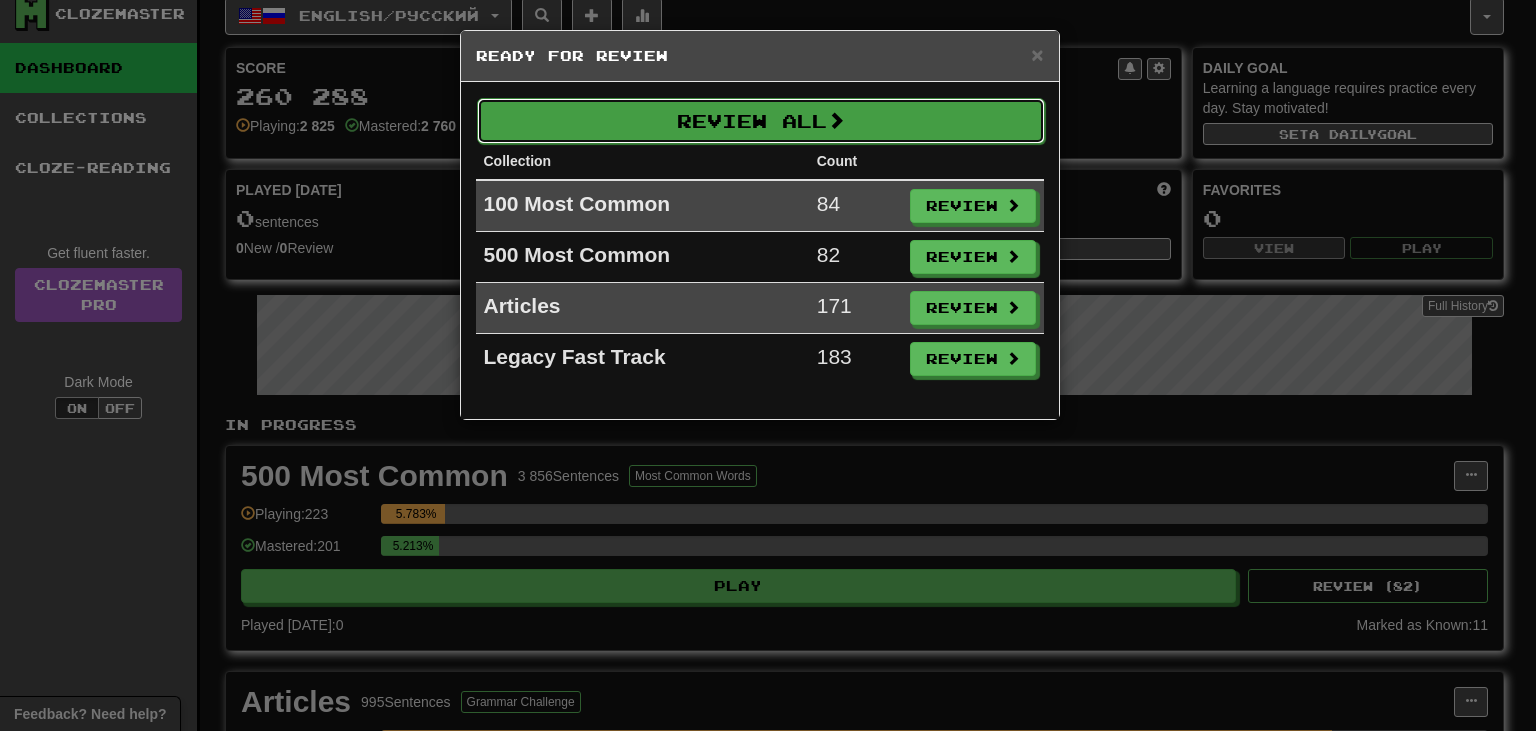 click on "Review All" at bounding box center (761, 121) 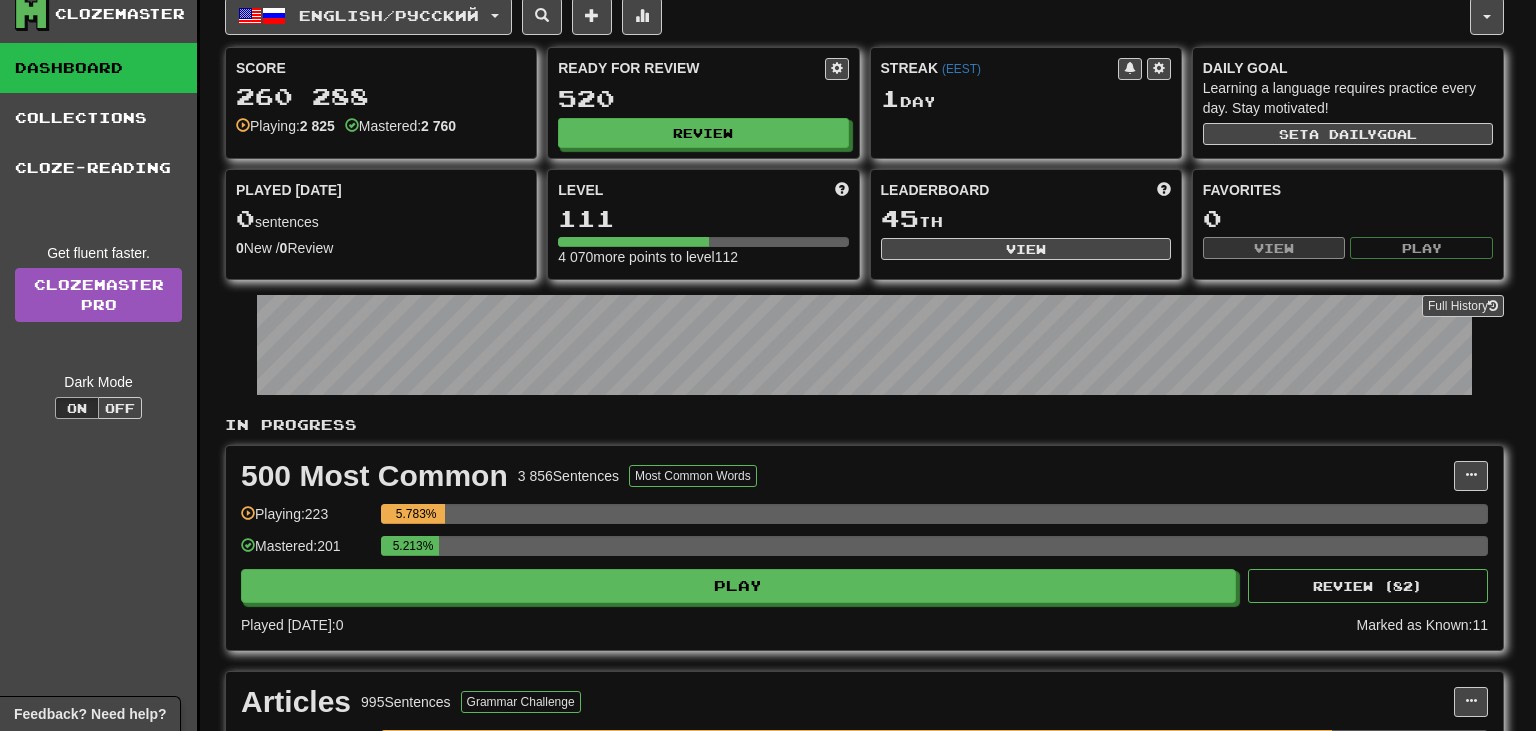 select on "**" 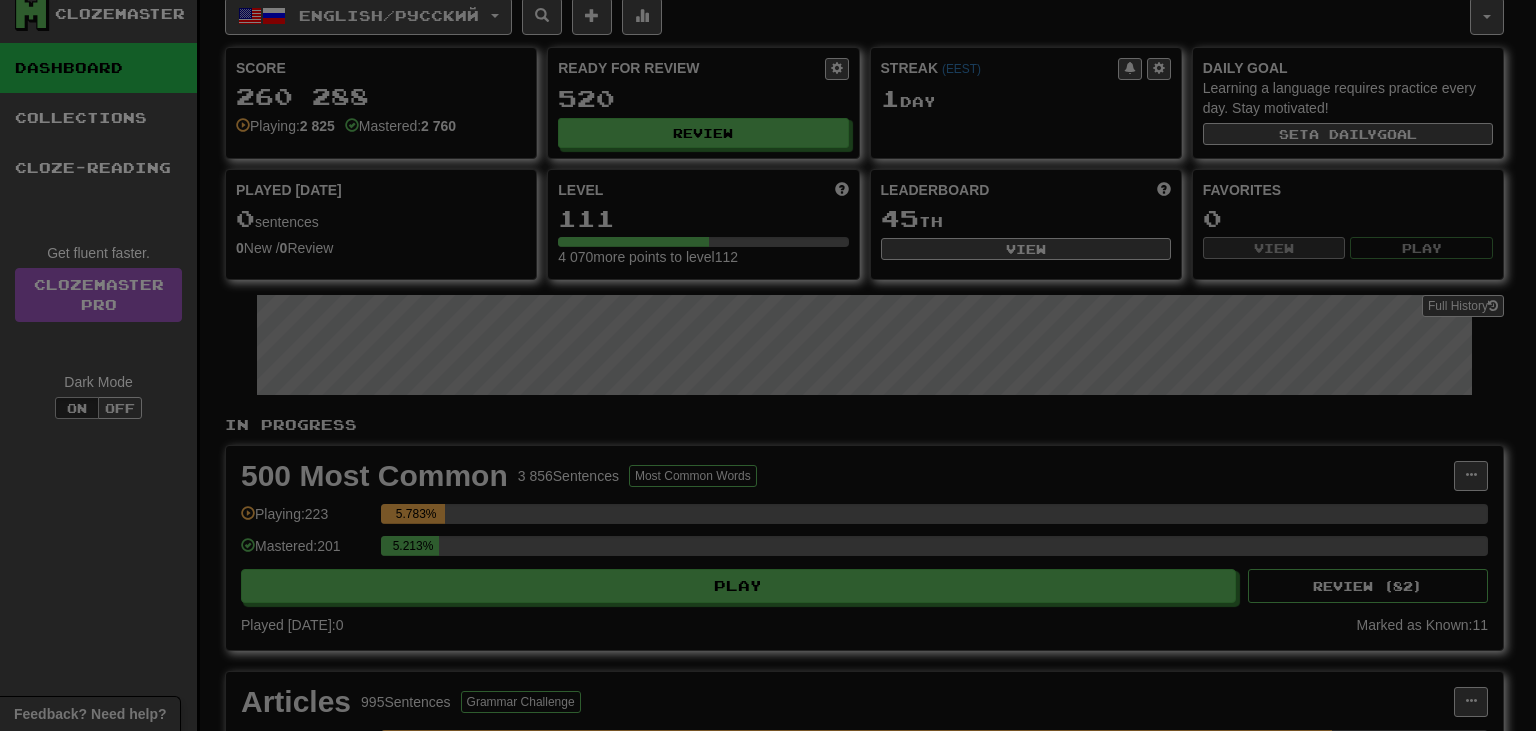 scroll, scrollTop: 0, scrollLeft: 0, axis: both 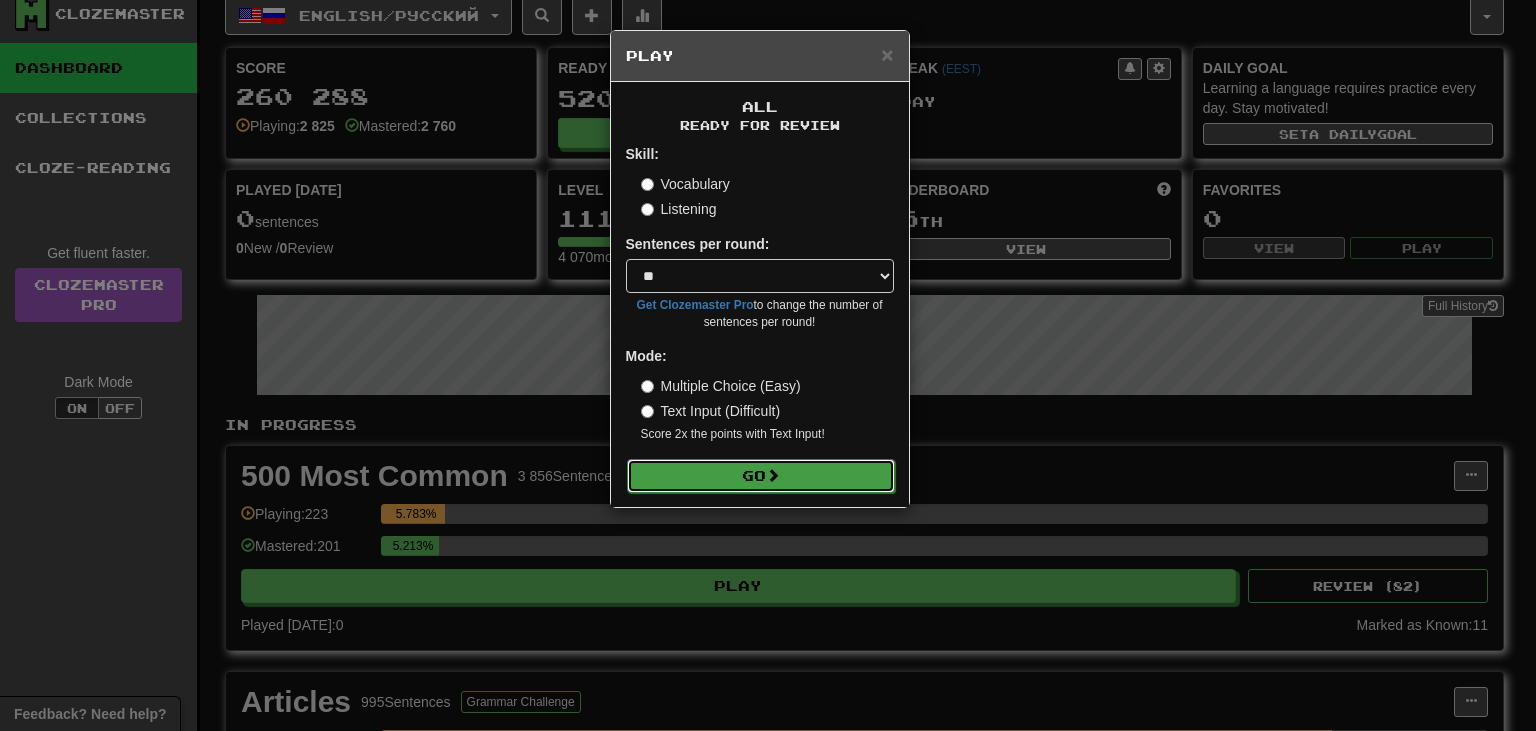 click on "Go" at bounding box center (761, 476) 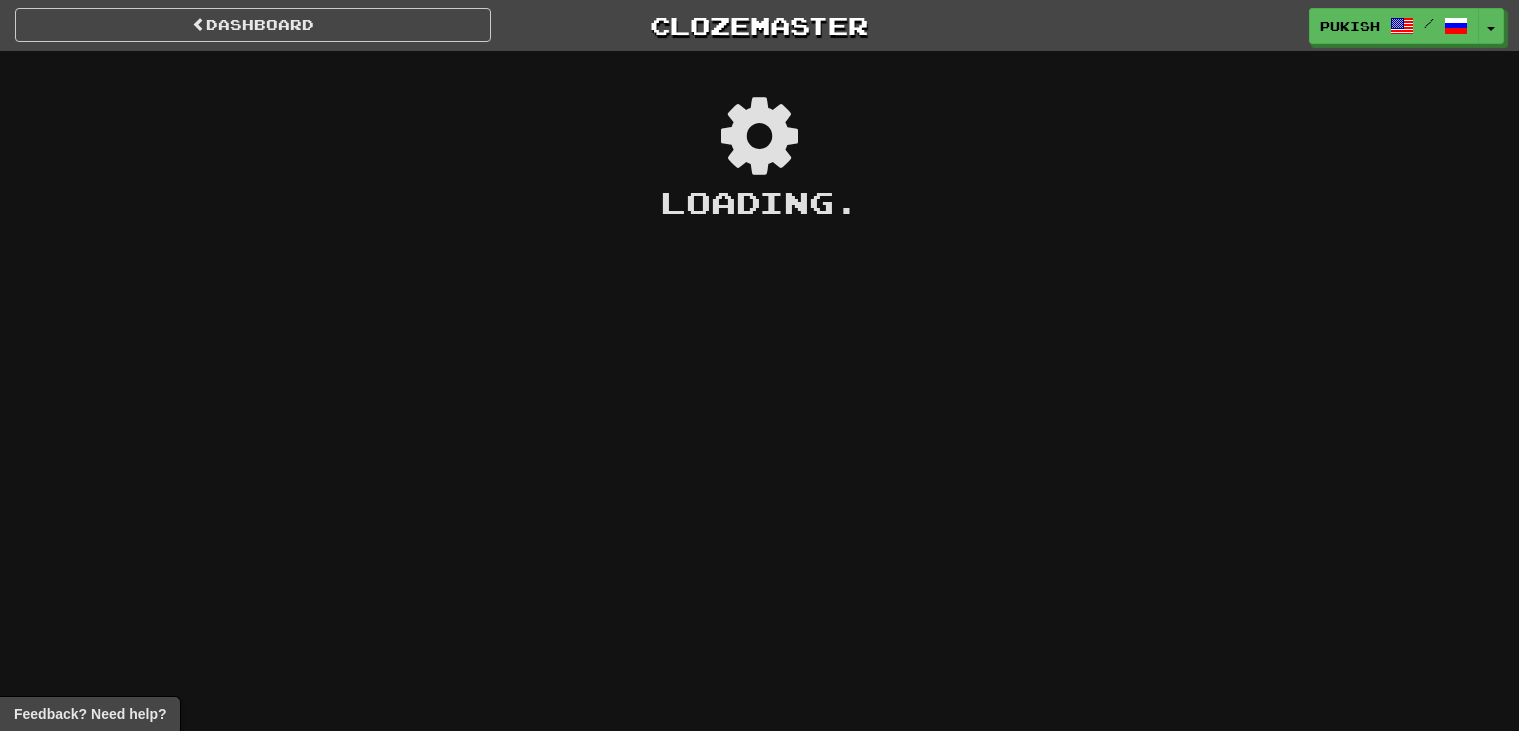scroll, scrollTop: 0, scrollLeft: 0, axis: both 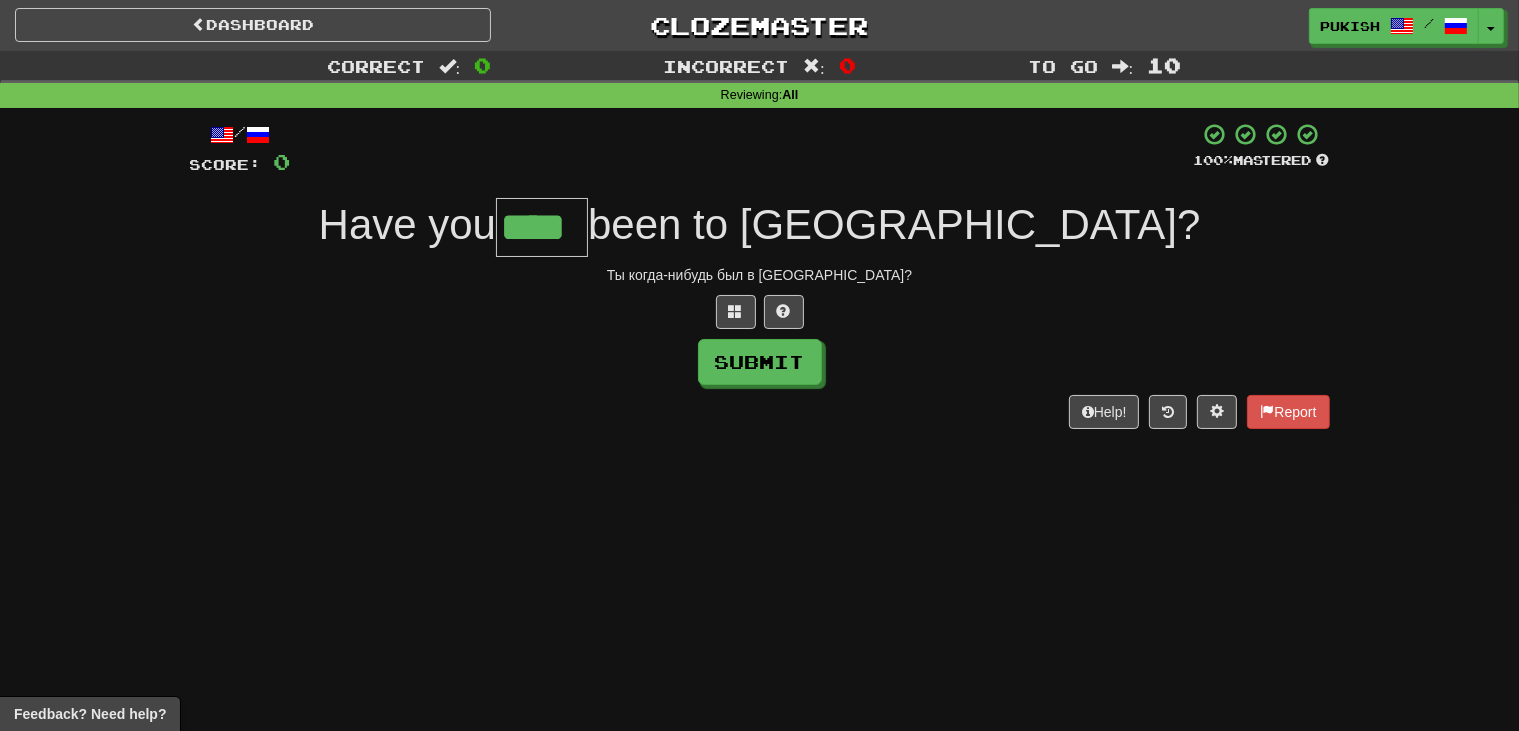 type on "****" 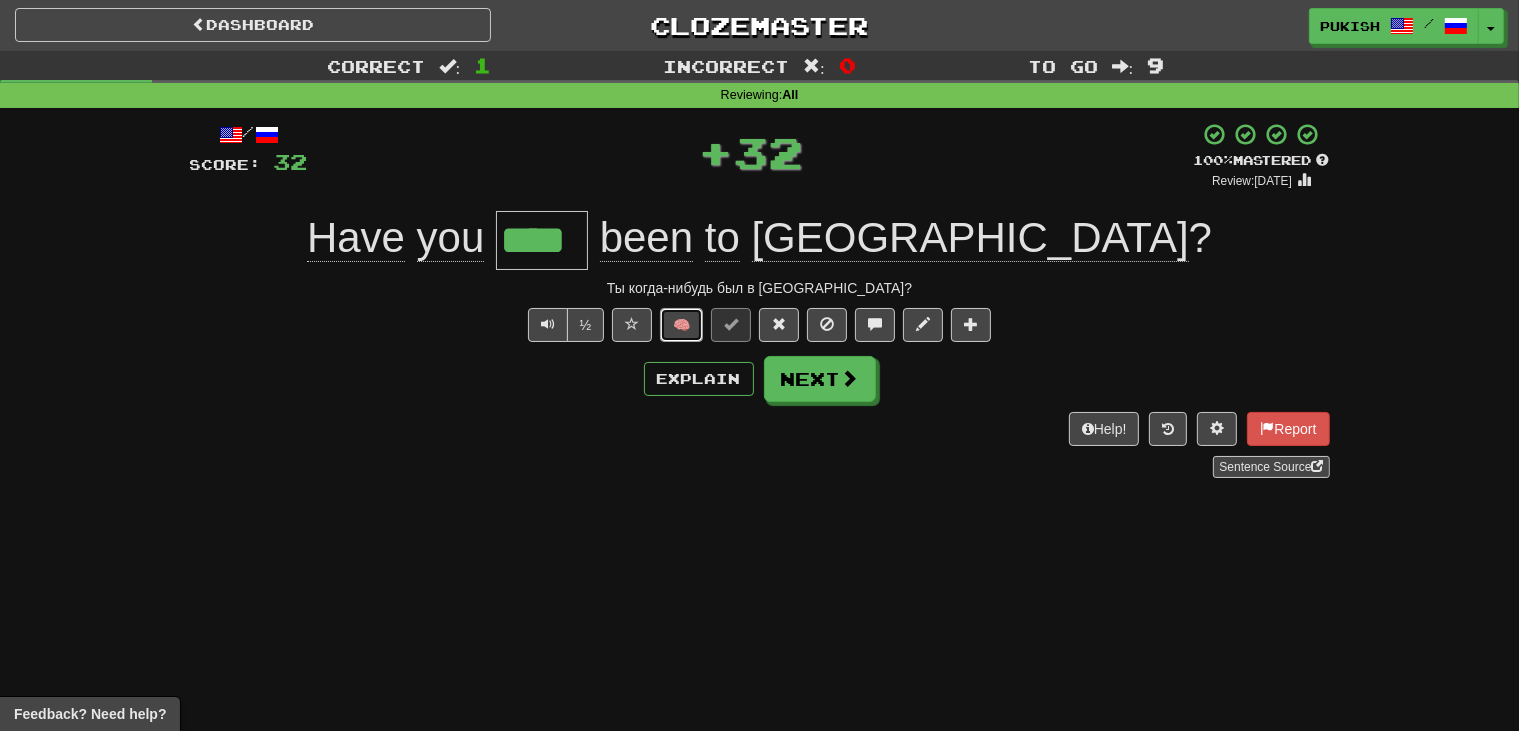 click on "🧠" at bounding box center [681, 325] 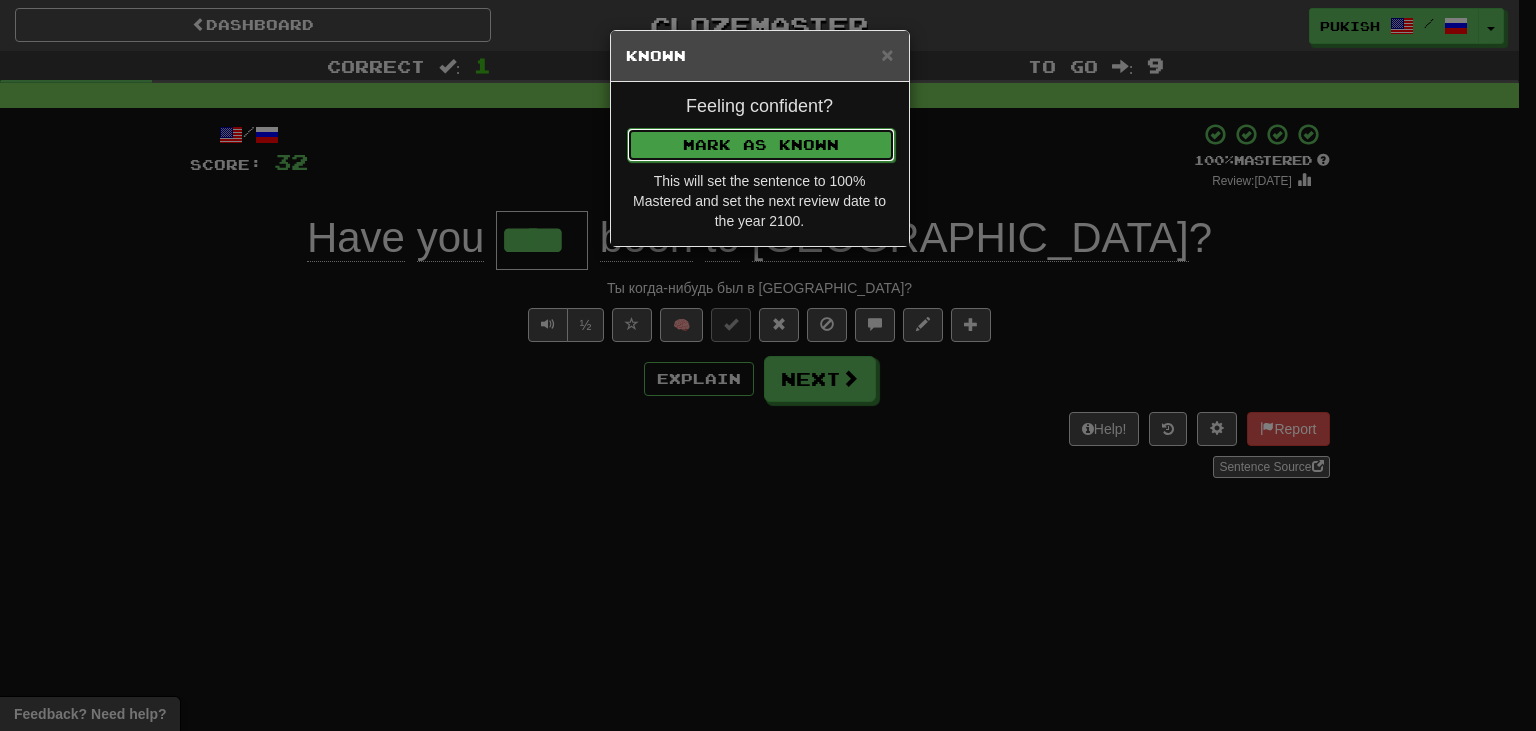 click on "Mark as Known" at bounding box center [761, 145] 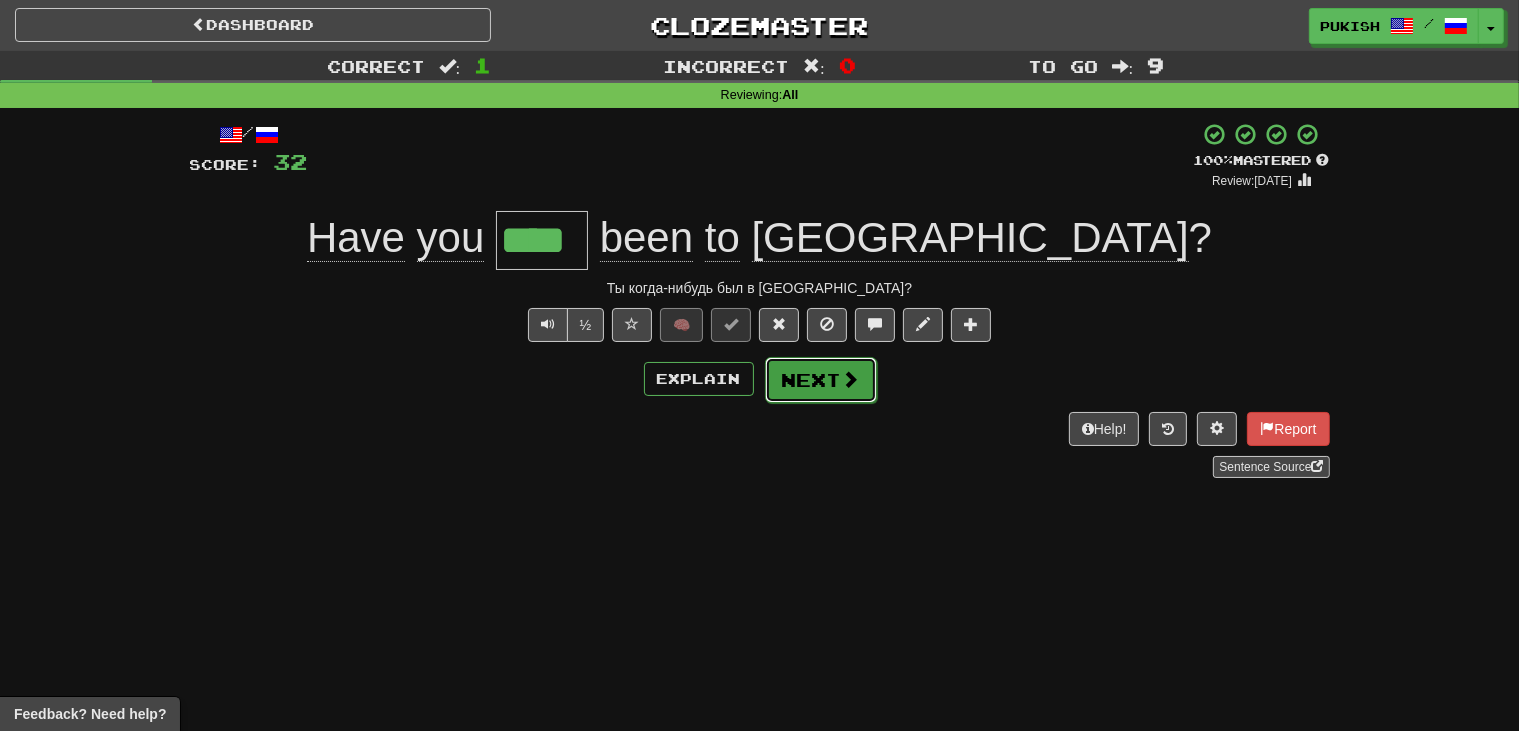 click on "Next" at bounding box center [821, 380] 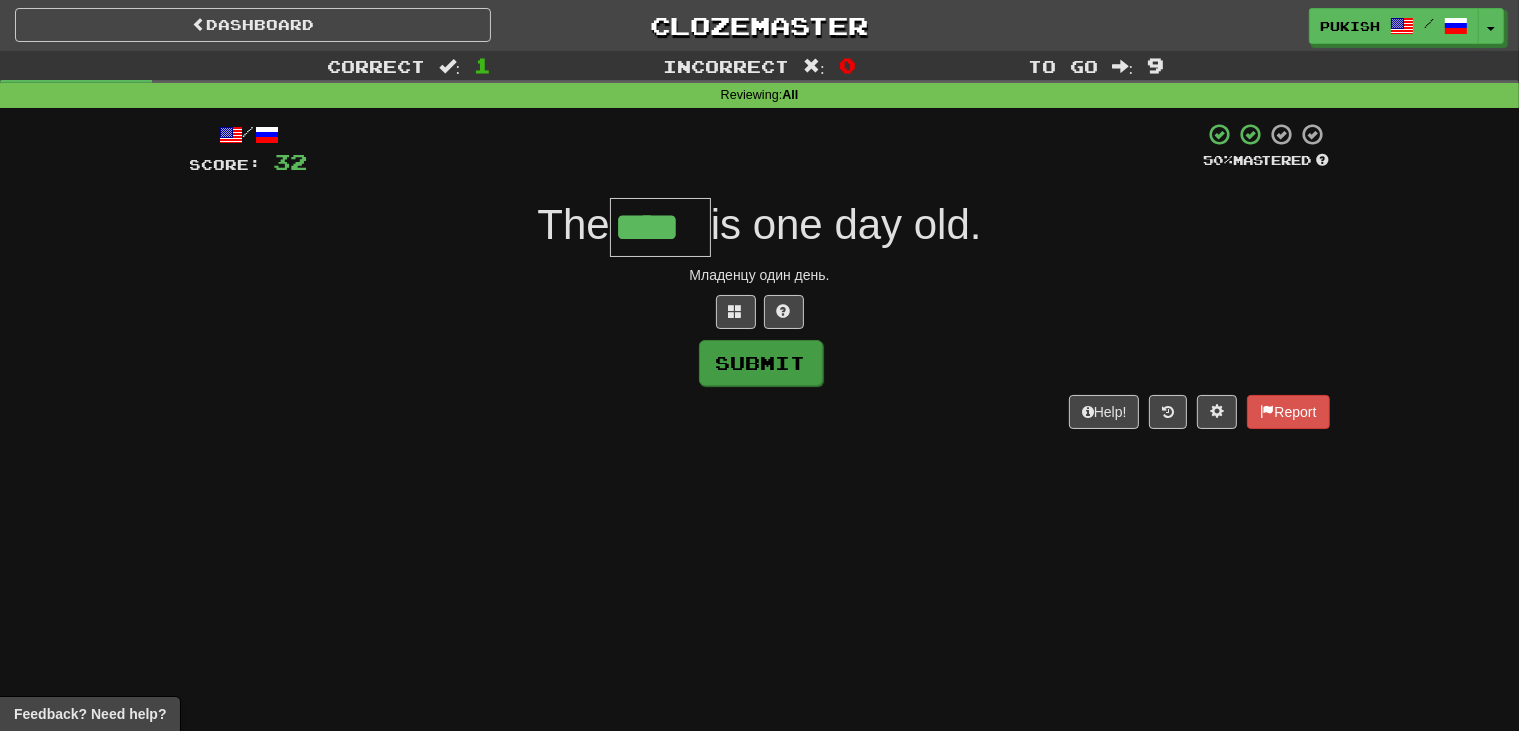 type on "****" 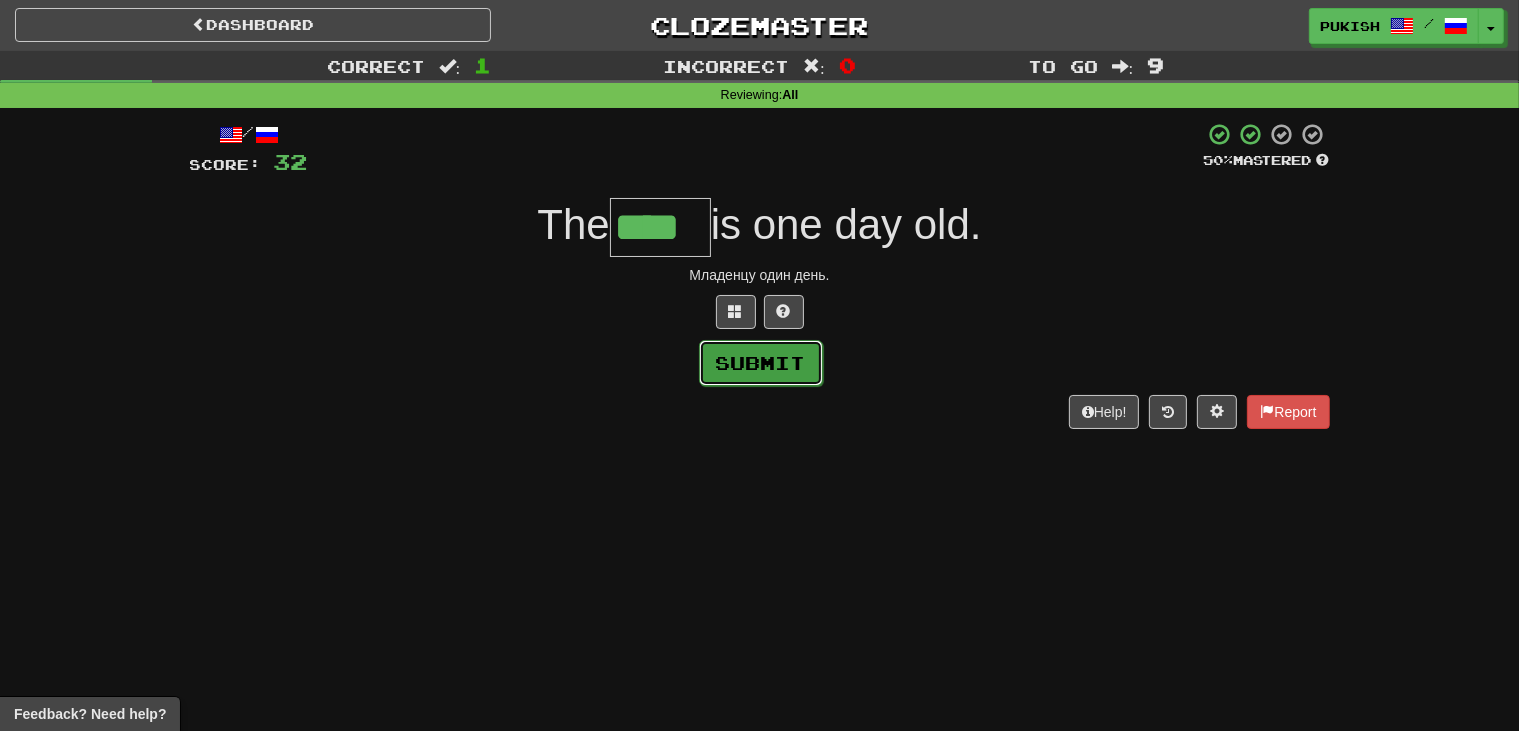 click on "Submit" at bounding box center (761, 363) 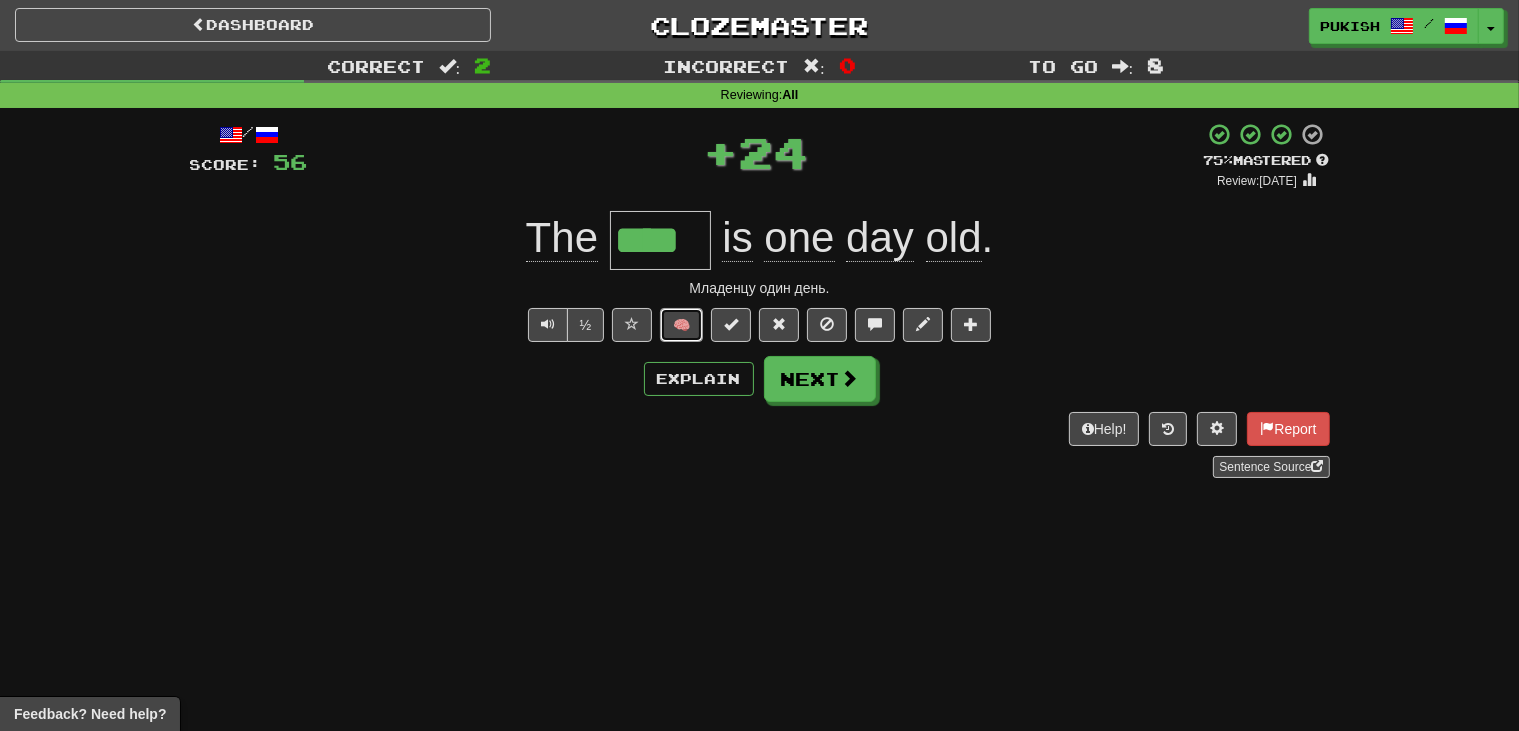 click on "🧠" at bounding box center (681, 325) 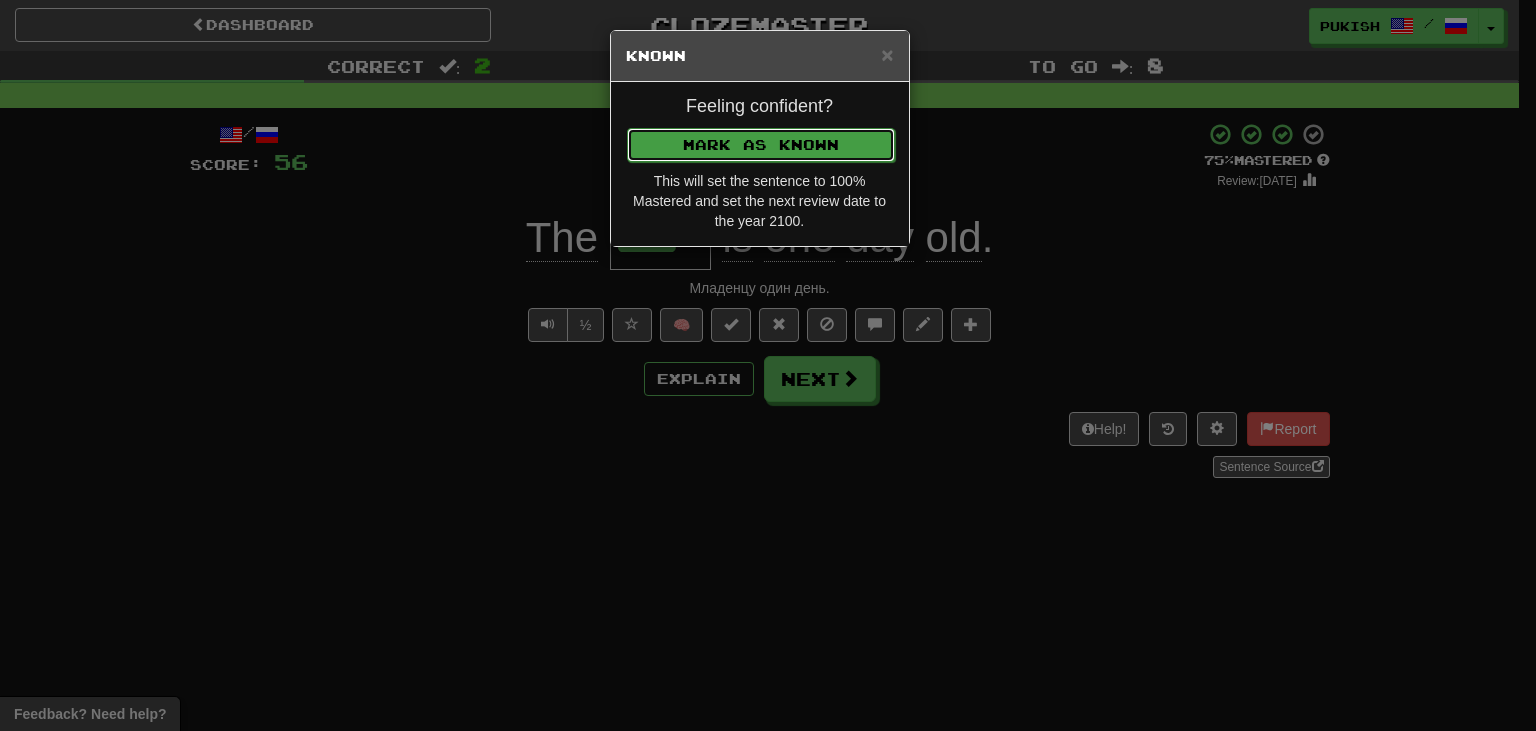 click on "Mark as Known" at bounding box center [761, 145] 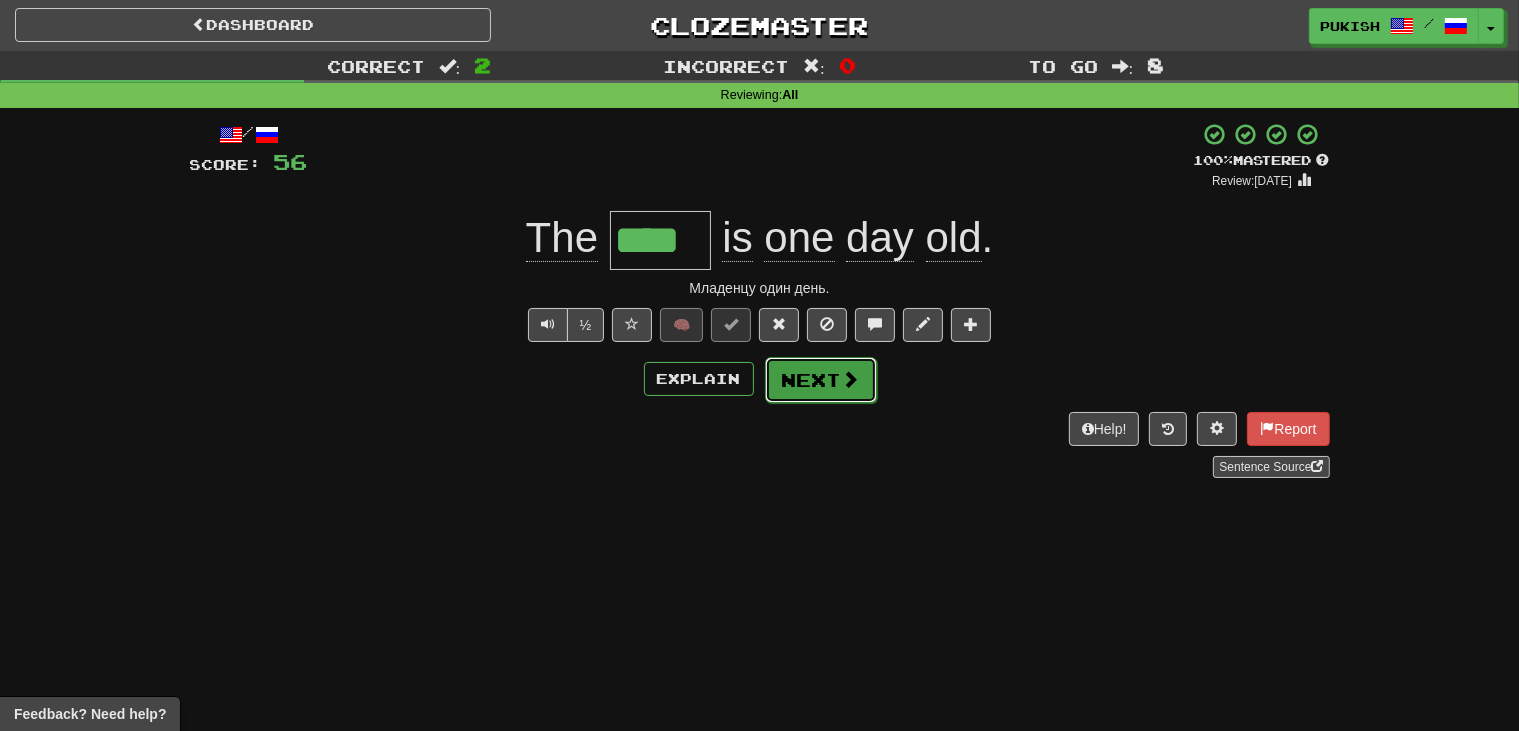 click on "Next" at bounding box center [821, 380] 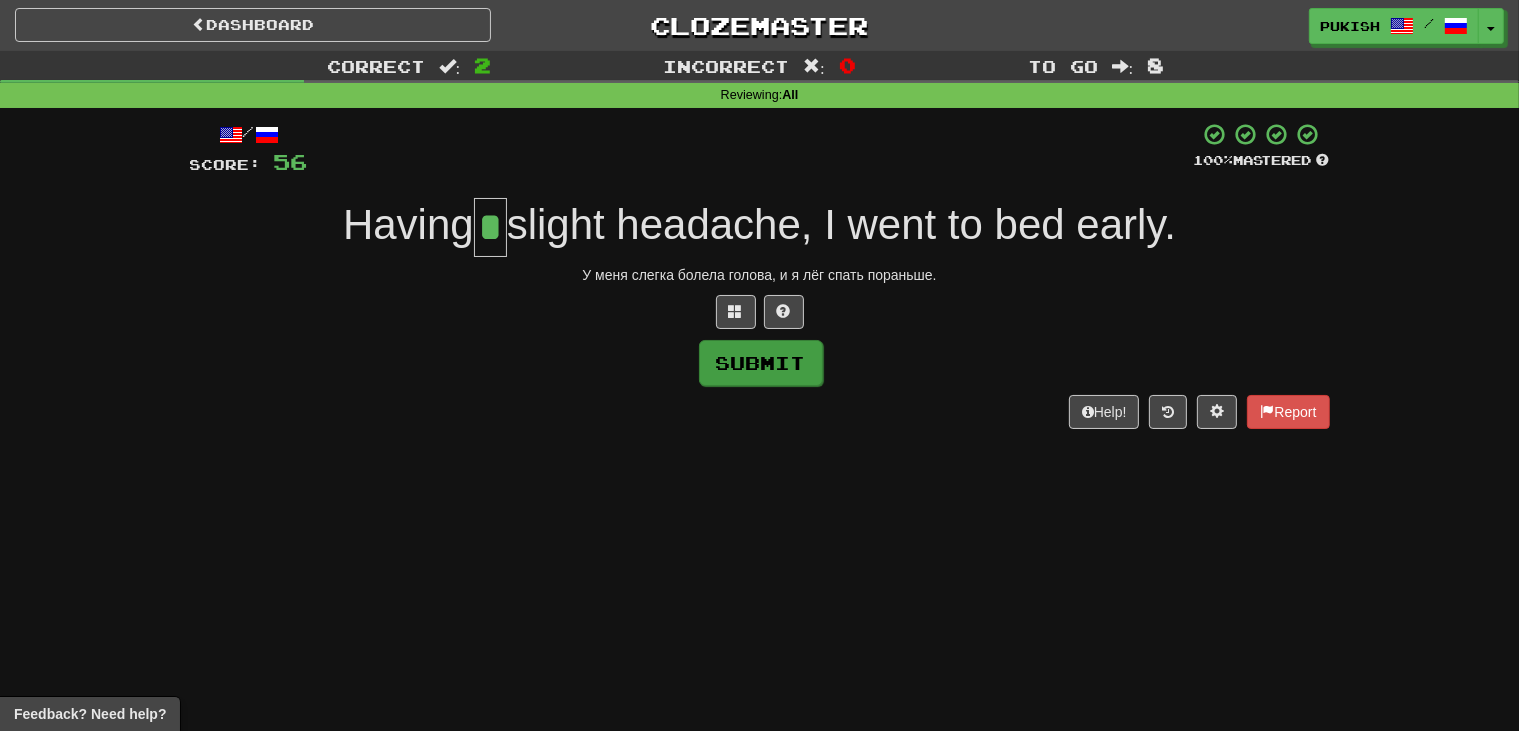 type on "*" 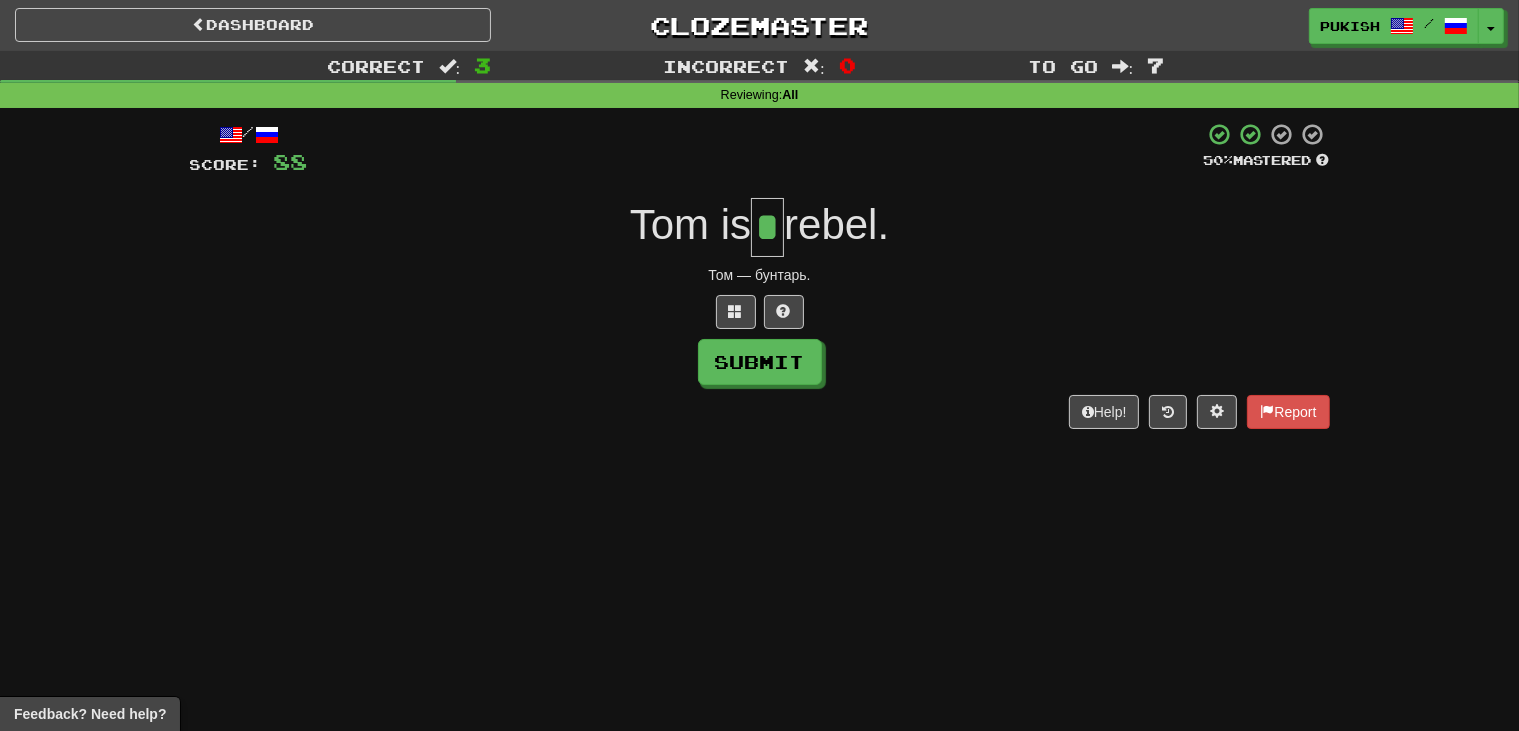 type on "*" 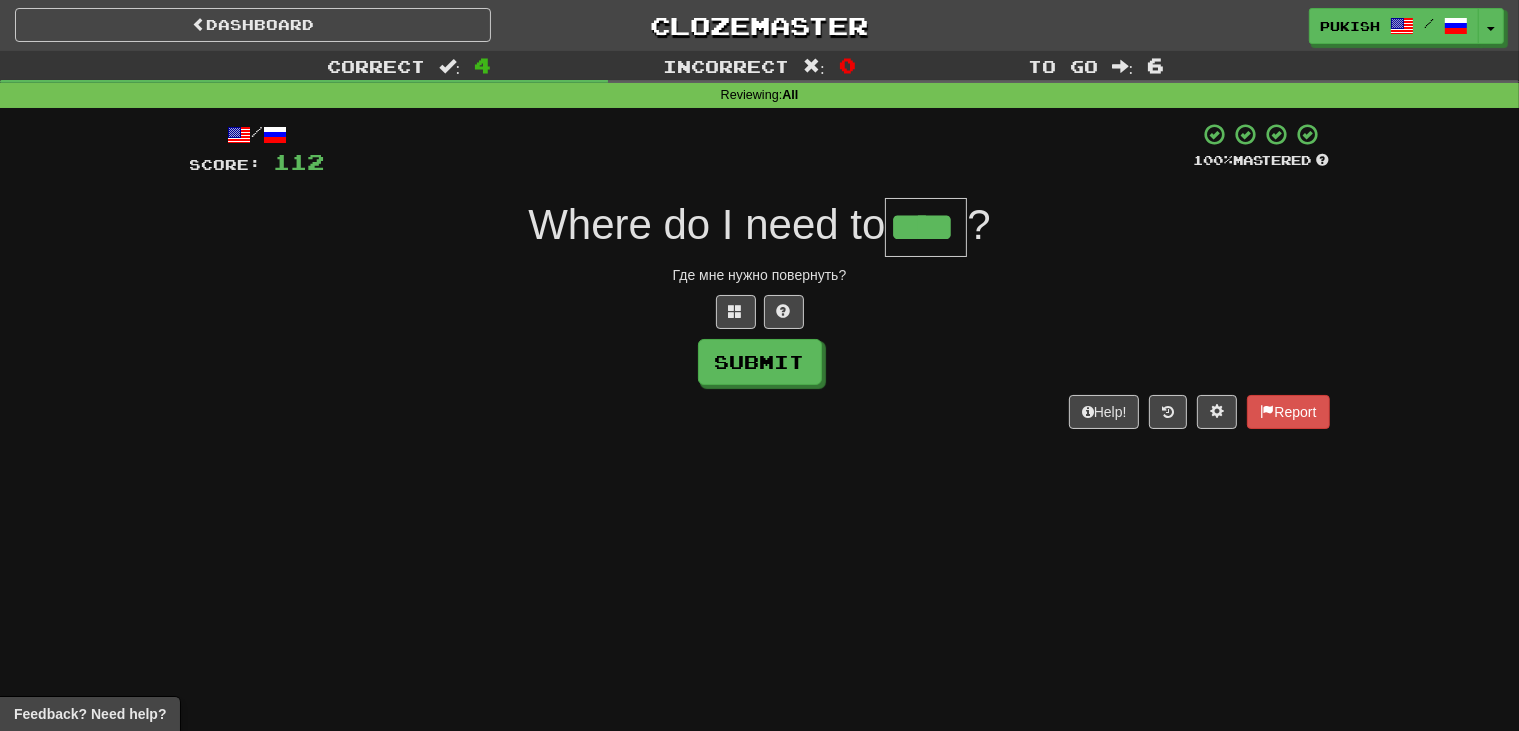 type on "****" 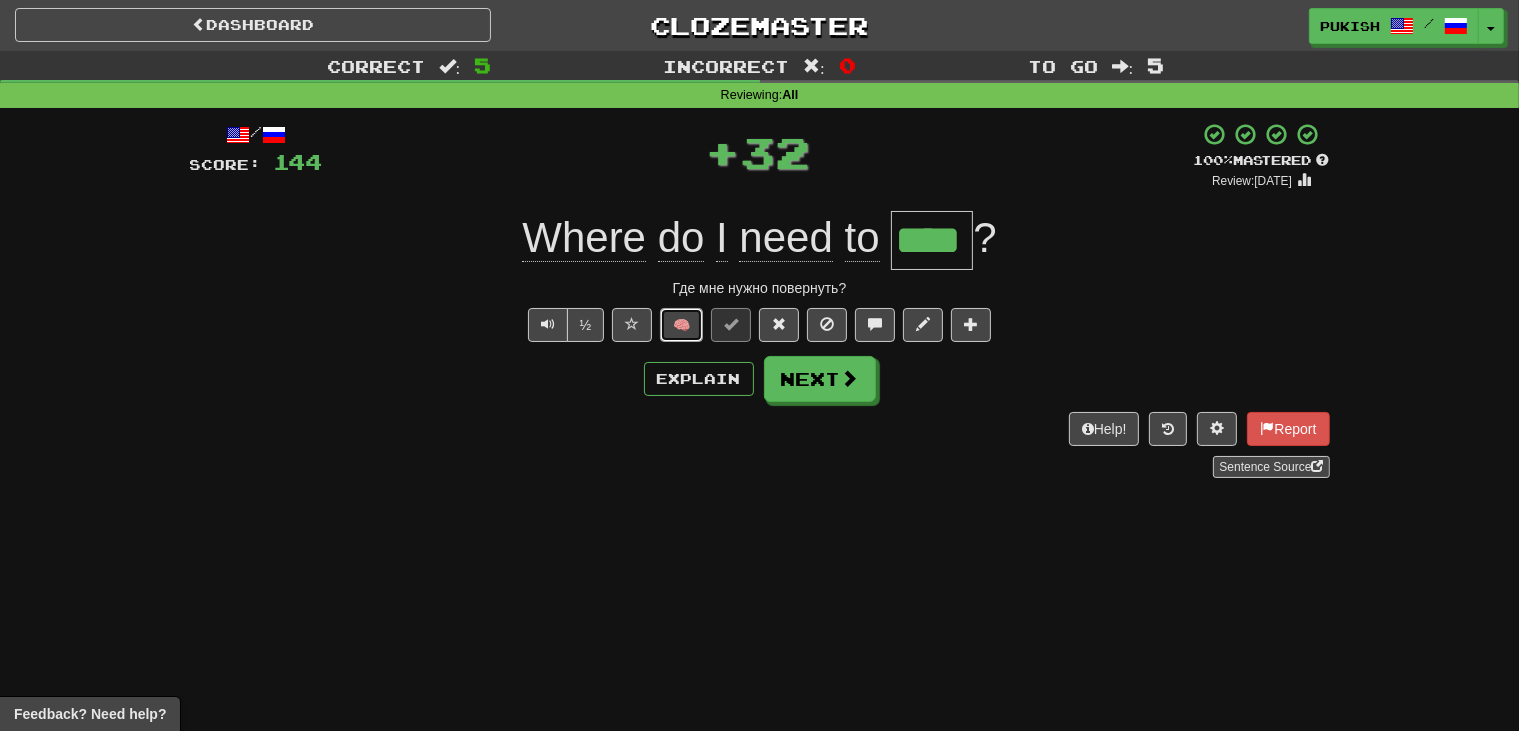 click on "🧠" at bounding box center (681, 325) 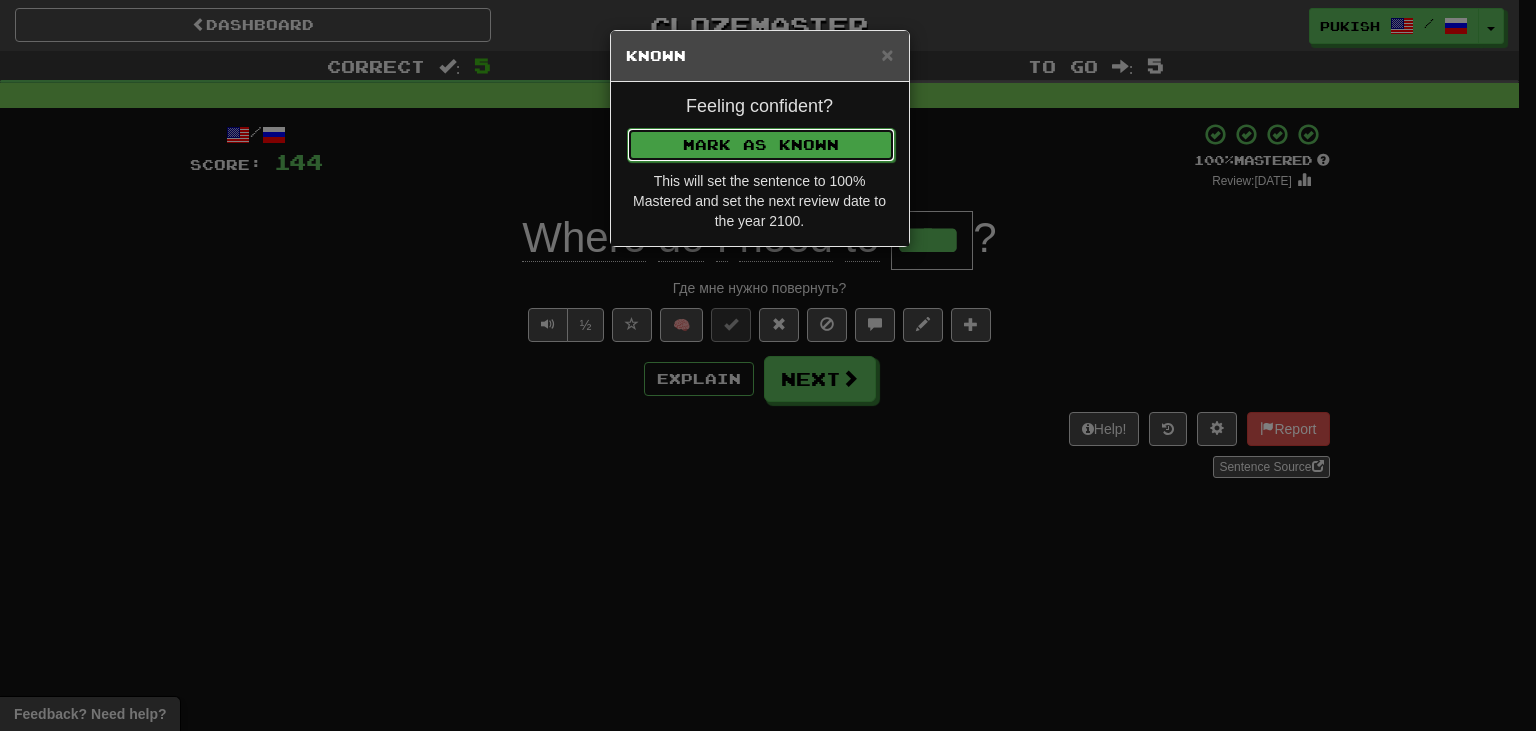 click on "Mark as Known" at bounding box center [761, 145] 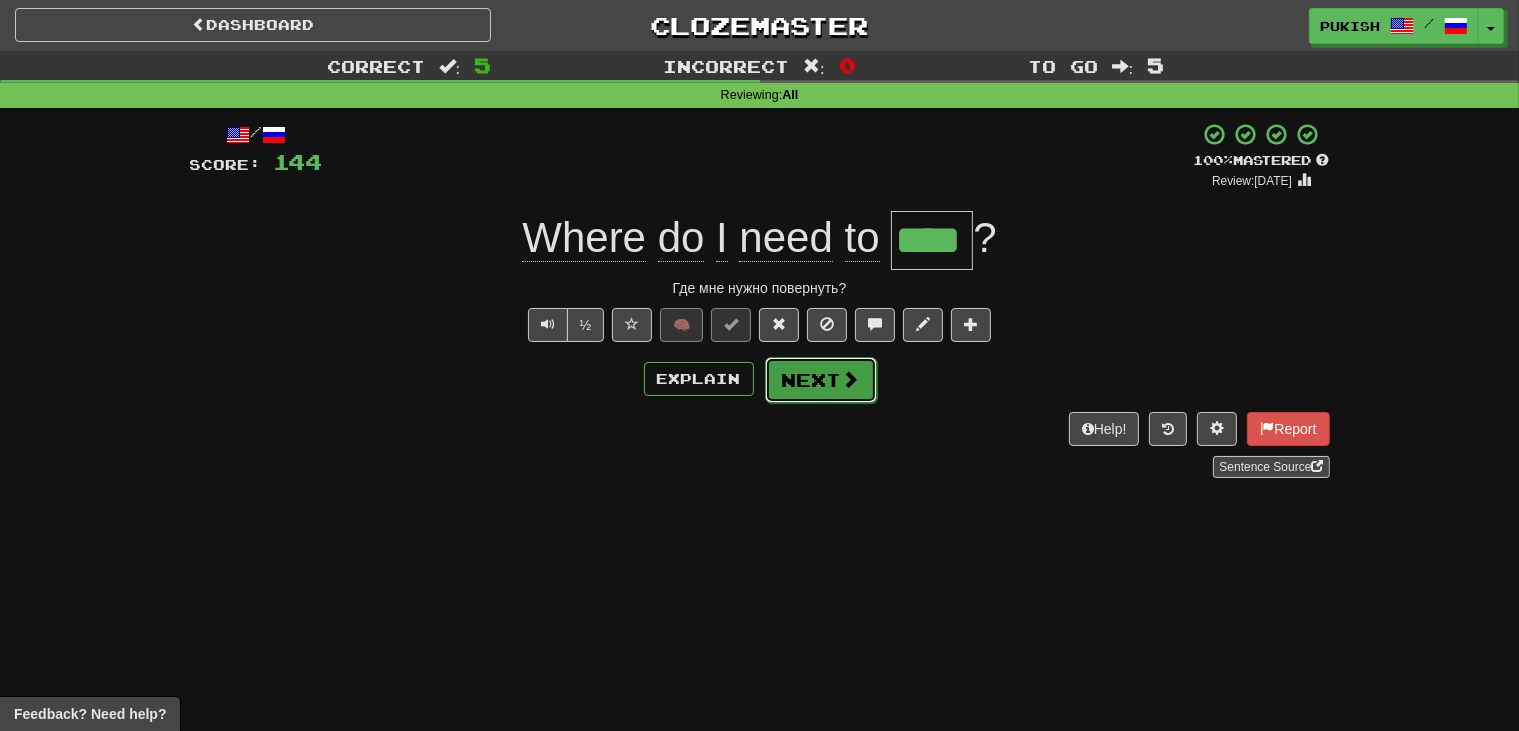 click on "Next" at bounding box center [821, 380] 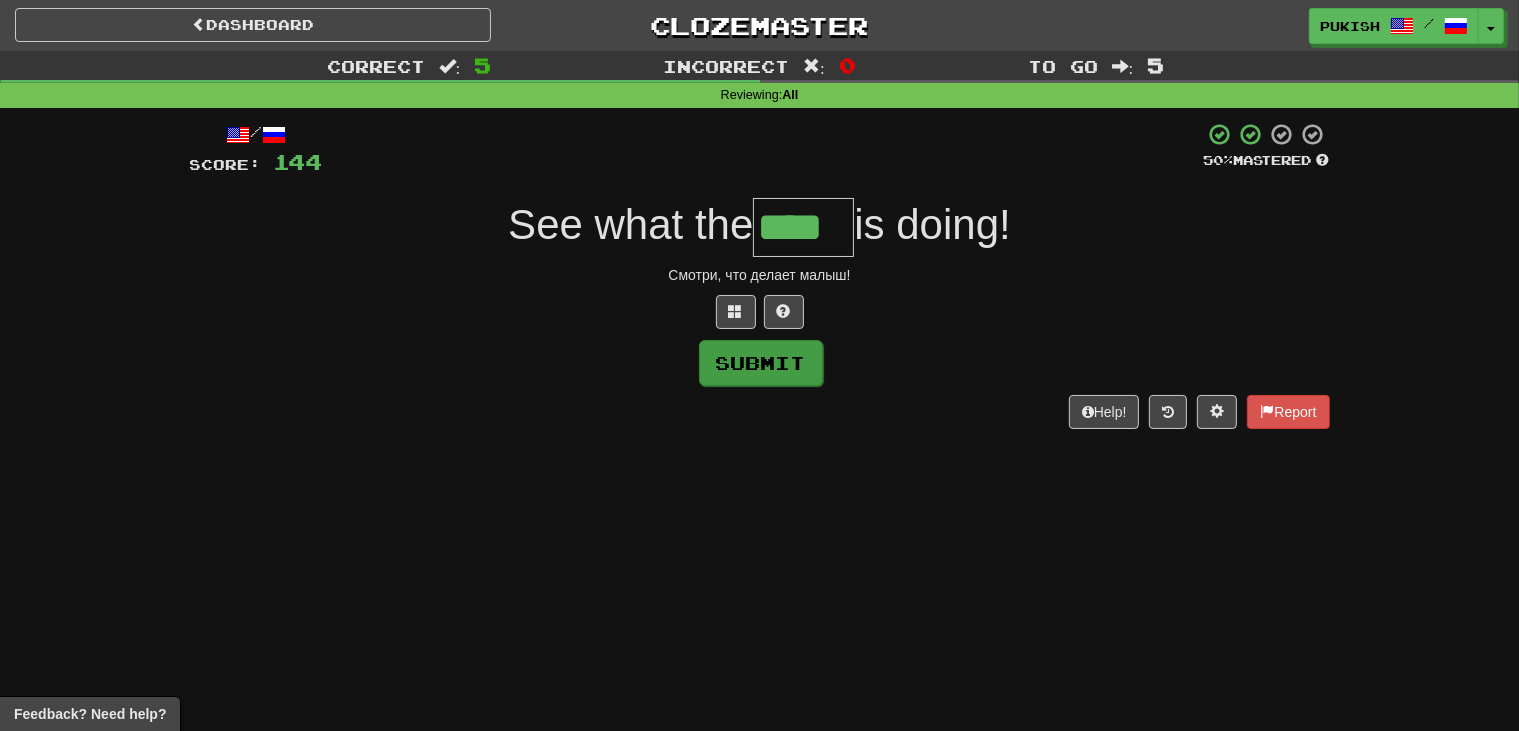 type on "****" 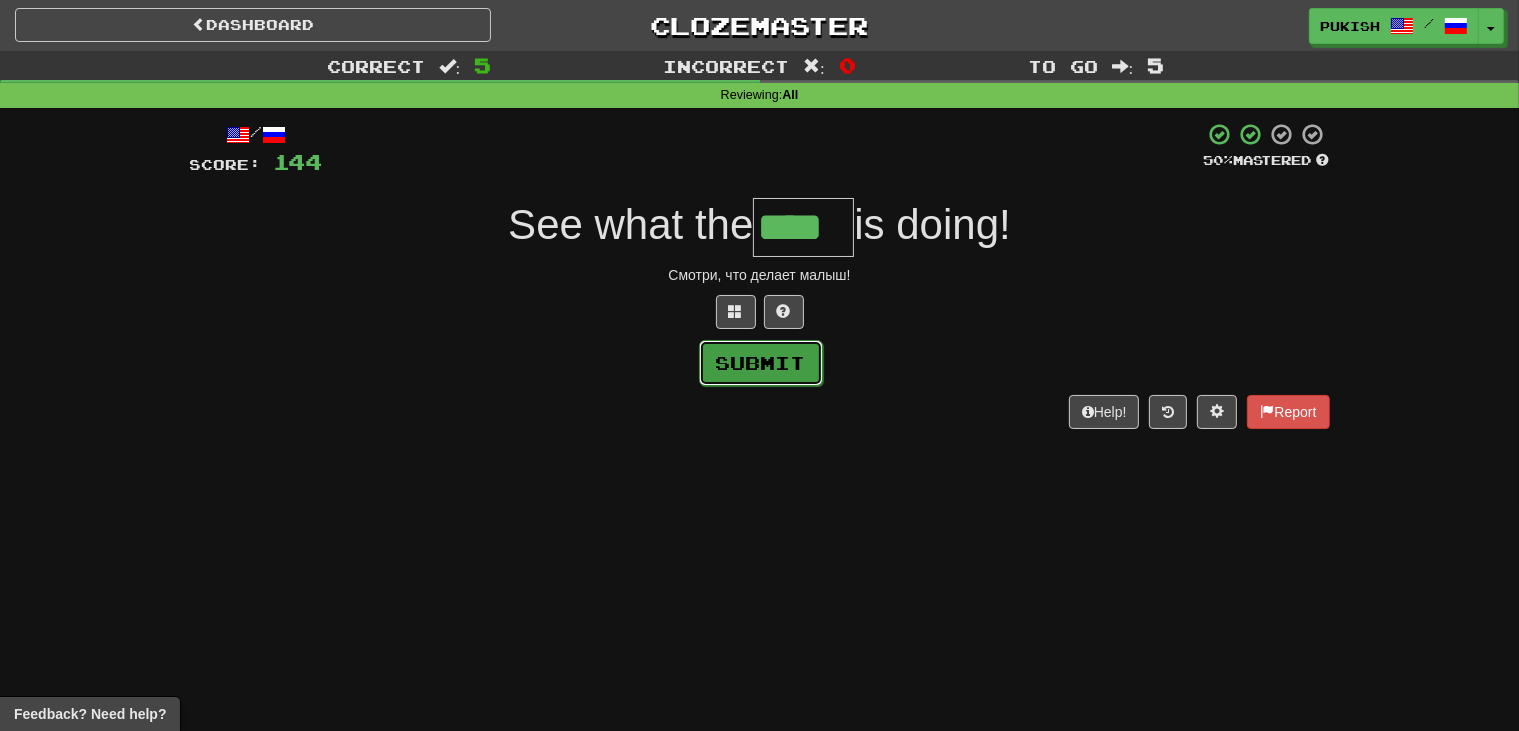 click on "Submit" at bounding box center [761, 363] 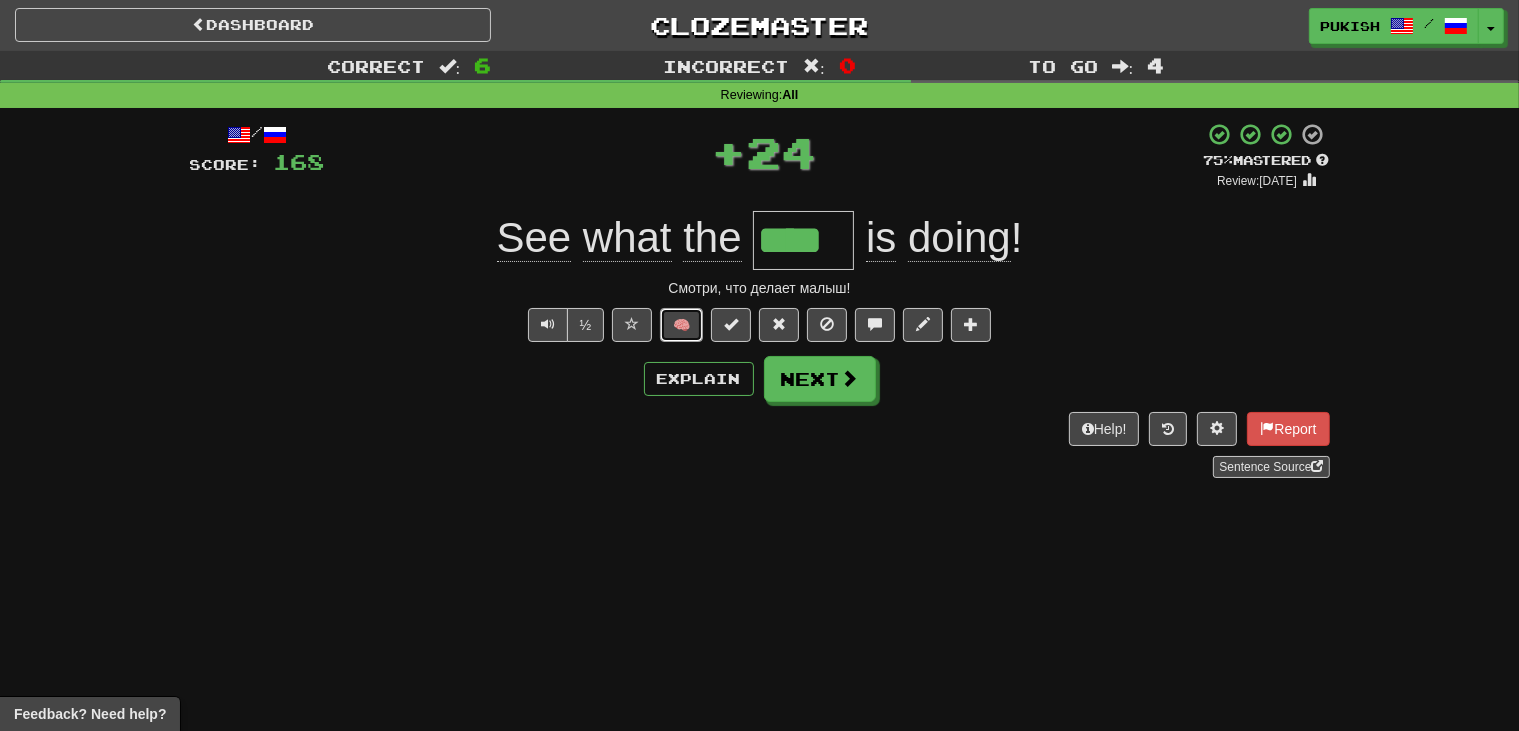 click on "🧠" at bounding box center (681, 325) 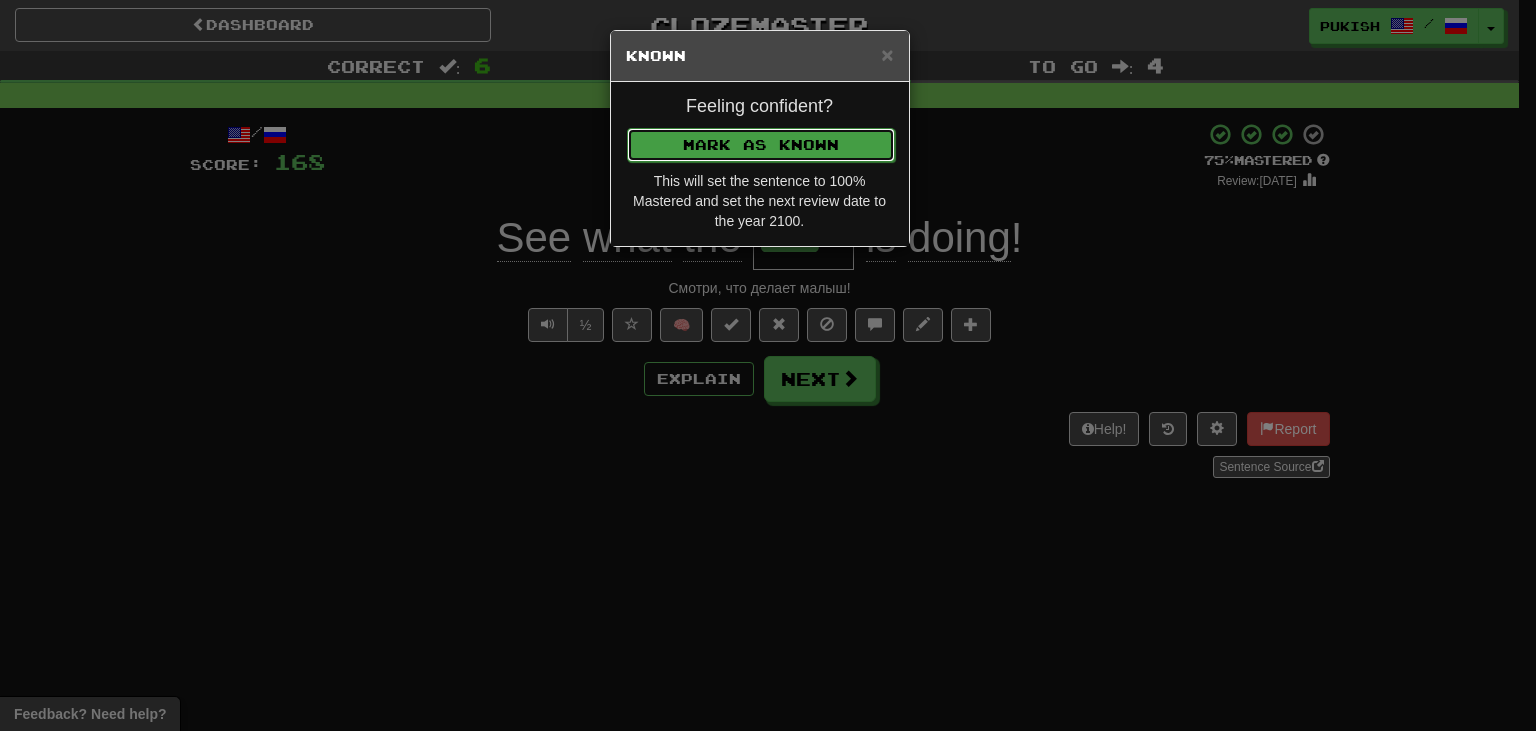 click on "Mark as Known" at bounding box center [761, 145] 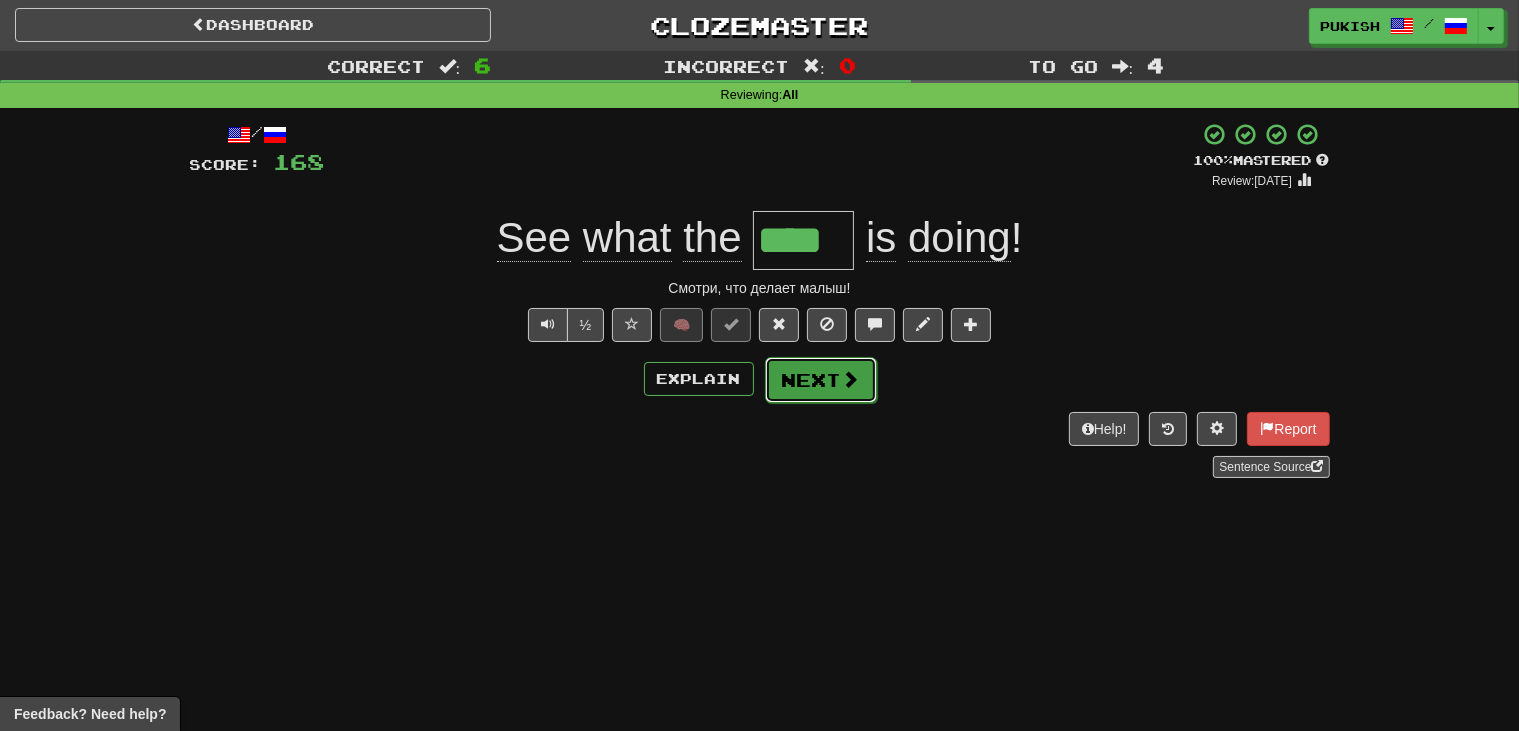 click at bounding box center (851, 379) 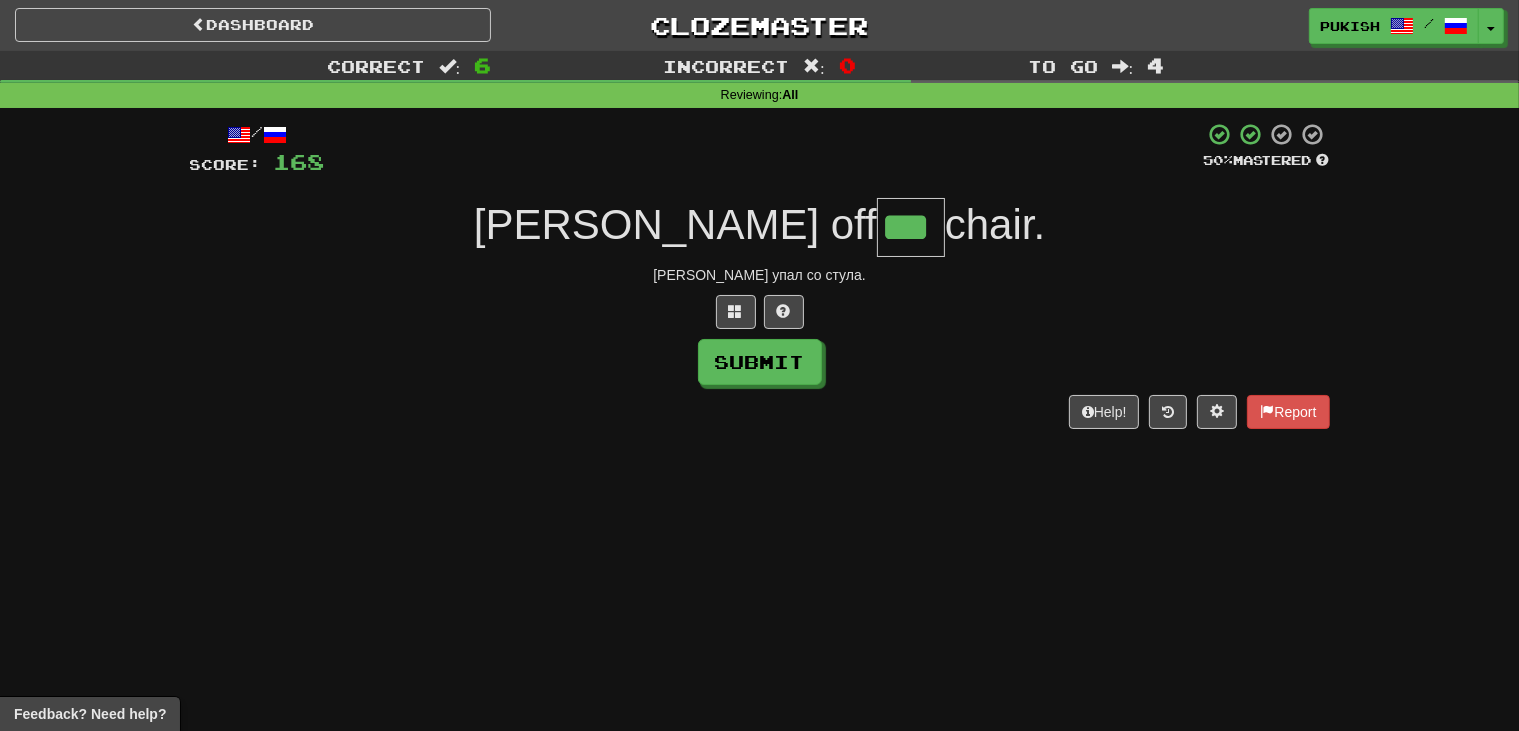 type on "***" 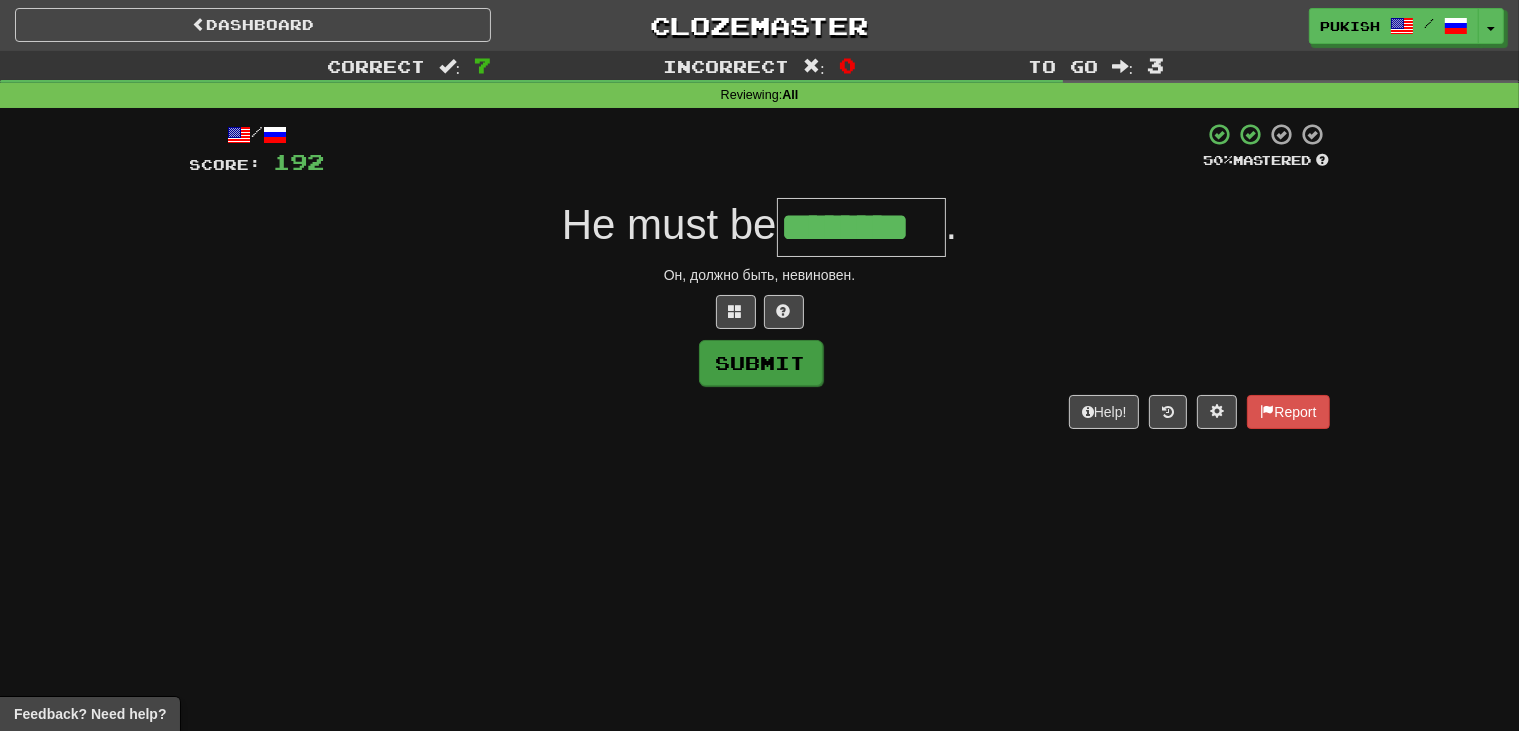 type on "********" 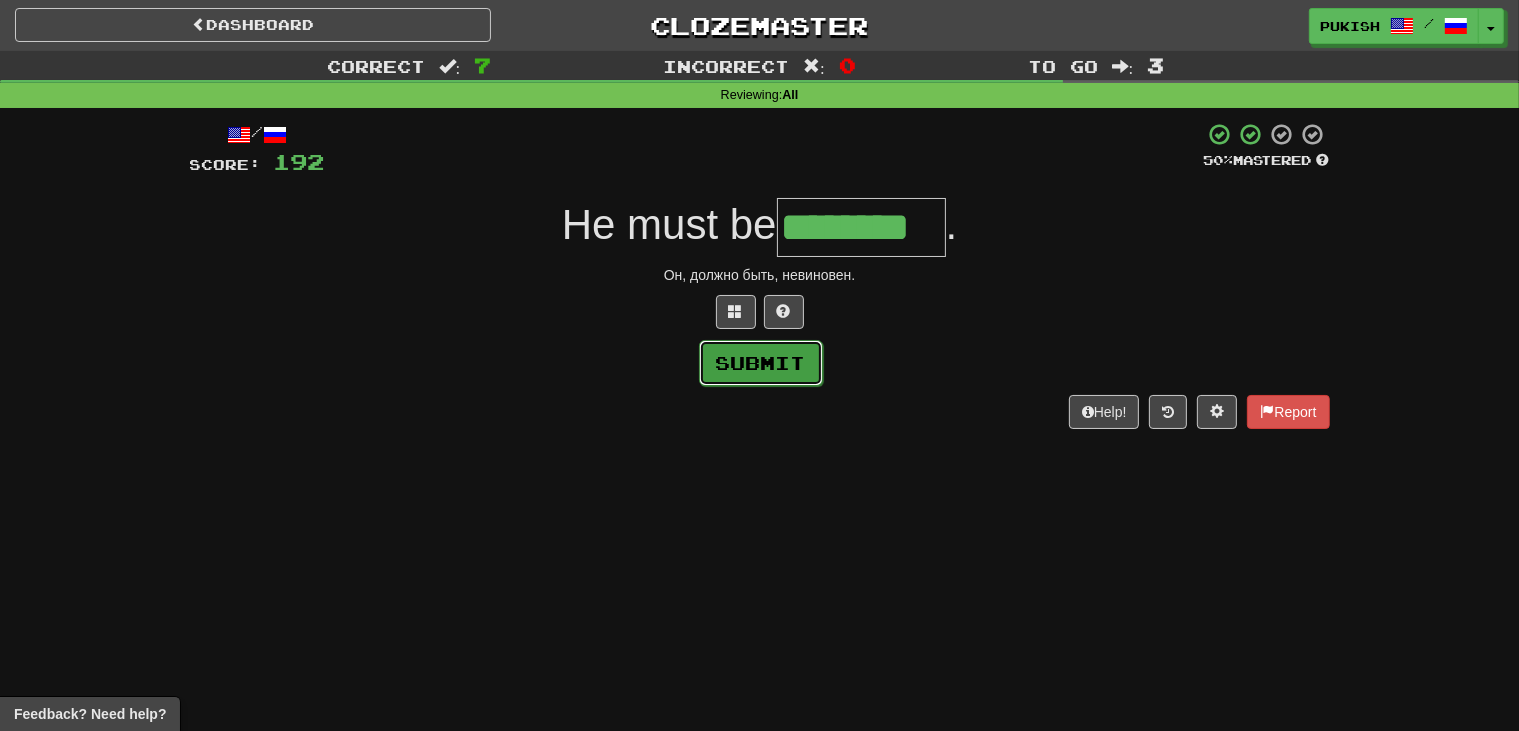 click on "Submit" at bounding box center (761, 363) 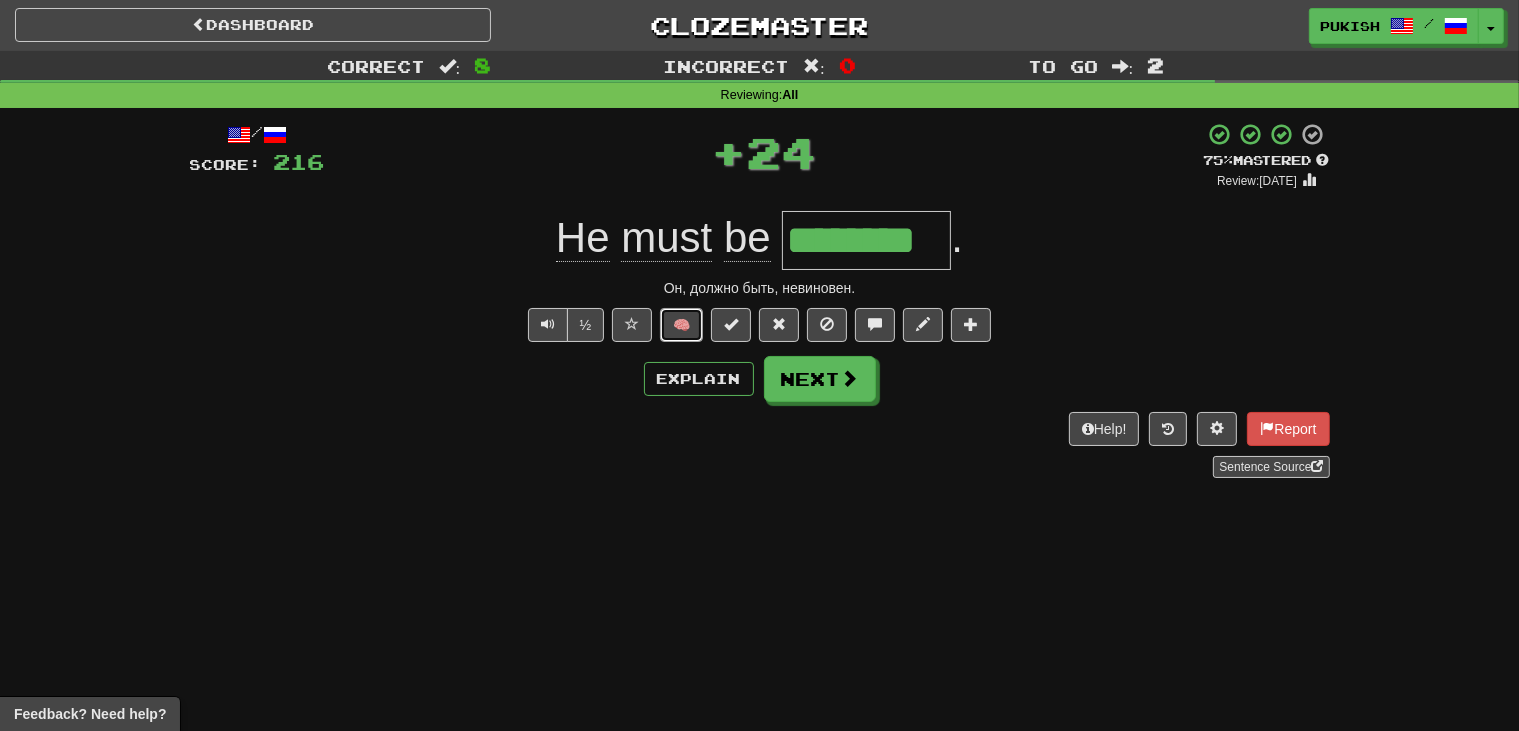 click on "🧠" at bounding box center (681, 325) 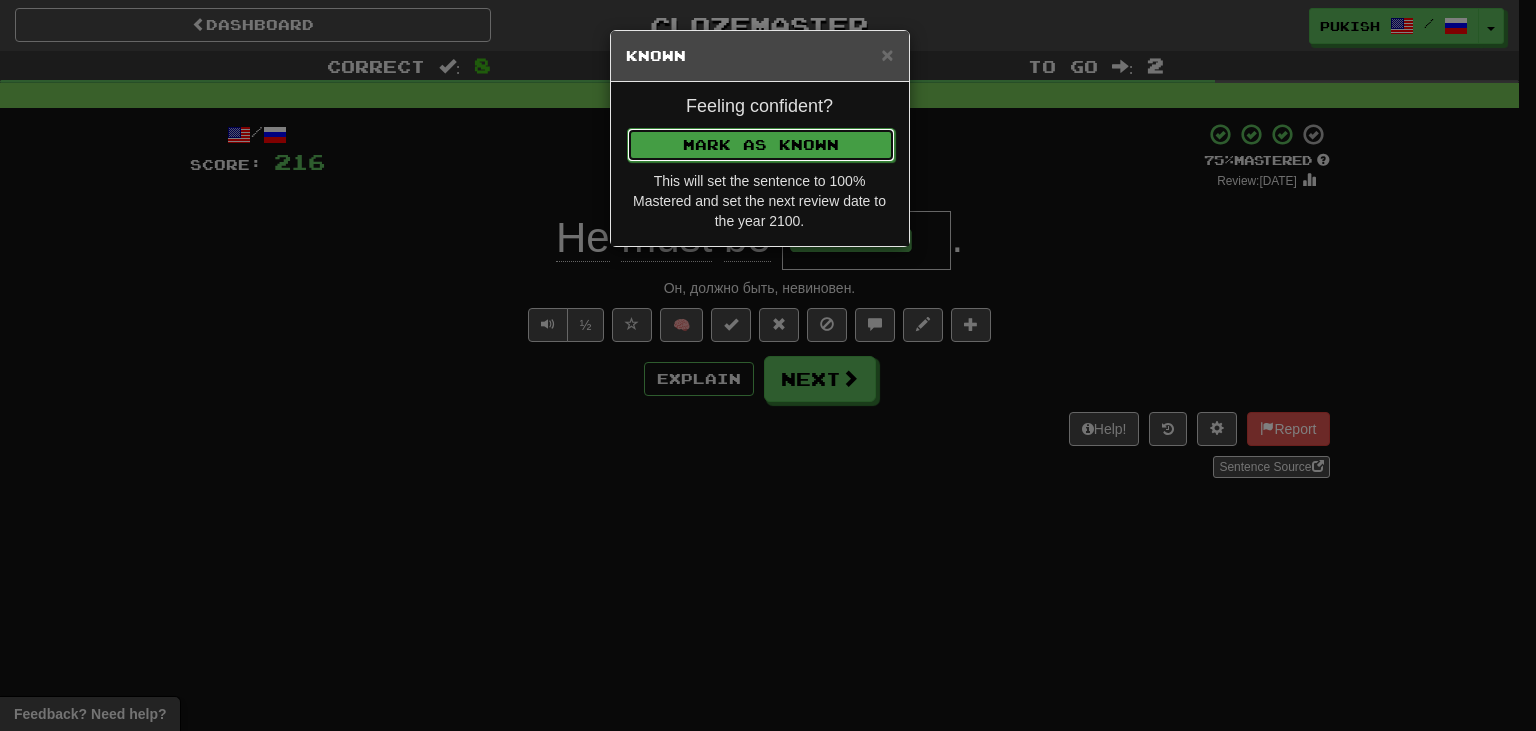 click on "Mark as Known" at bounding box center (761, 145) 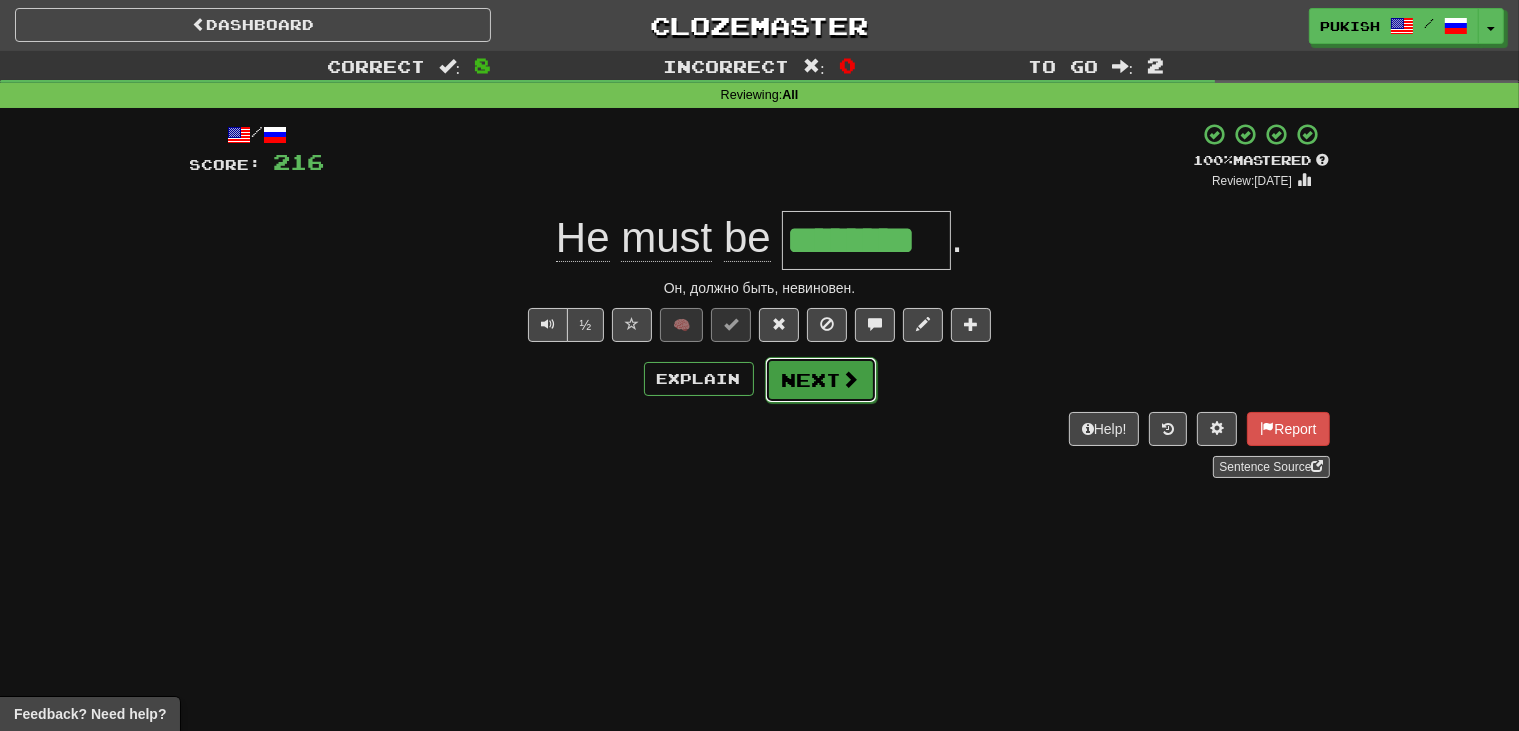 click on "Next" at bounding box center [821, 380] 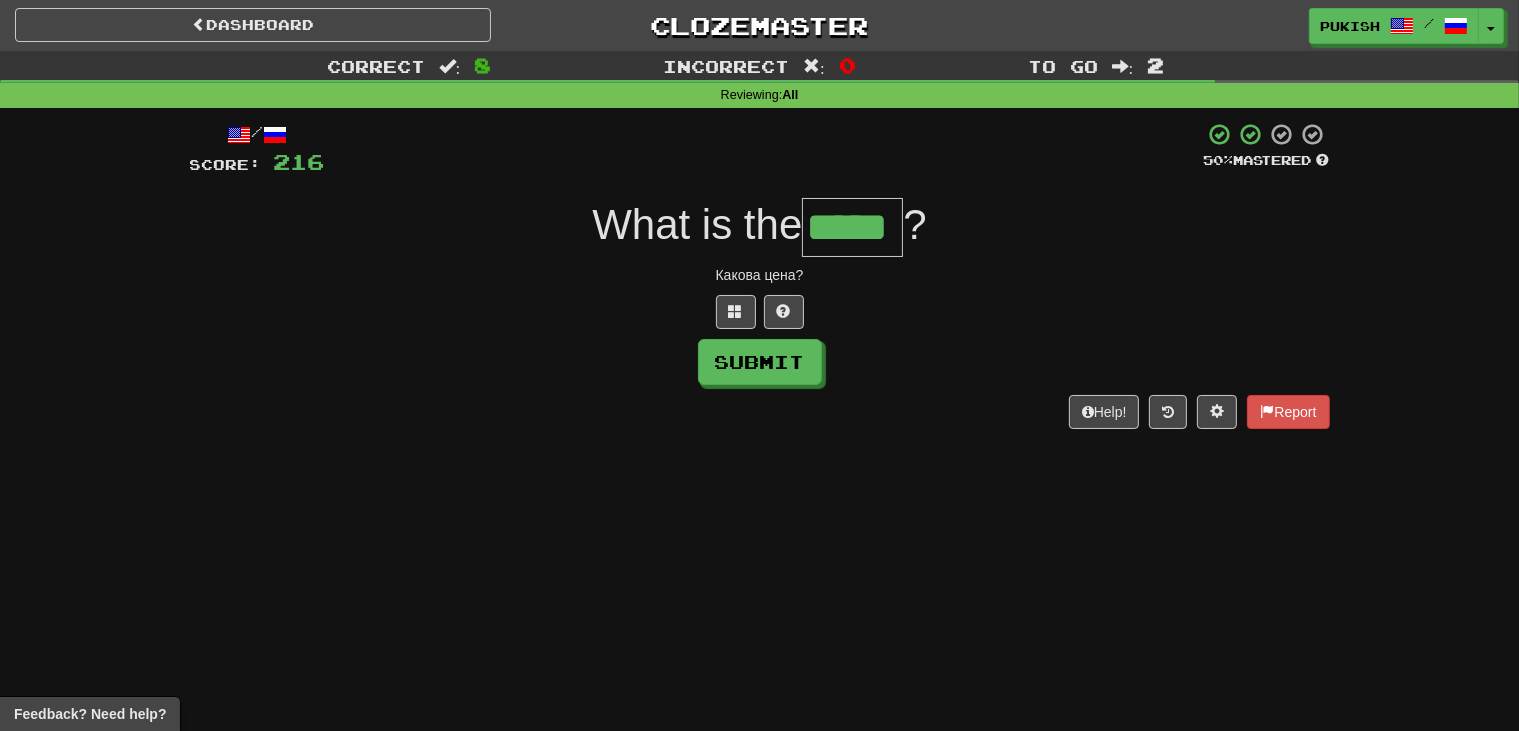 type on "*****" 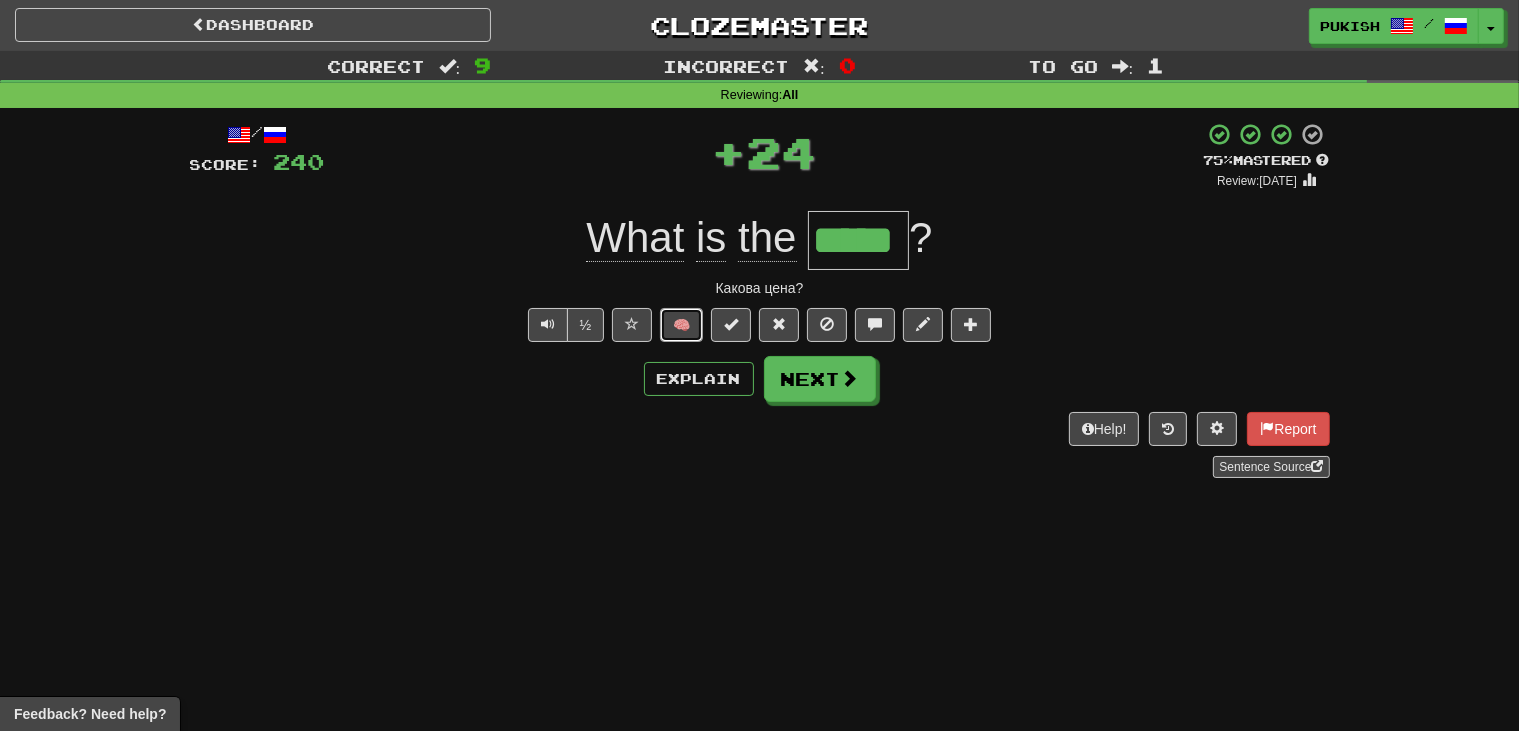 click on "🧠" at bounding box center [681, 325] 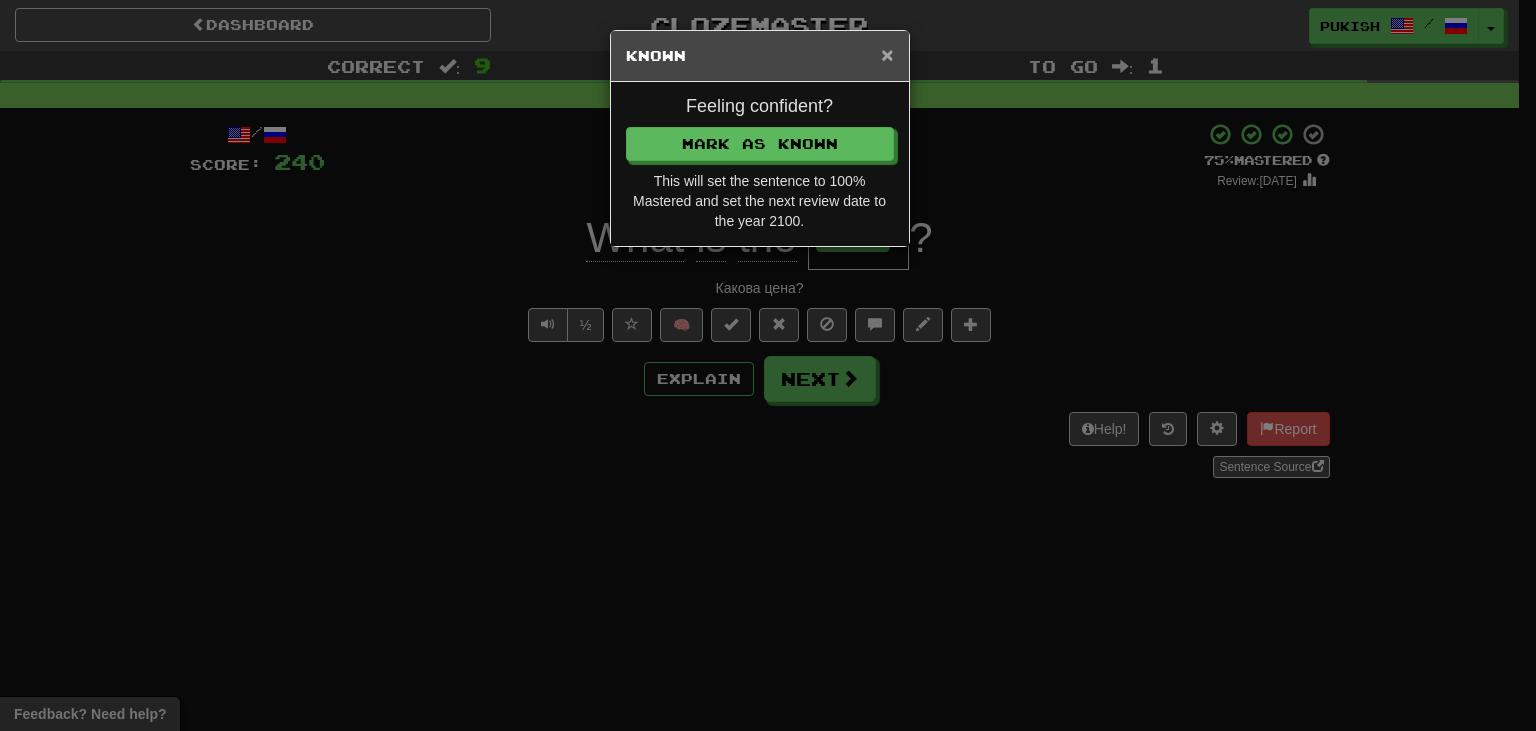 click on "×" at bounding box center [887, 54] 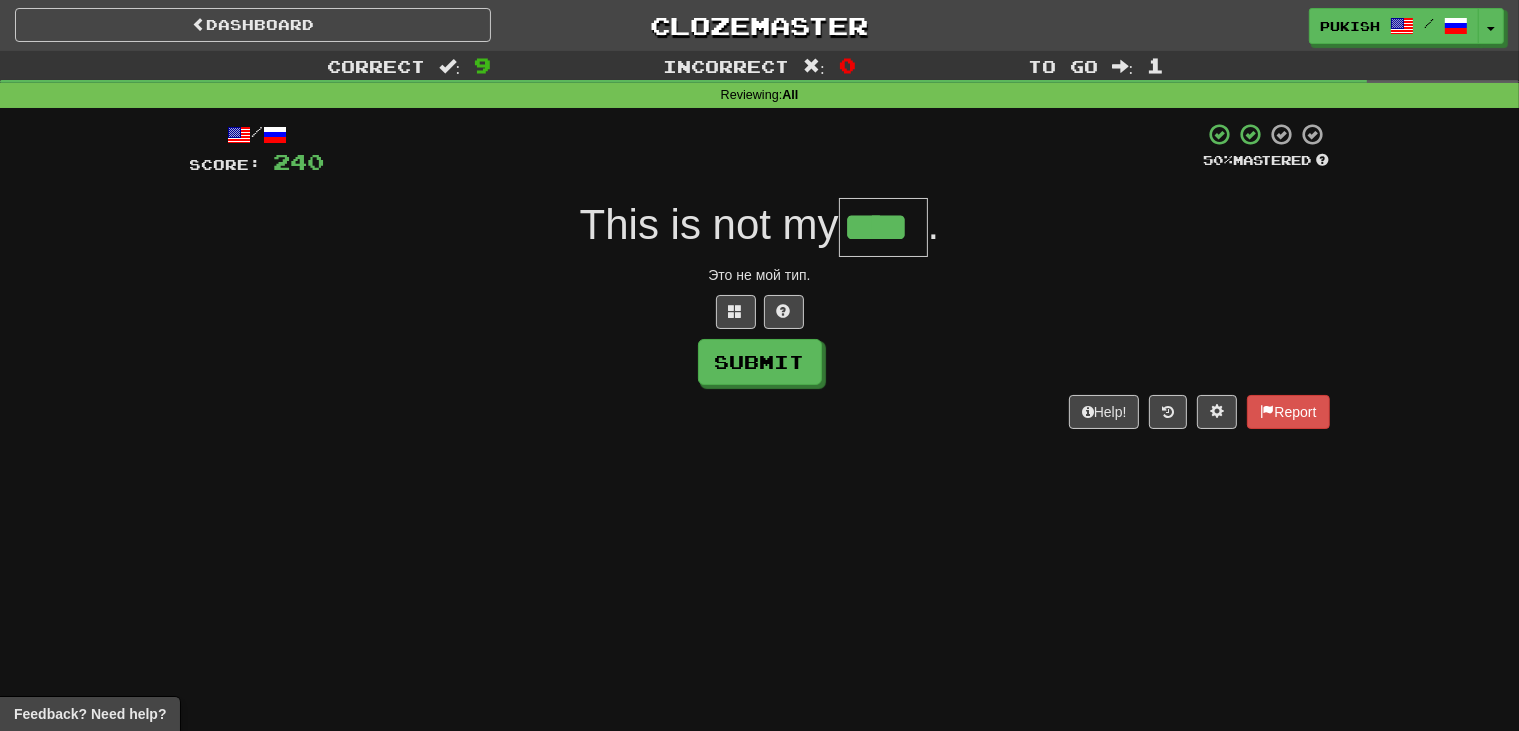 type on "****" 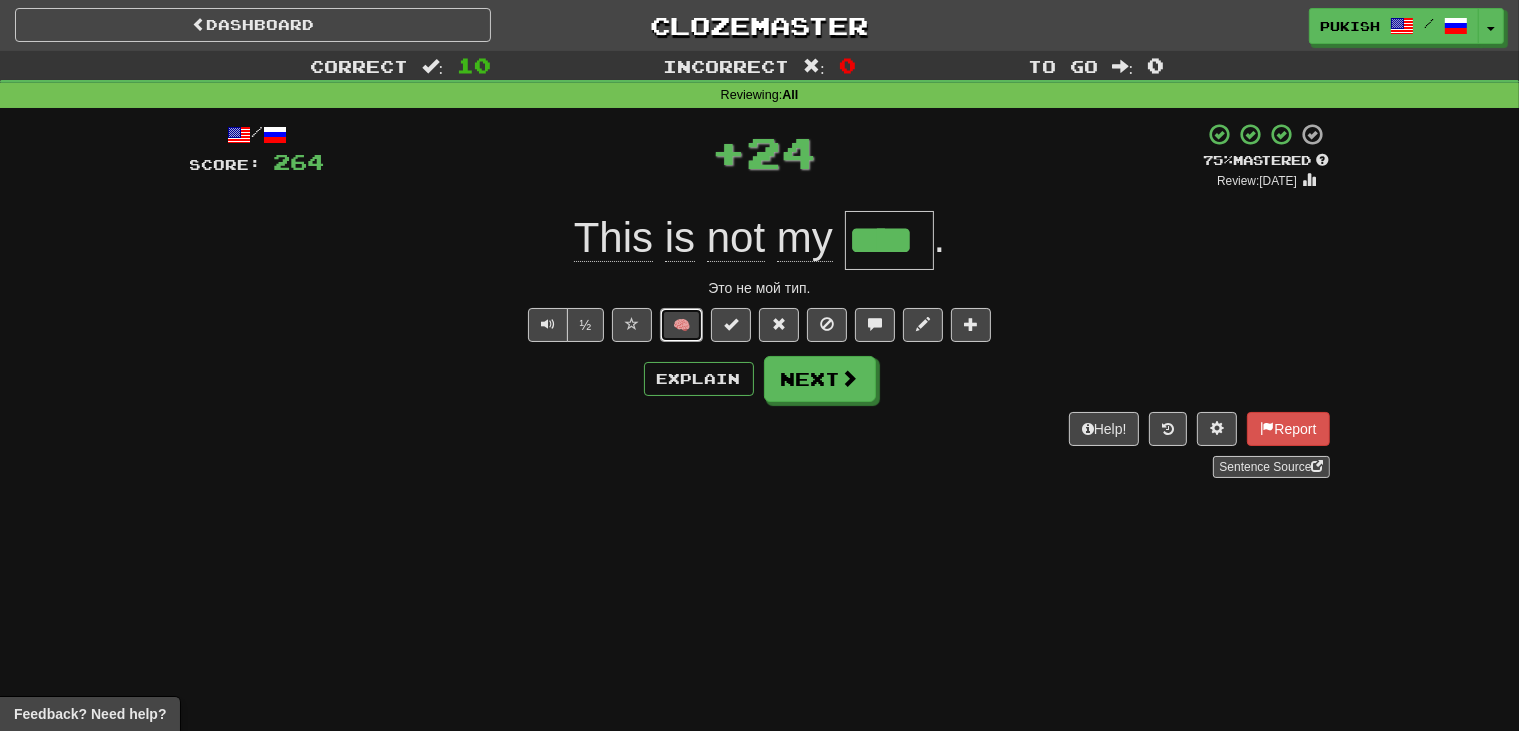 click on "🧠" at bounding box center [681, 325] 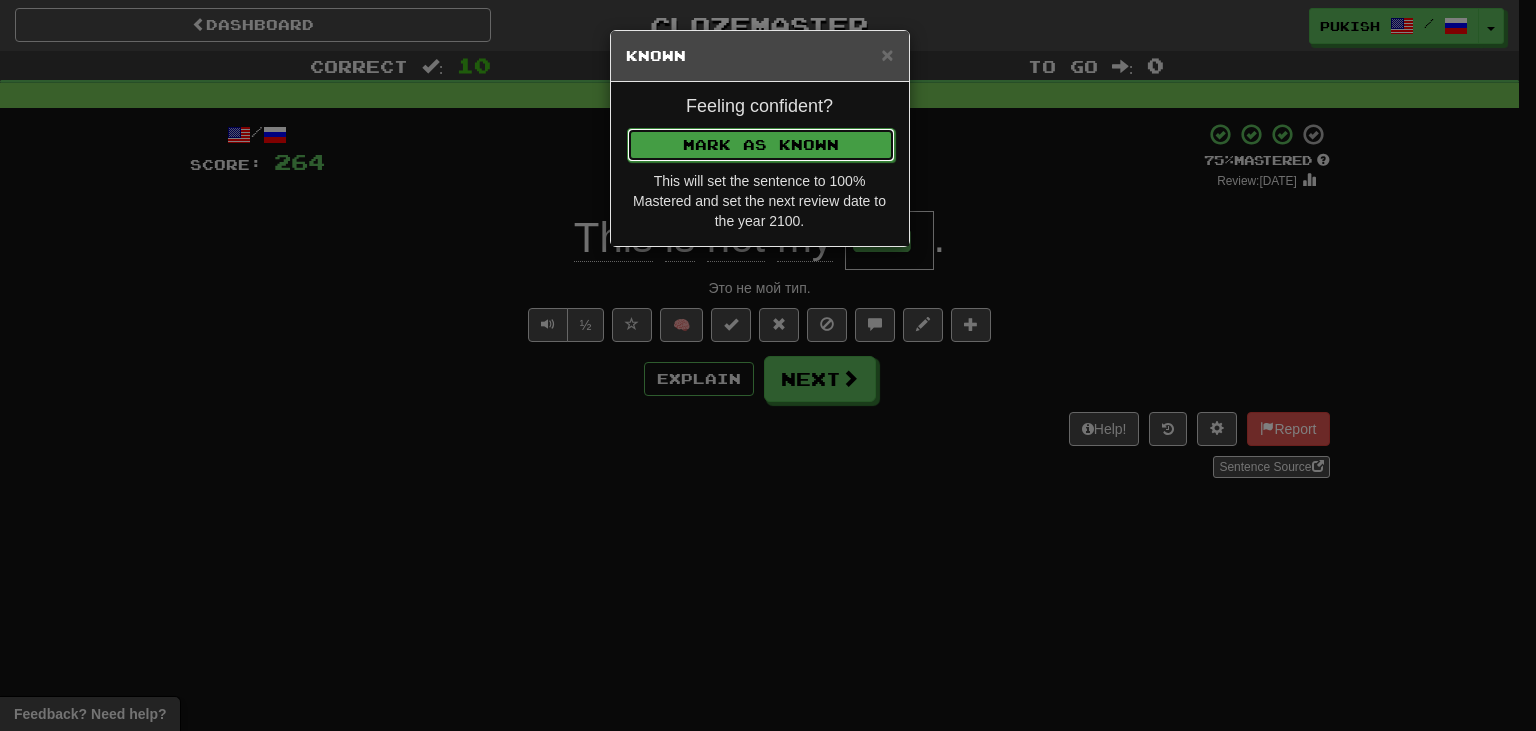 click on "Mark as Known" at bounding box center [761, 145] 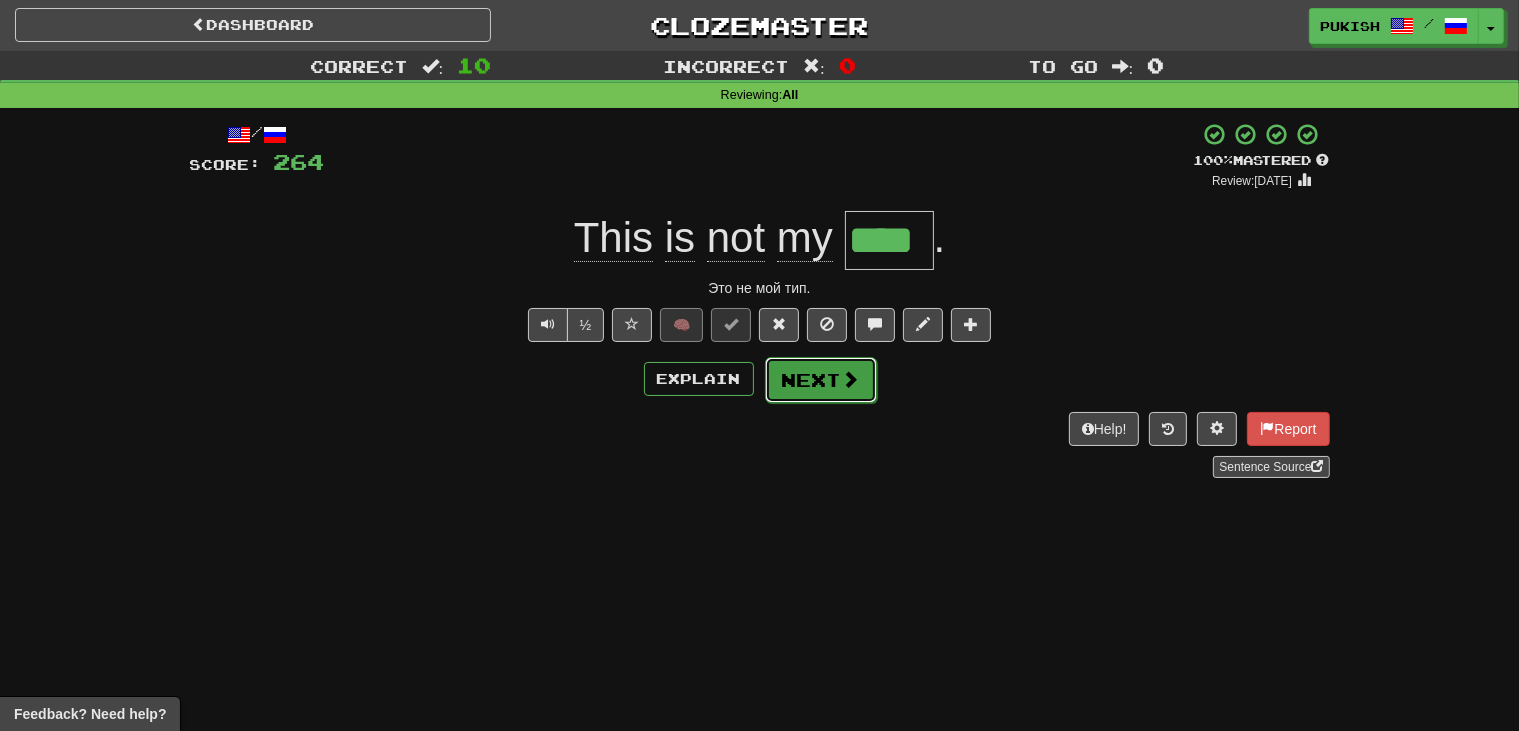 click on "Next" at bounding box center [821, 380] 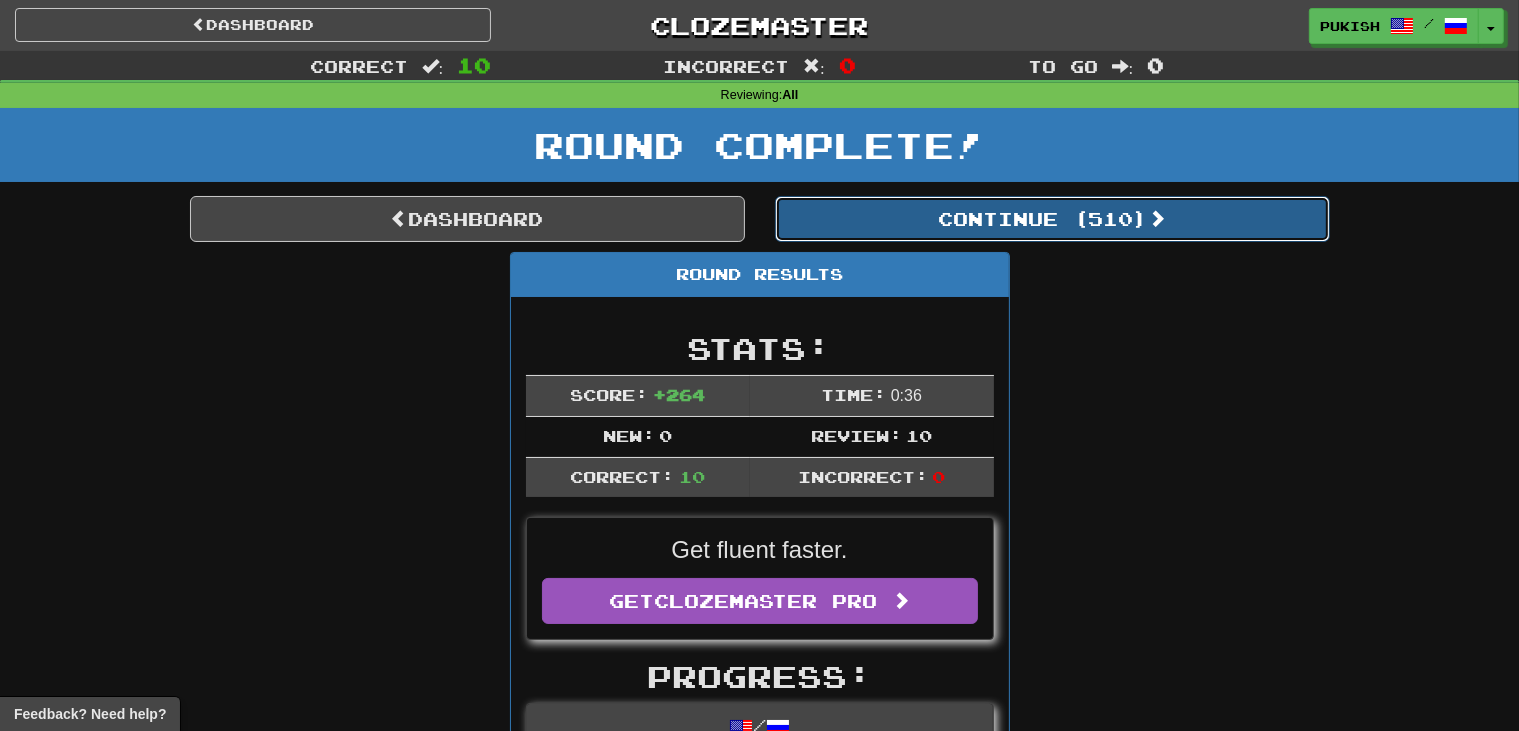 click on "Continue ( 510 )" at bounding box center (1052, 219) 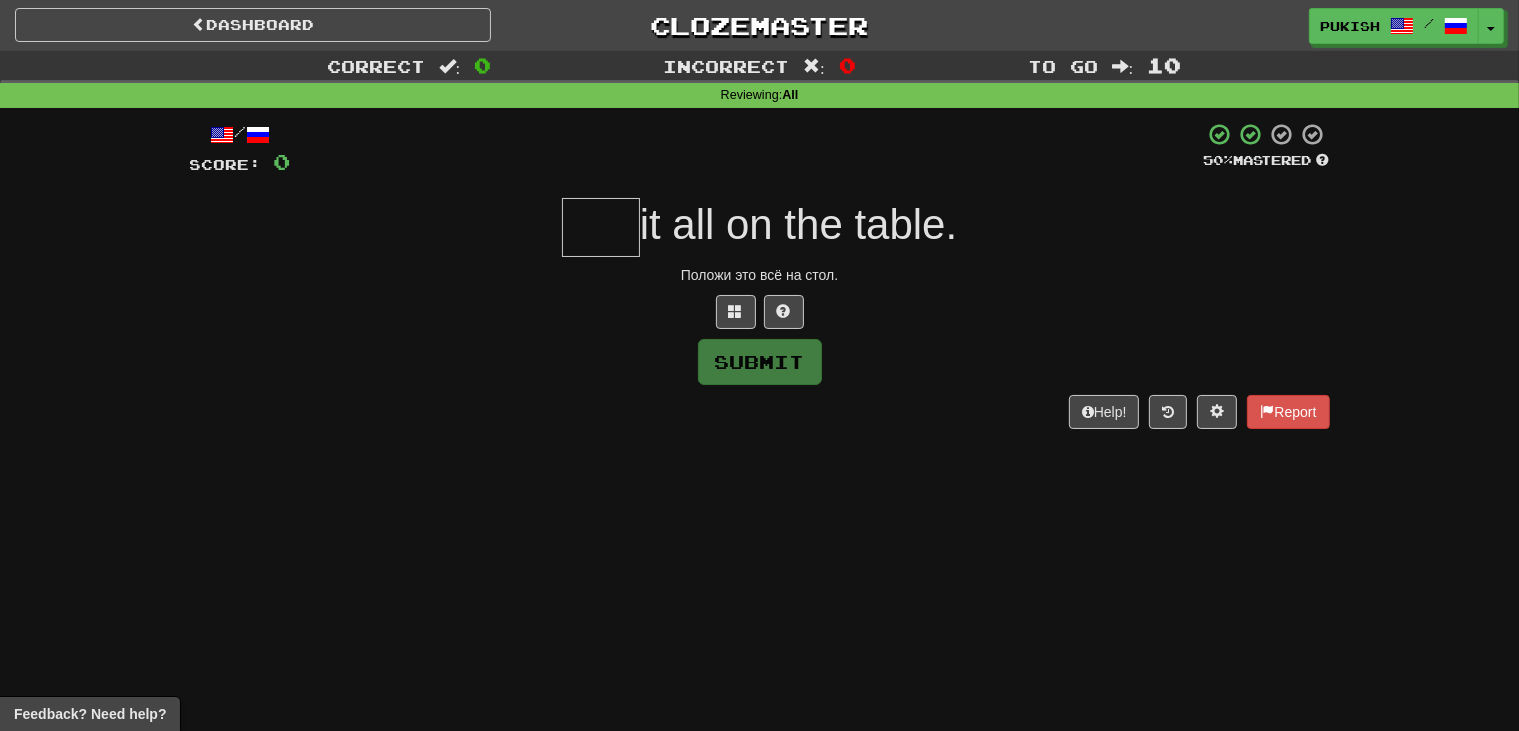 type on "*" 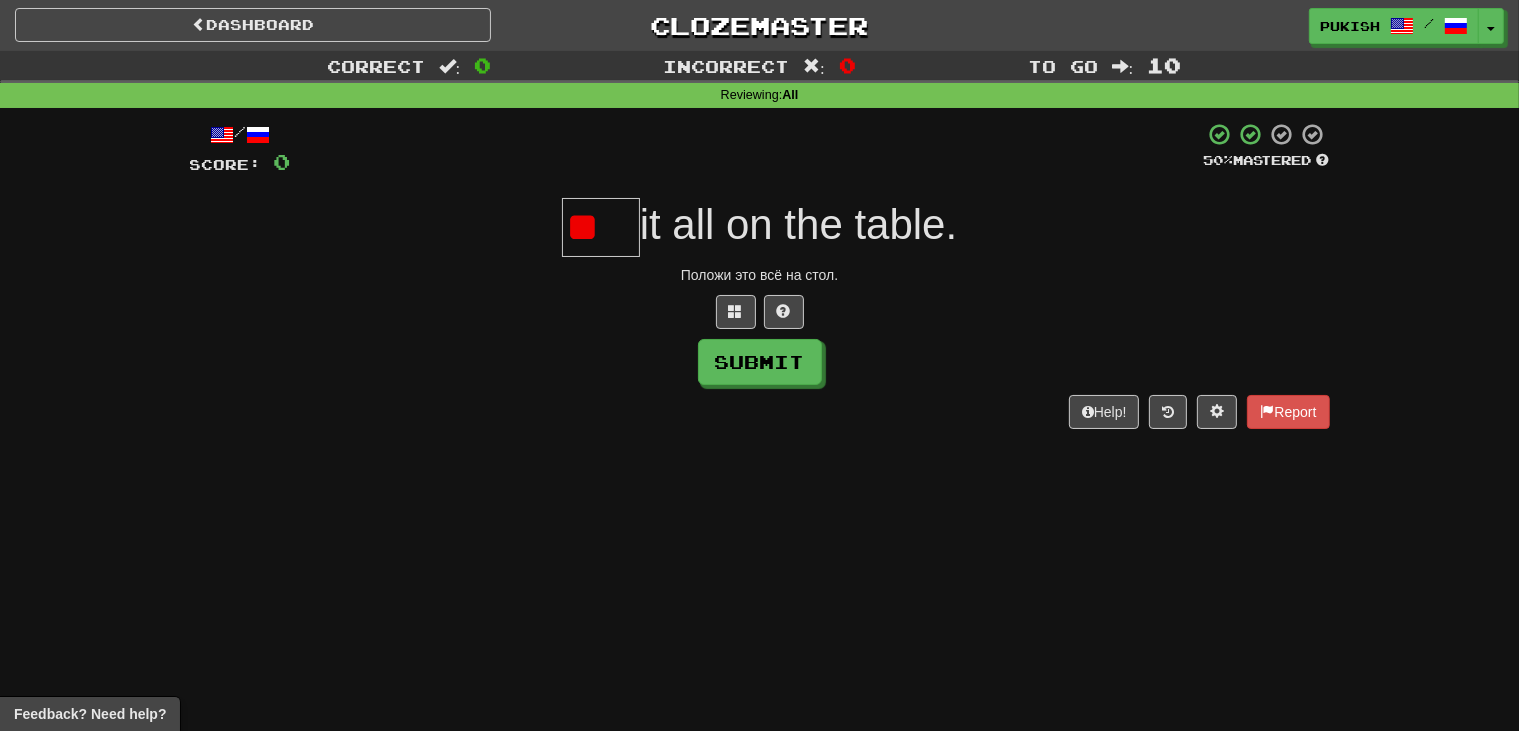 type on "*" 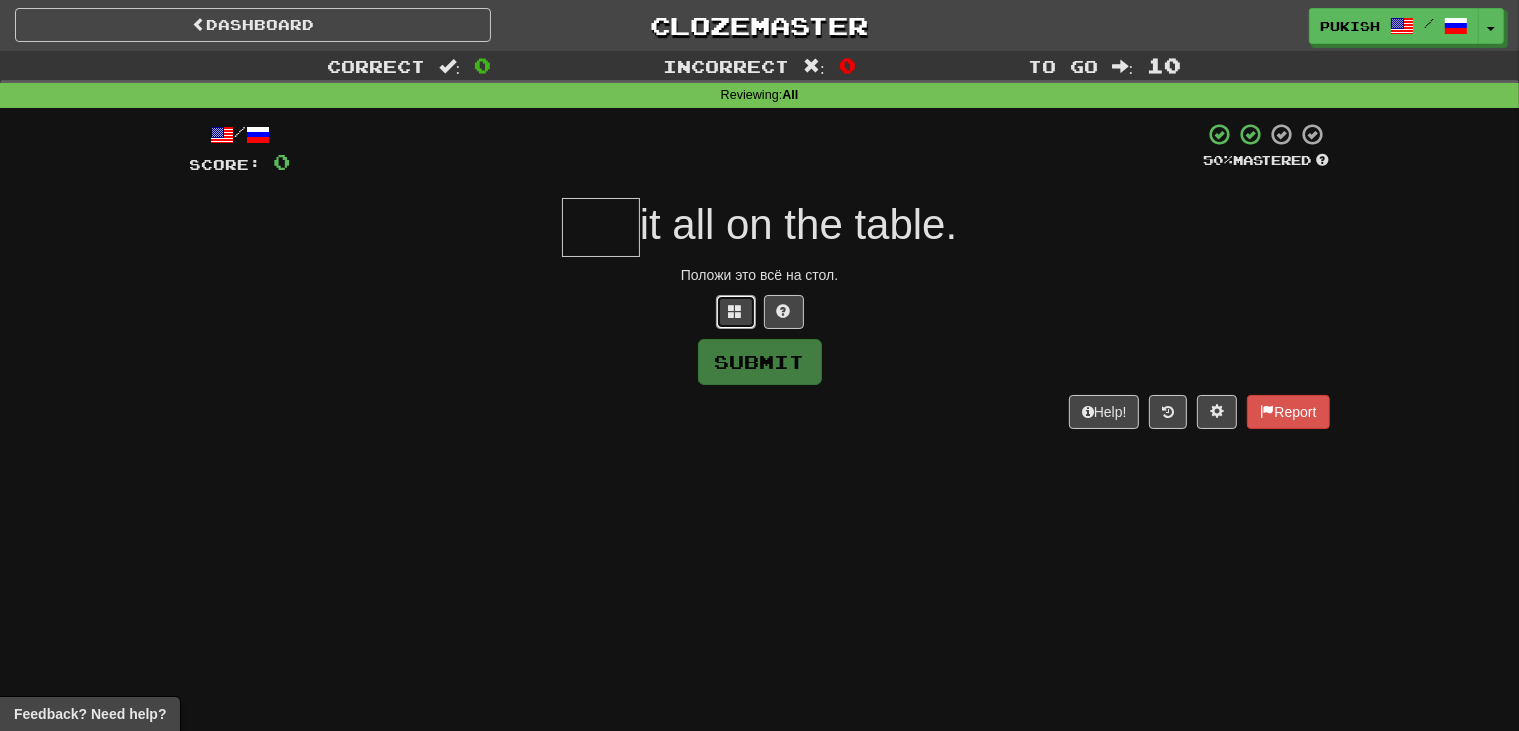 click at bounding box center (736, 311) 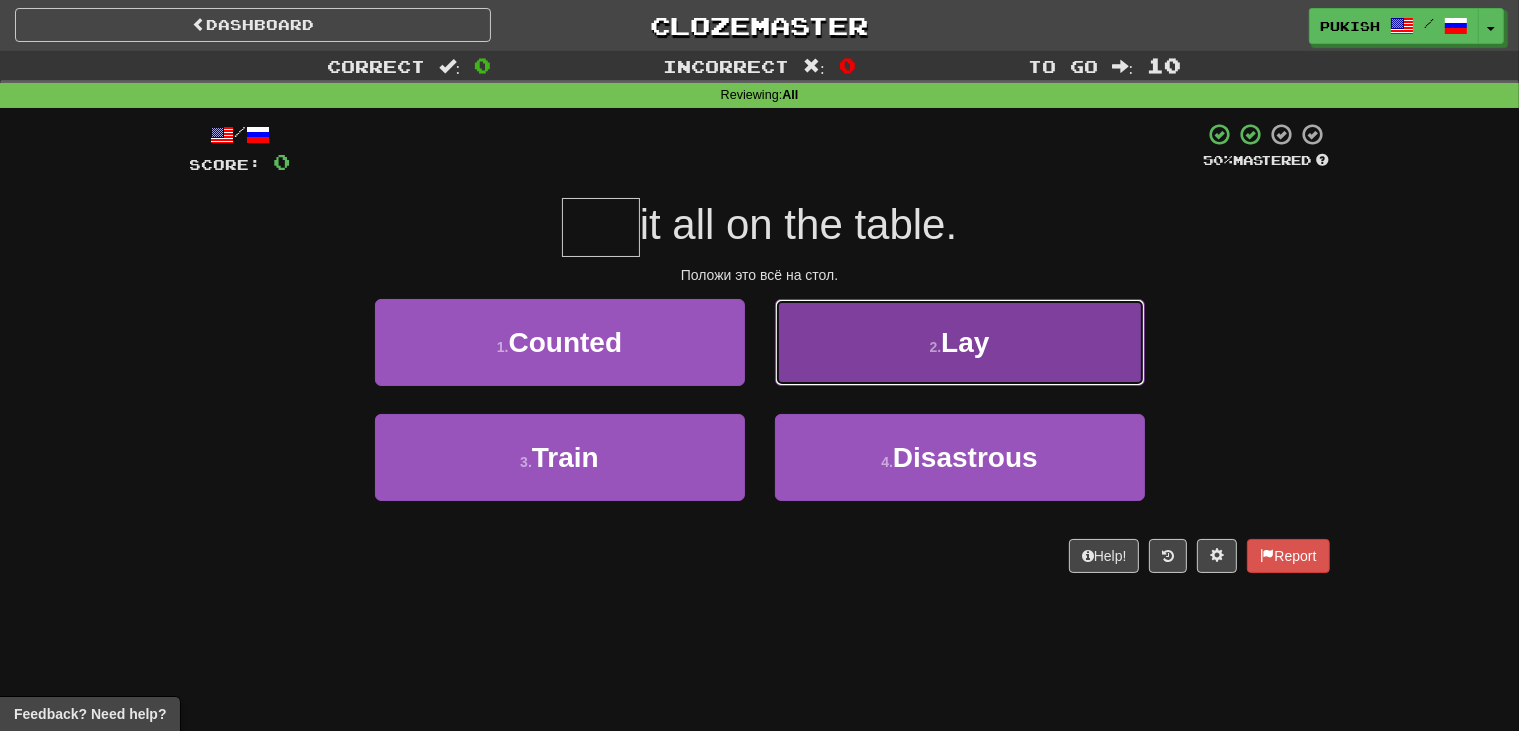 click on "2 .  Lay" at bounding box center (960, 342) 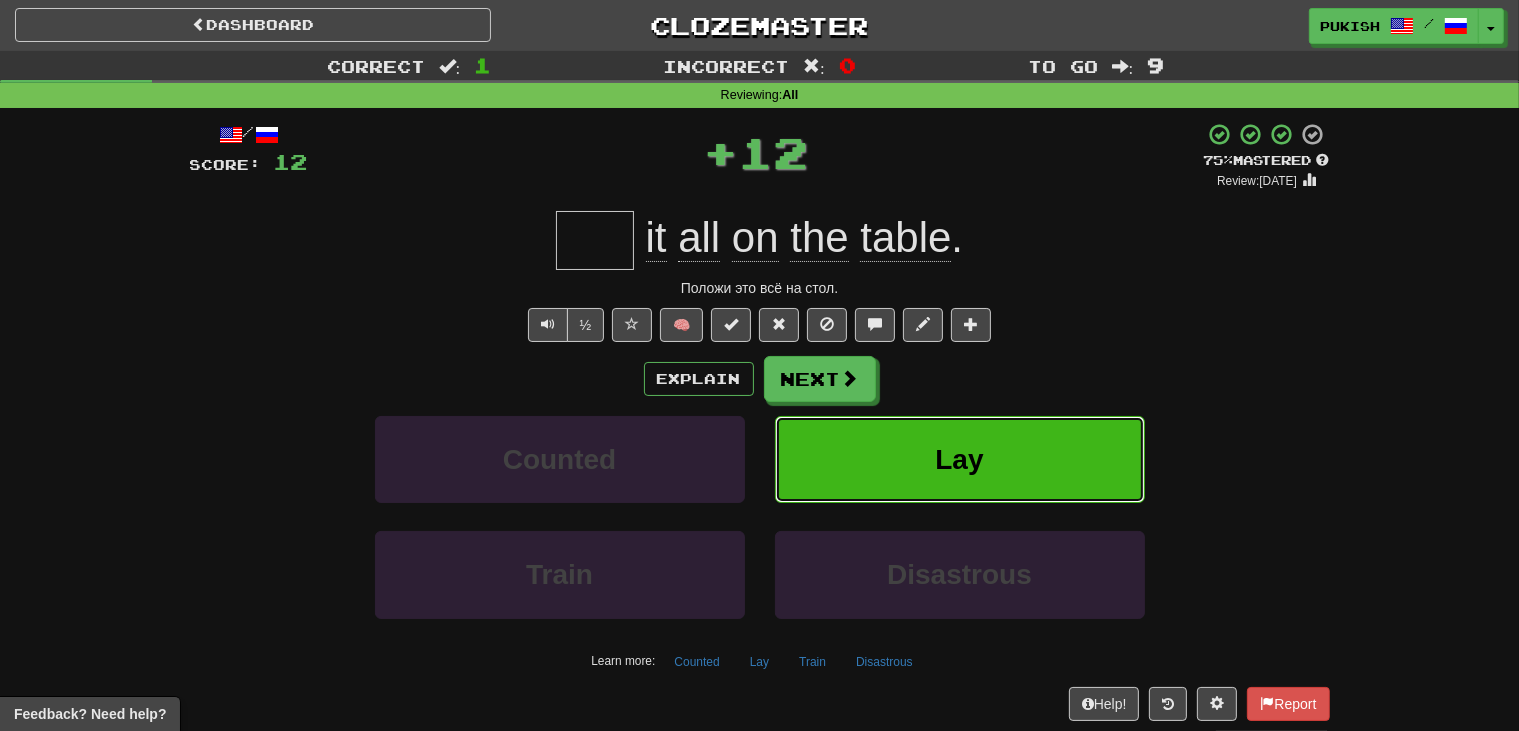 type on "***" 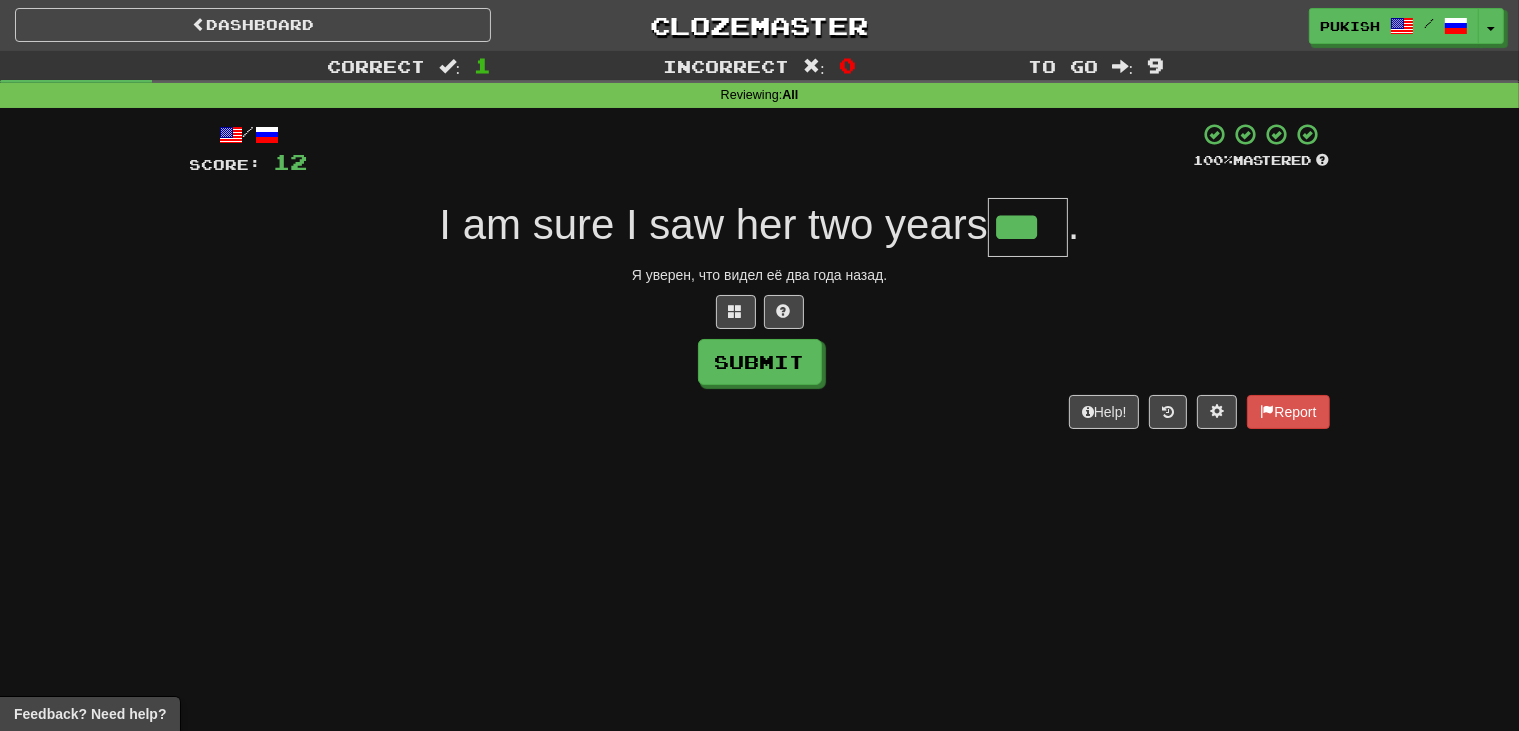 type on "***" 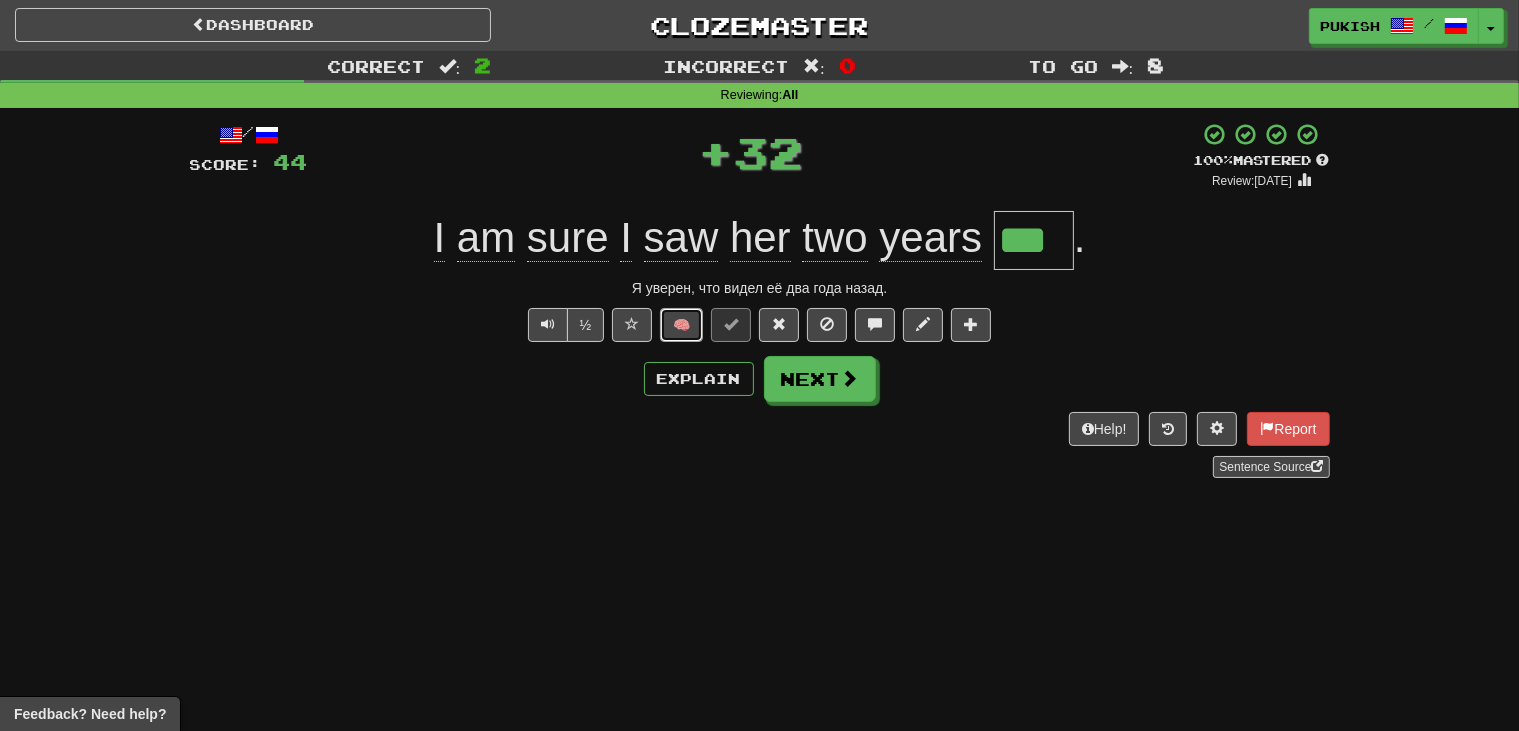 click on "🧠" at bounding box center [681, 325] 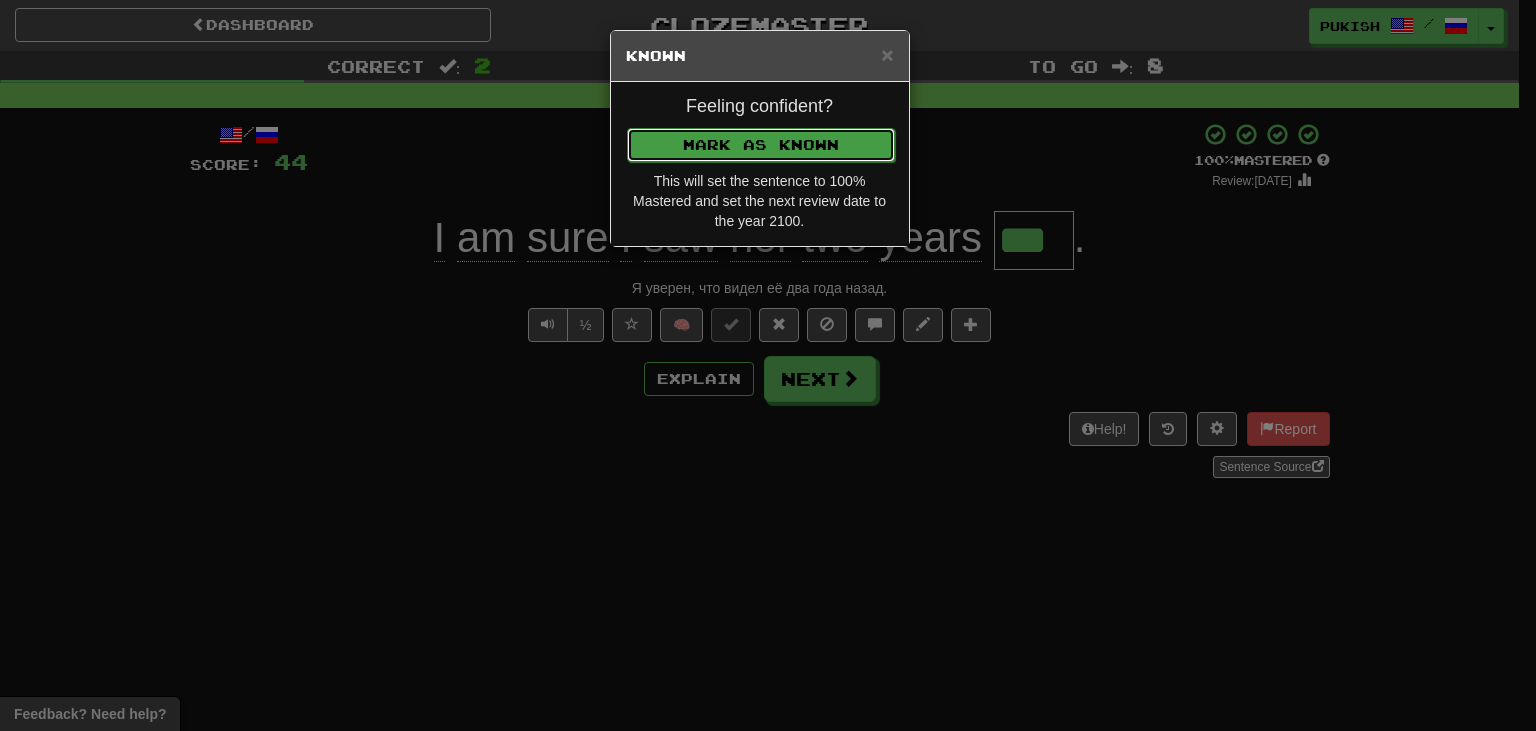 click on "Mark as Known" at bounding box center [761, 145] 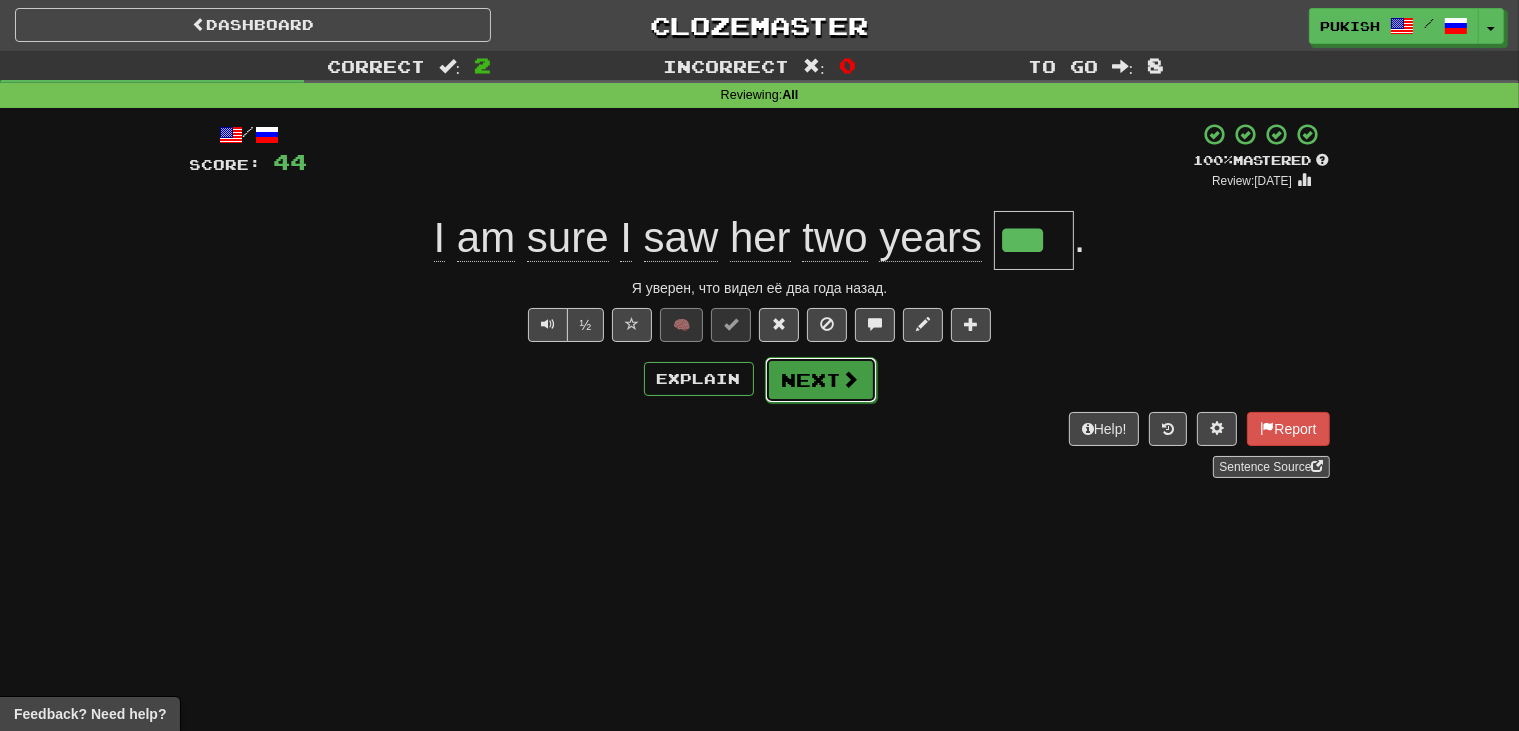 click on "Next" at bounding box center [821, 380] 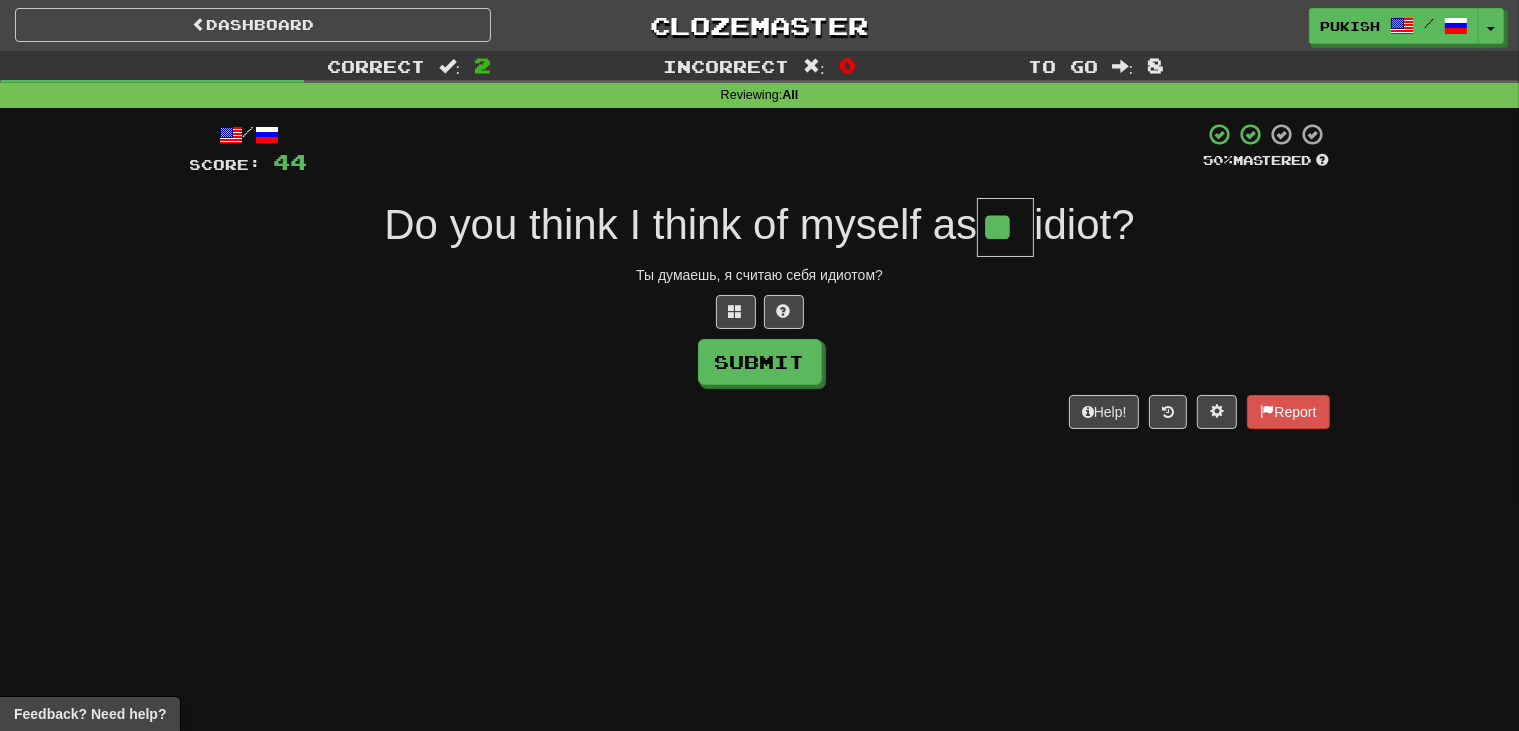 type on "**" 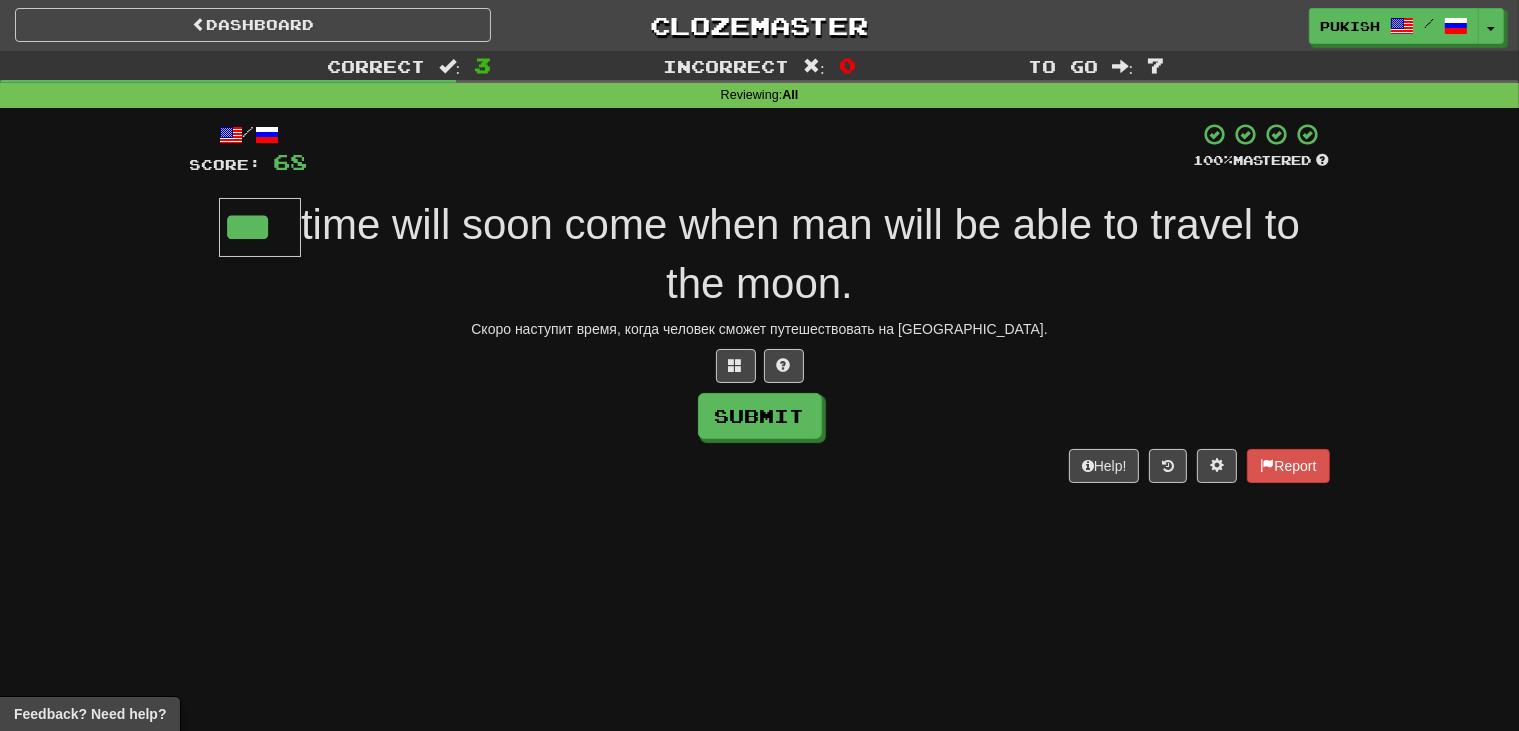 type on "***" 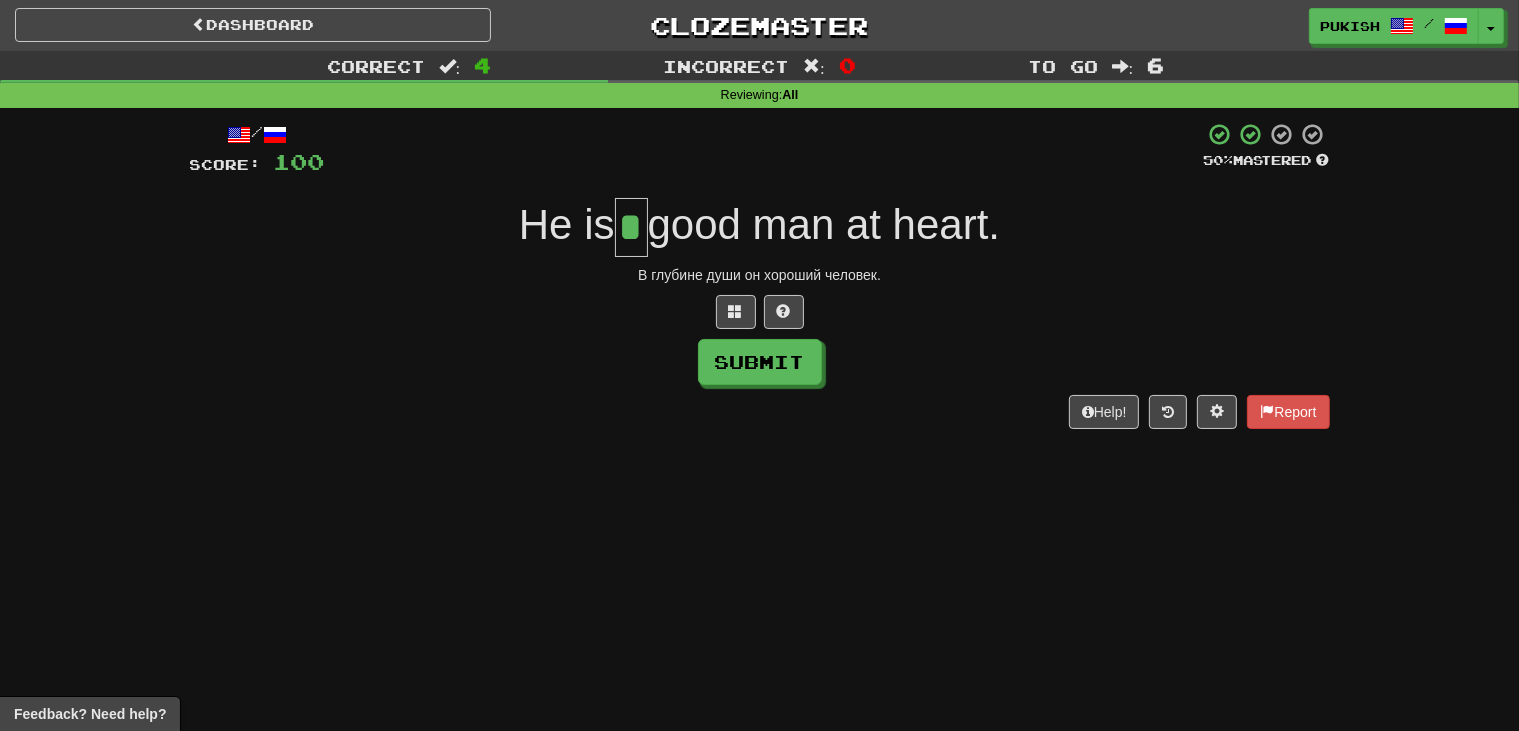 type on "*" 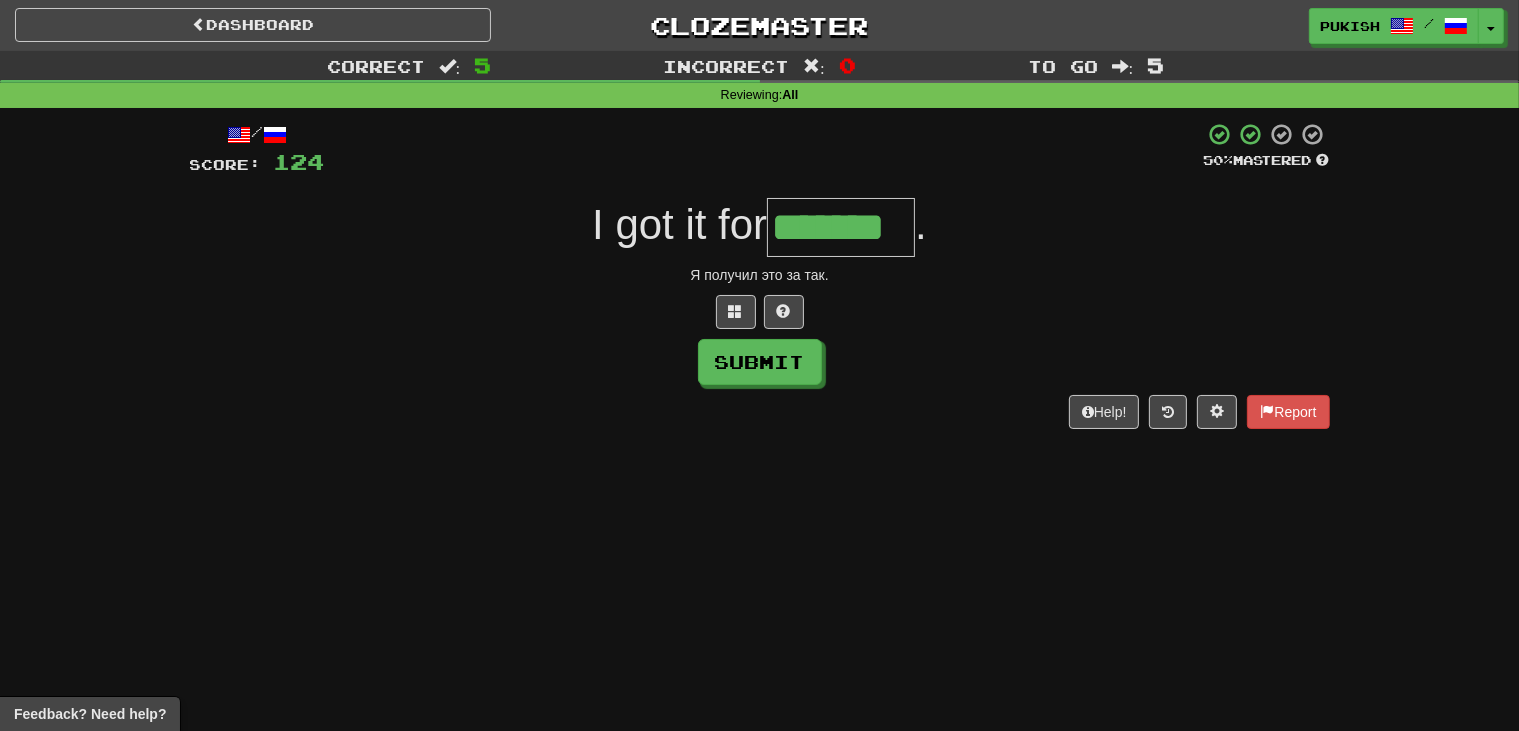 type on "*******" 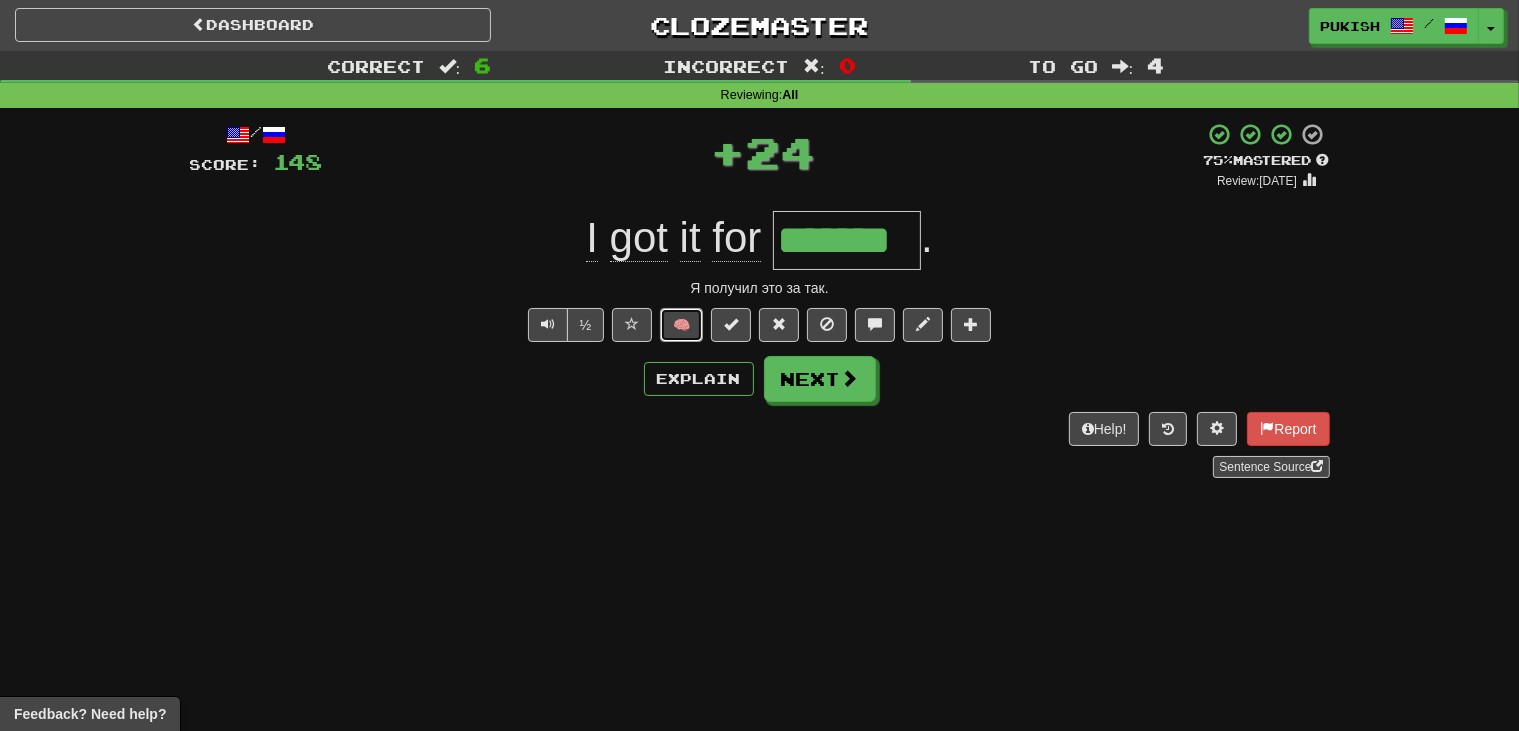 click on "🧠" at bounding box center [681, 325] 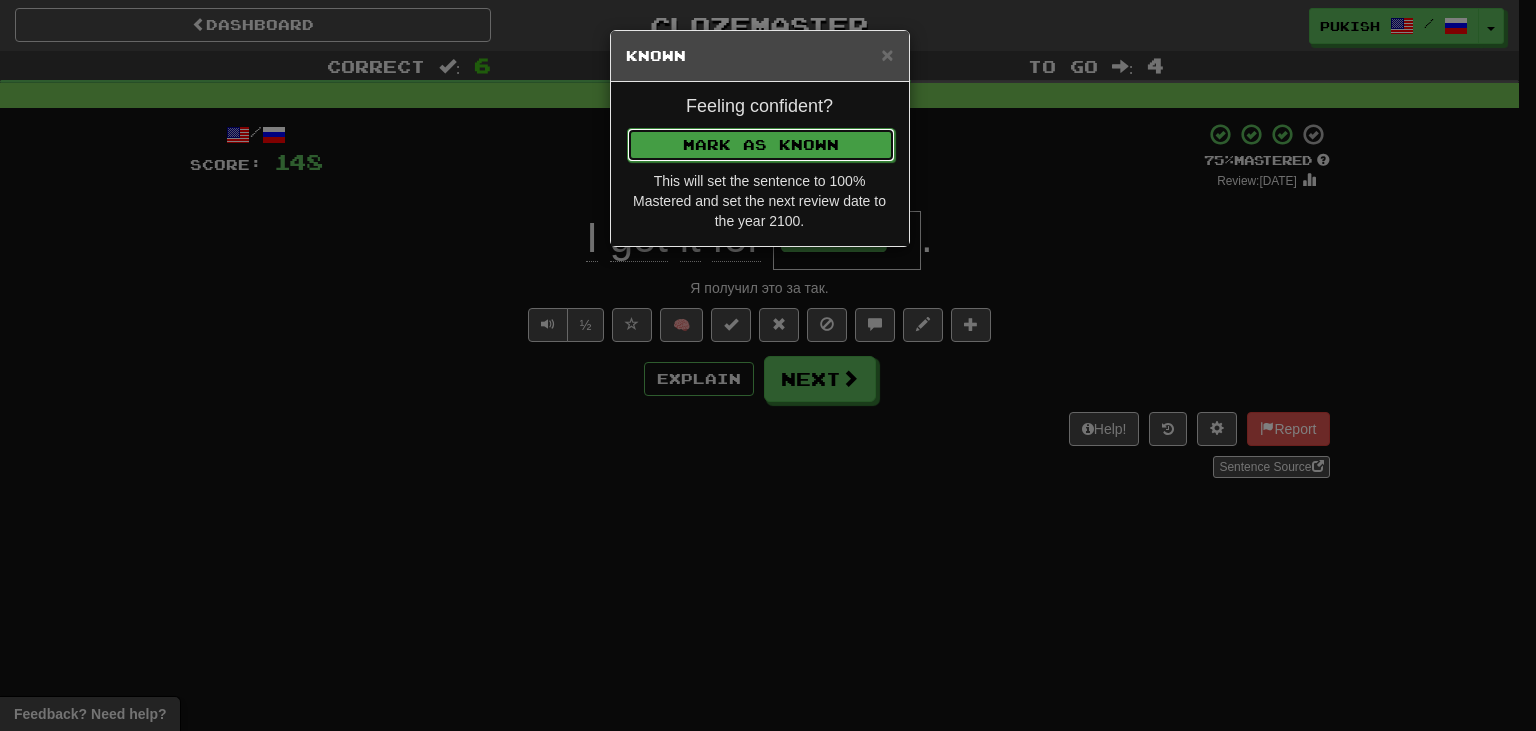 click on "Mark as Known" at bounding box center [761, 145] 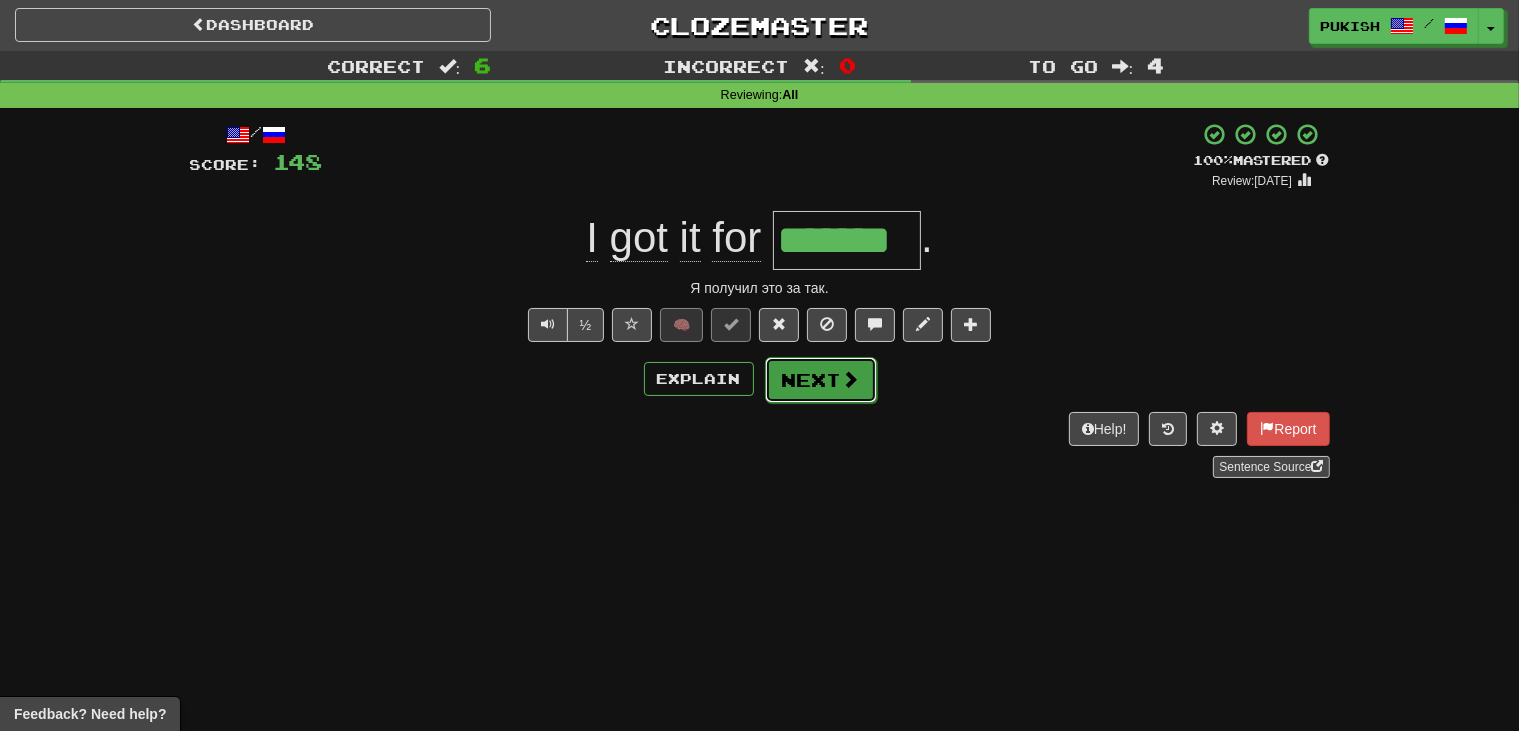 click on "Next" at bounding box center (821, 380) 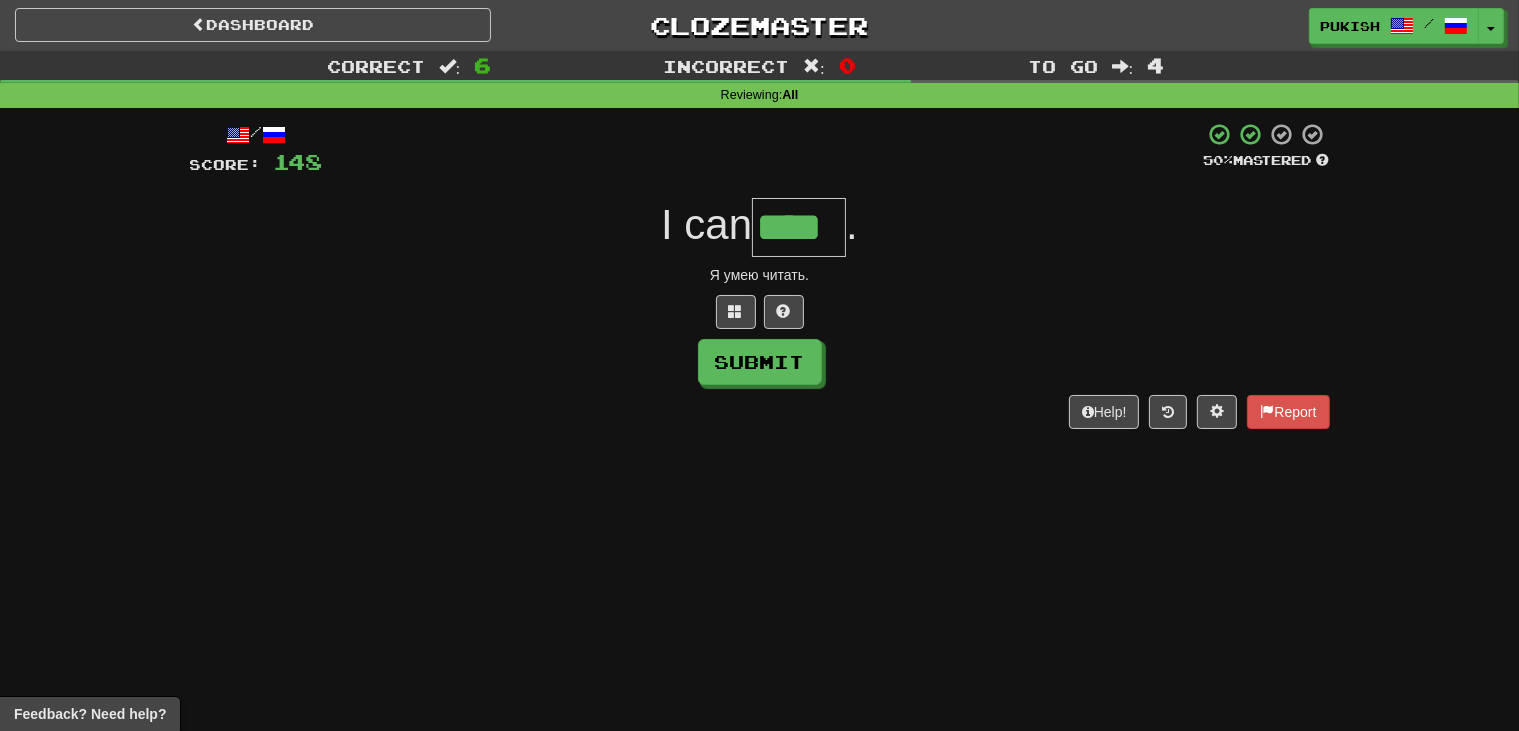 type on "****" 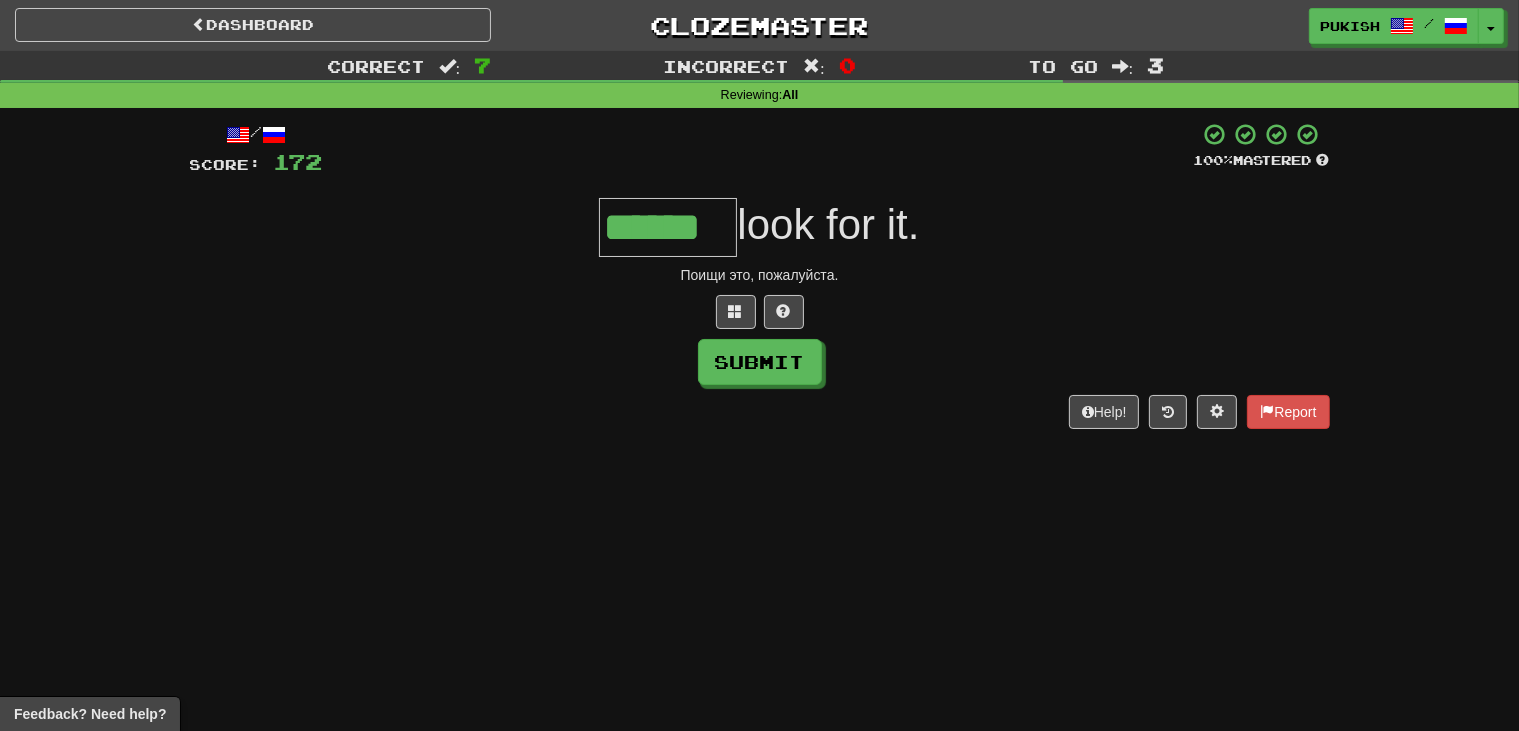 type on "******" 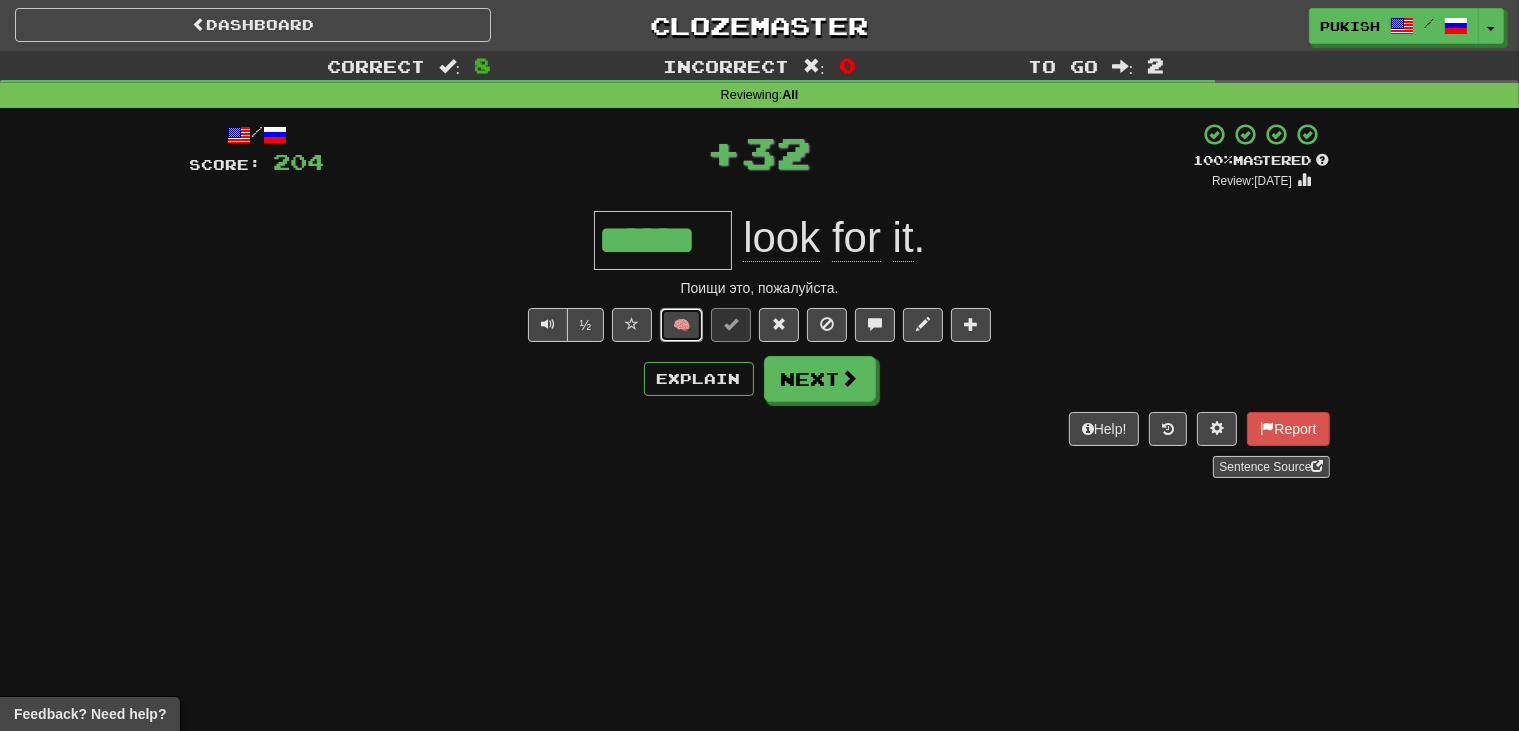 click on "🧠" at bounding box center [681, 325] 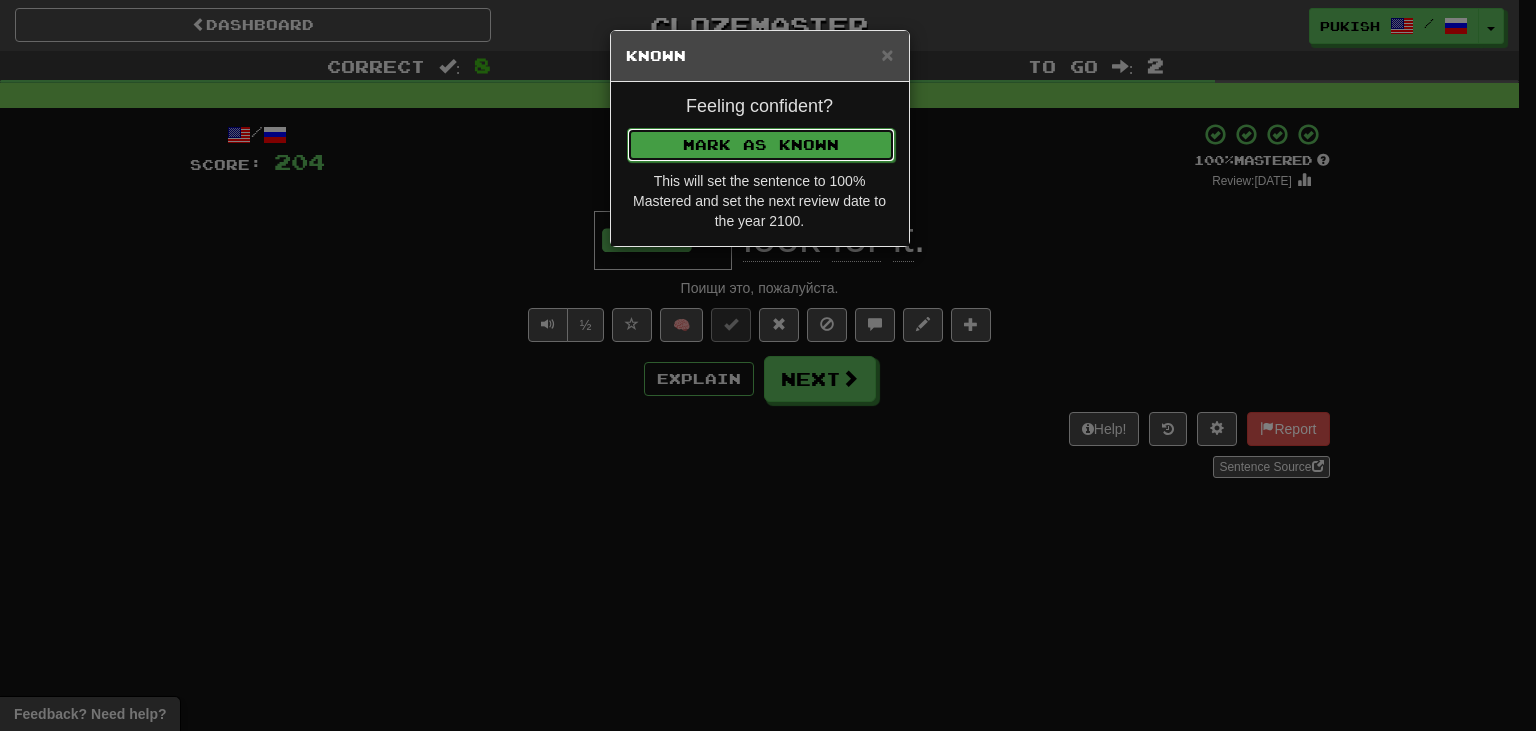 click on "Mark as Known" at bounding box center (761, 145) 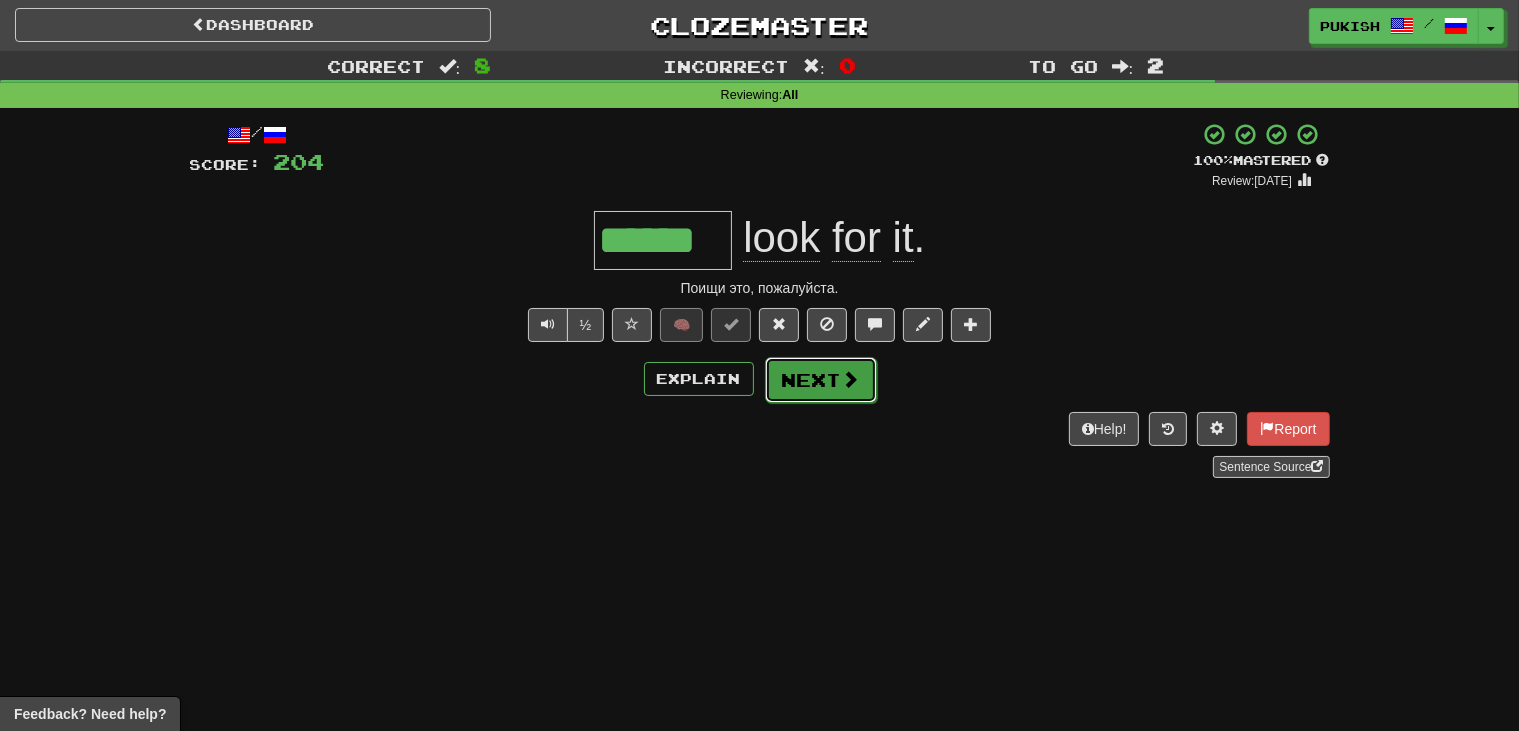 click on "Next" at bounding box center [821, 380] 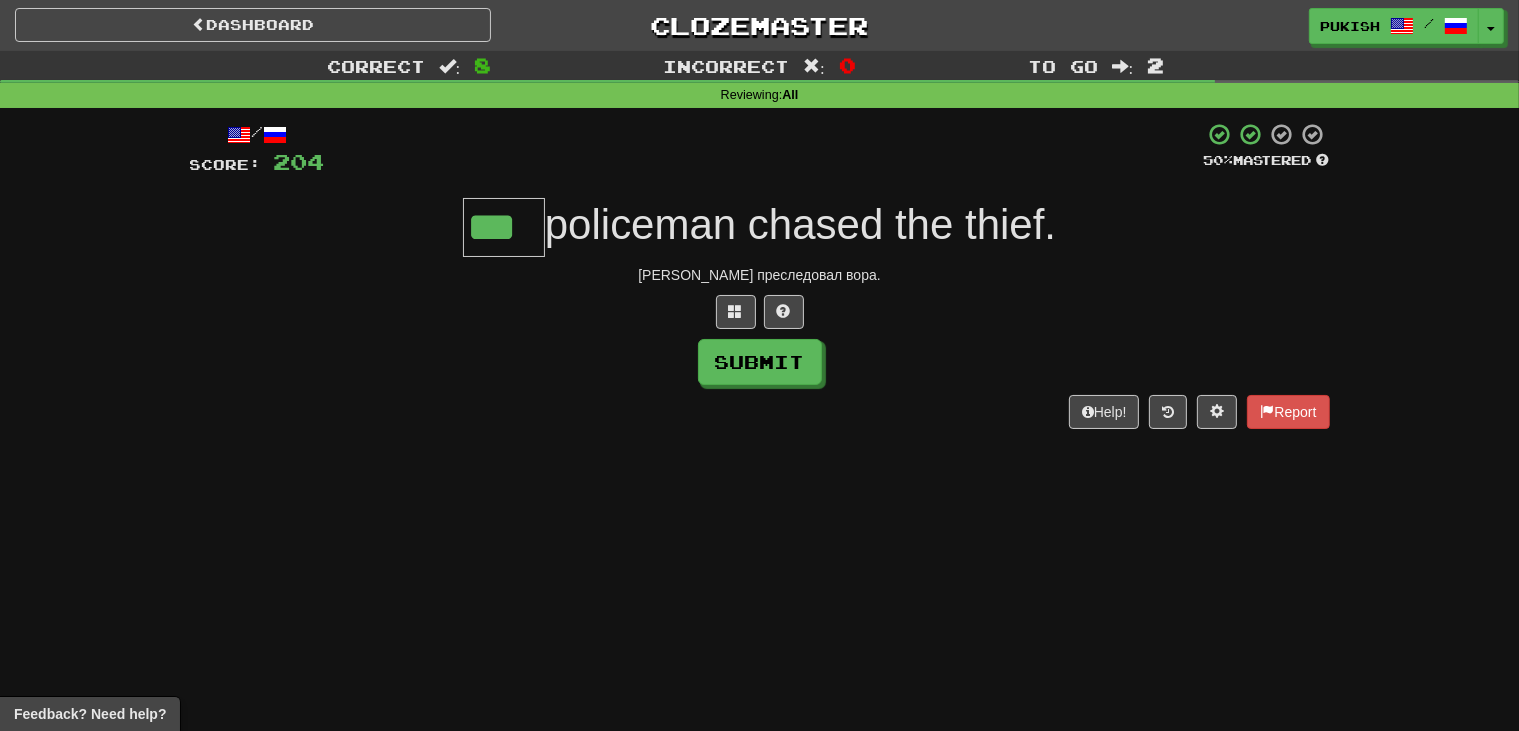 type on "***" 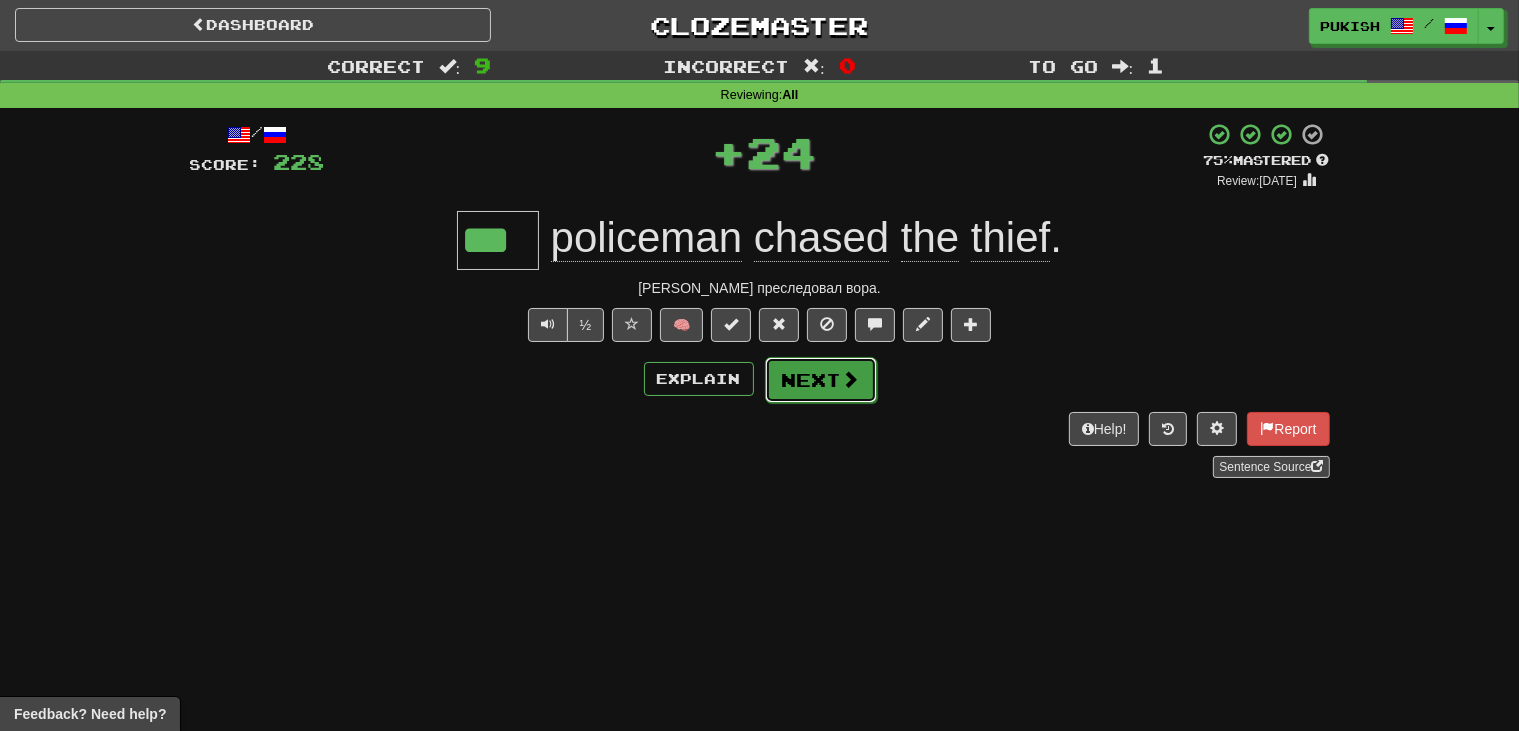click at bounding box center (851, 379) 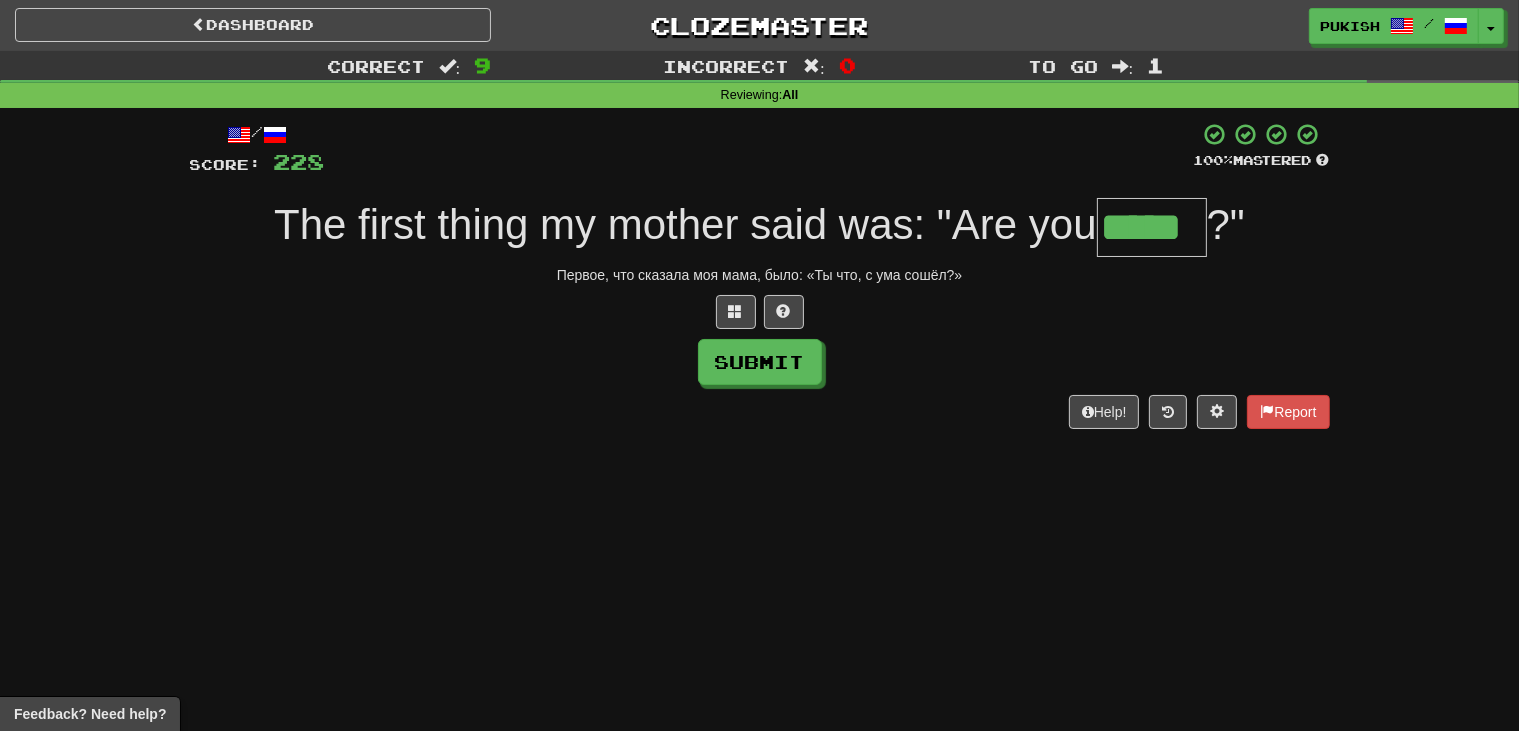 type on "*****" 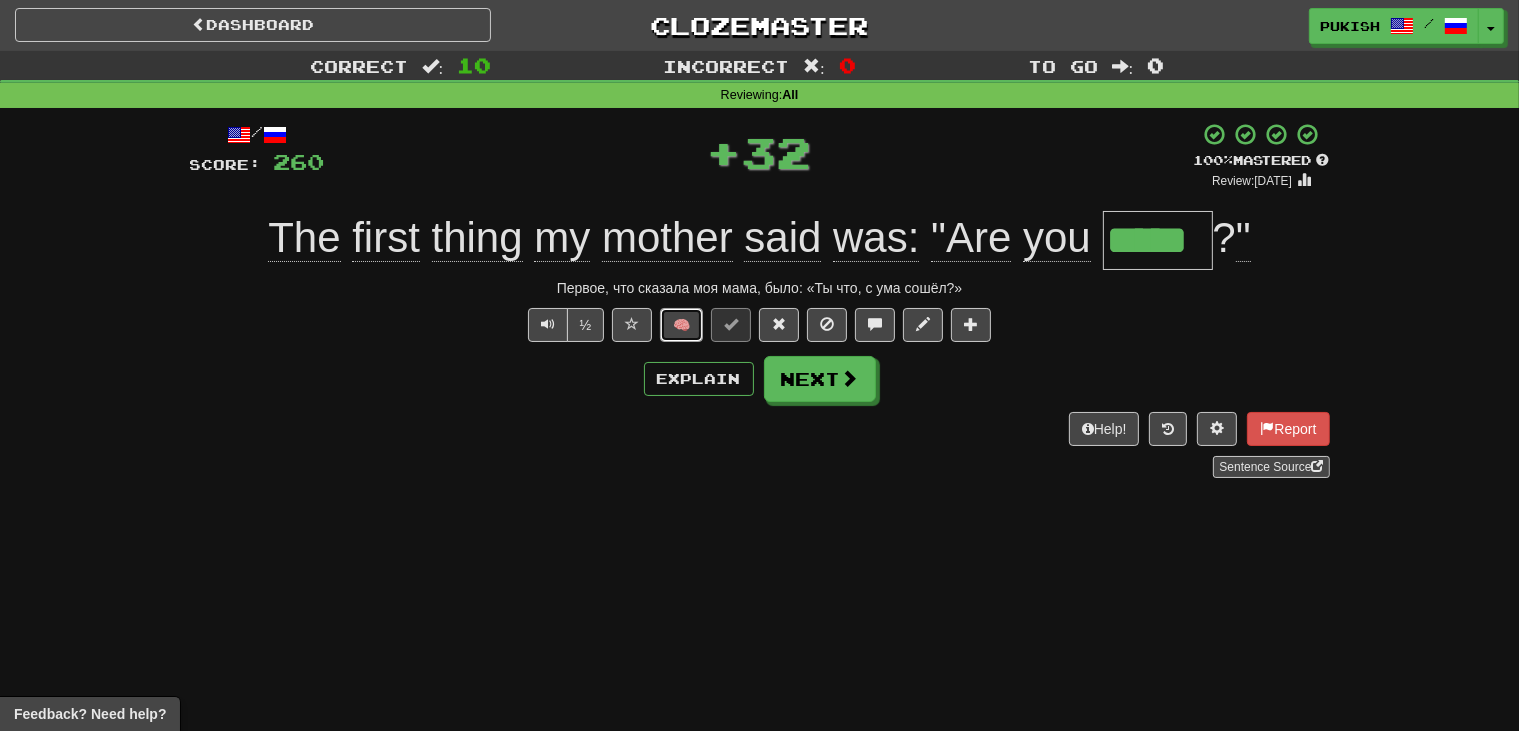 click on "🧠" at bounding box center (681, 325) 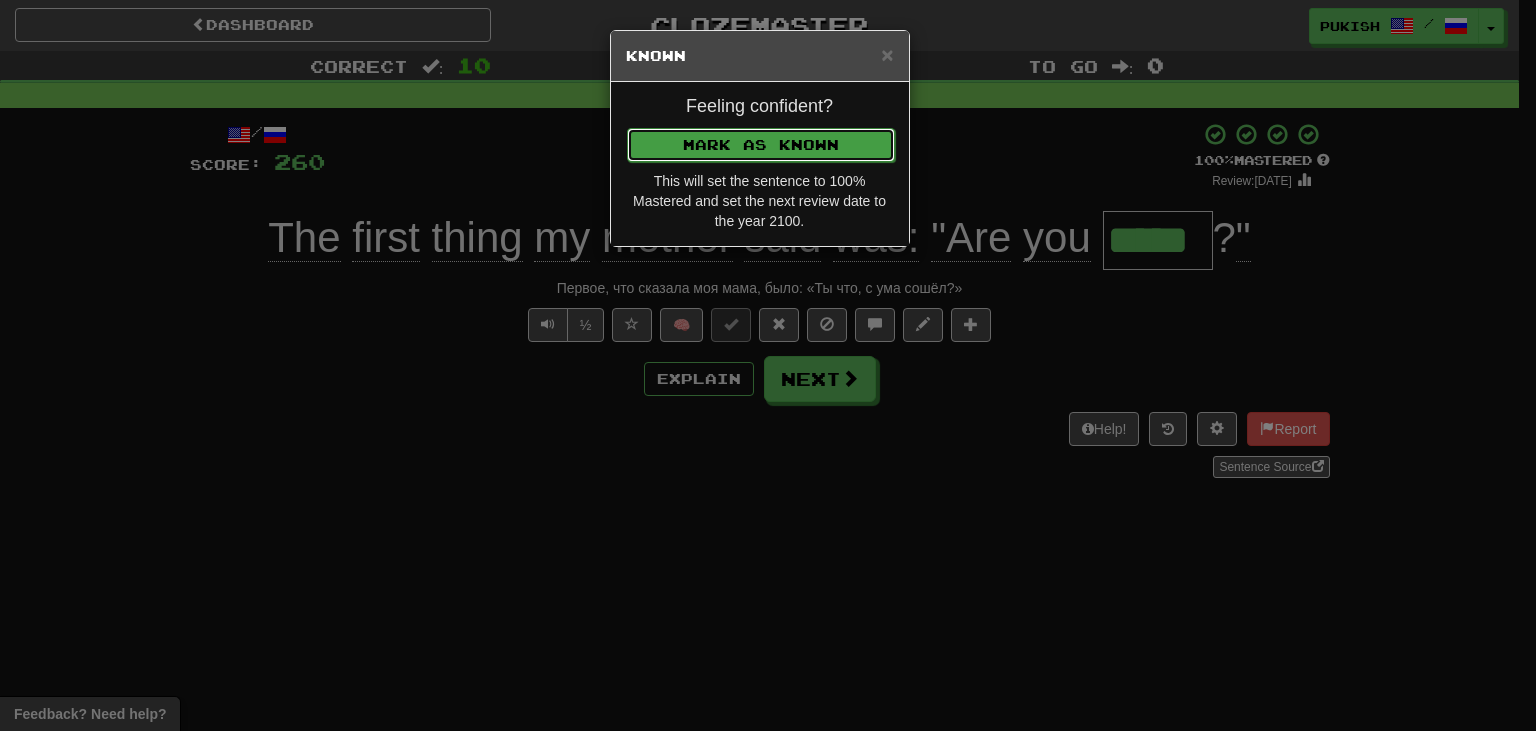 drag, startPoint x: 768, startPoint y: 147, endPoint x: 758, endPoint y: 142, distance: 11.18034 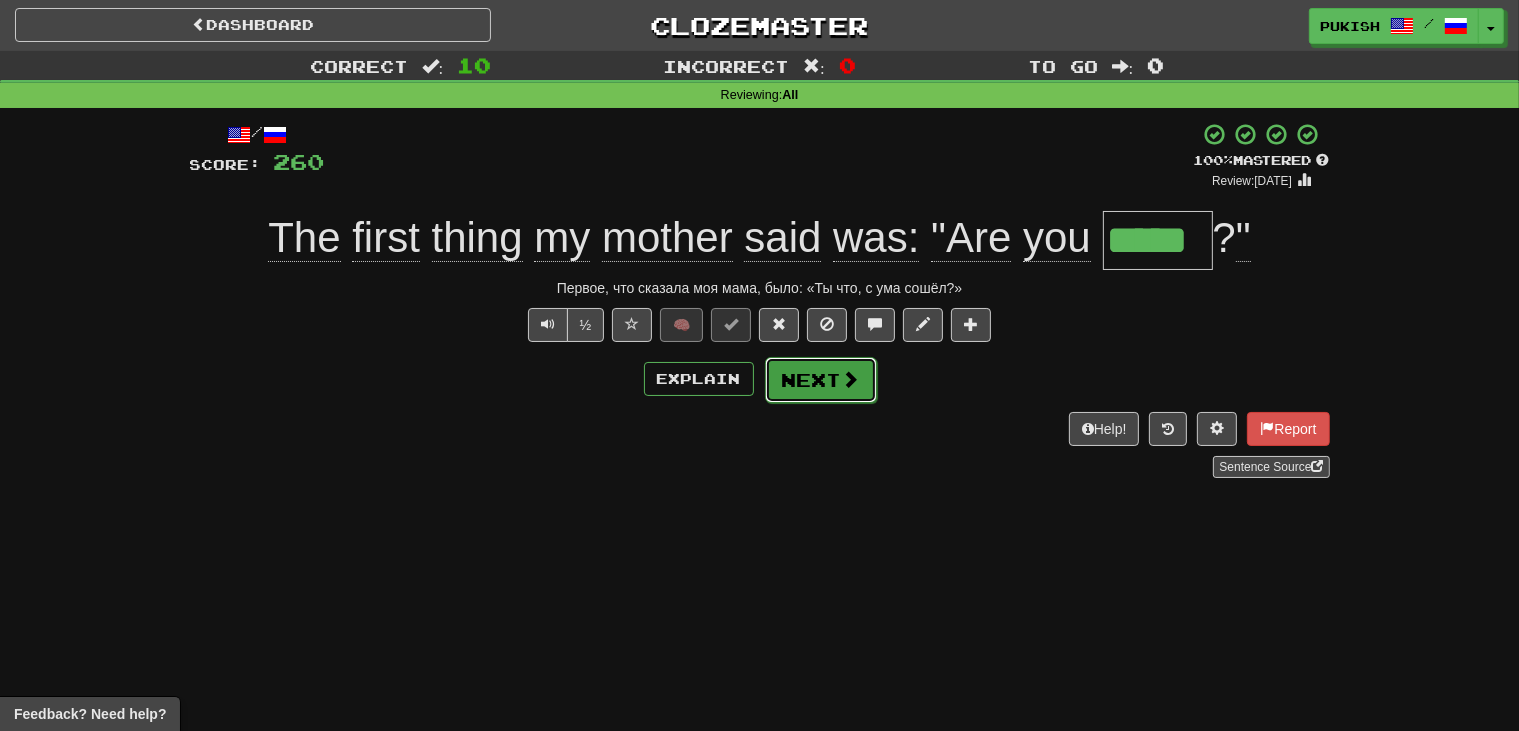click on "Next" at bounding box center [821, 380] 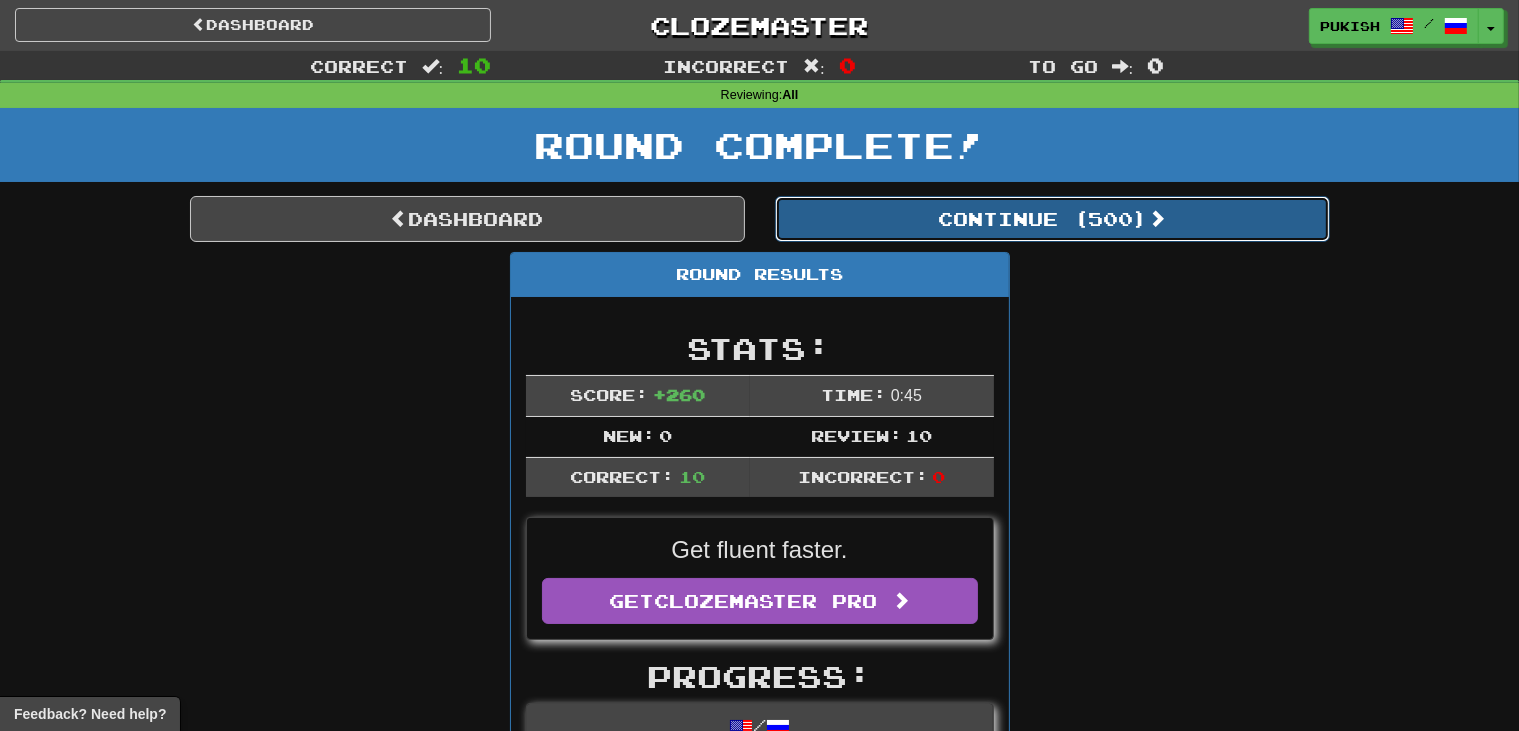 click on "Continue ( 500 )" at bounding box center [1052, 219] 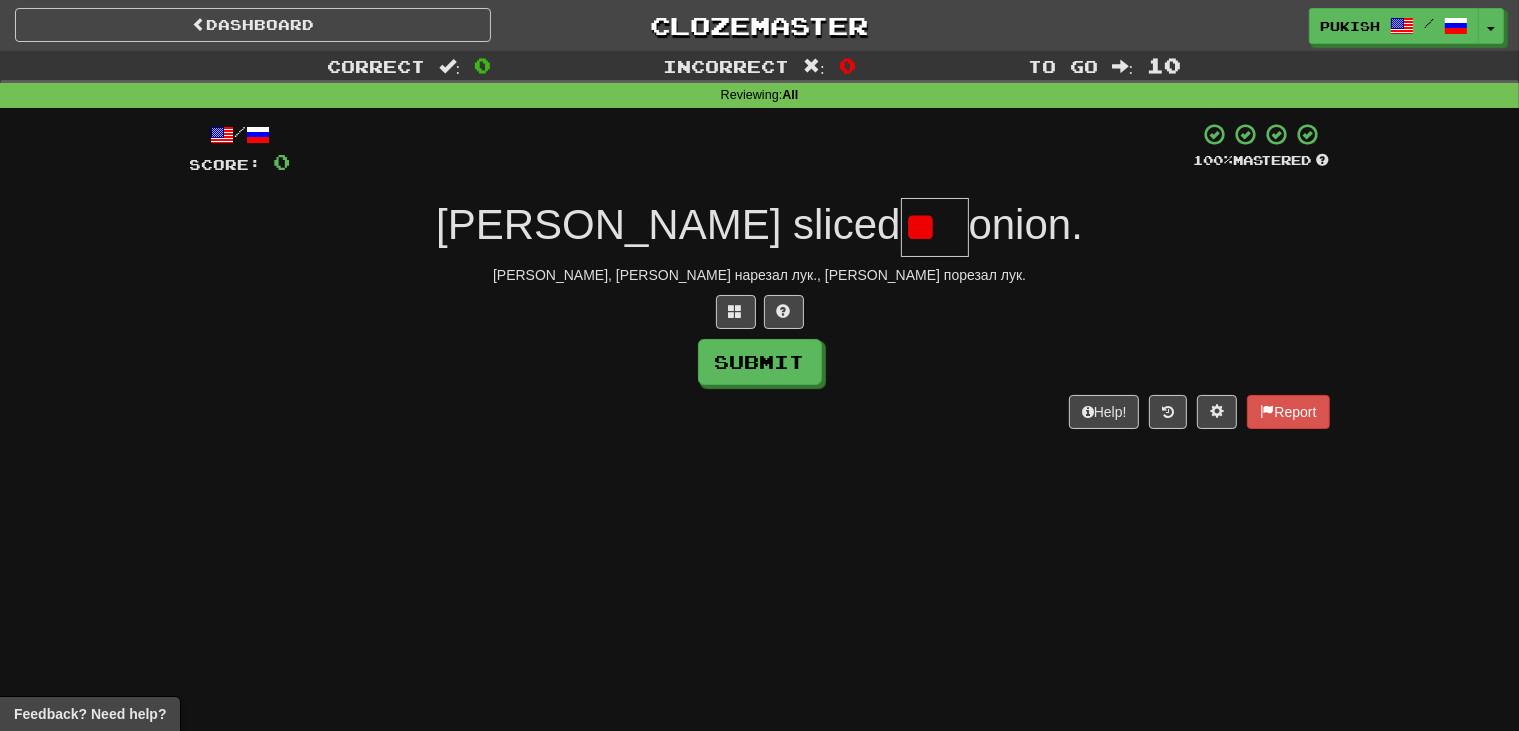 type on "*" 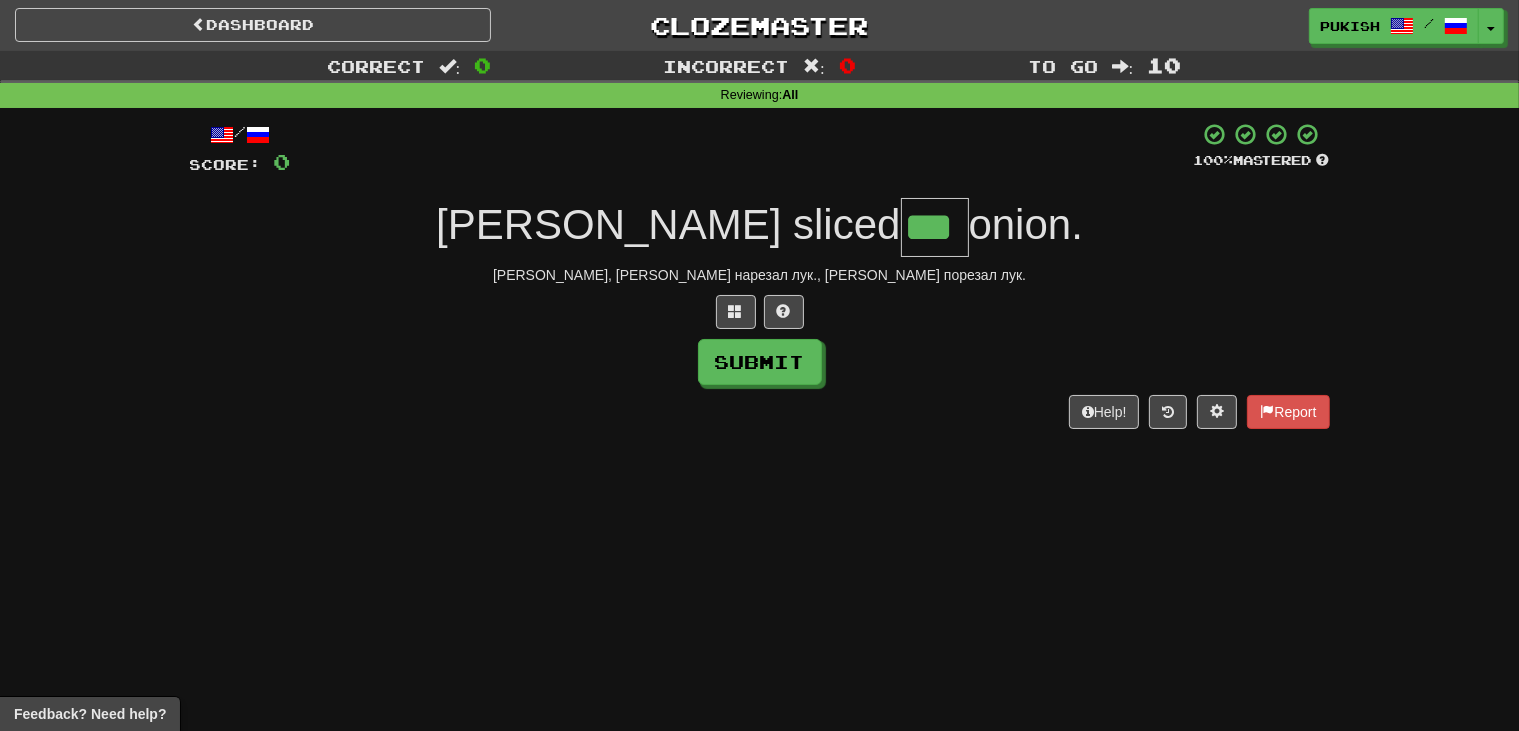 type on "***" 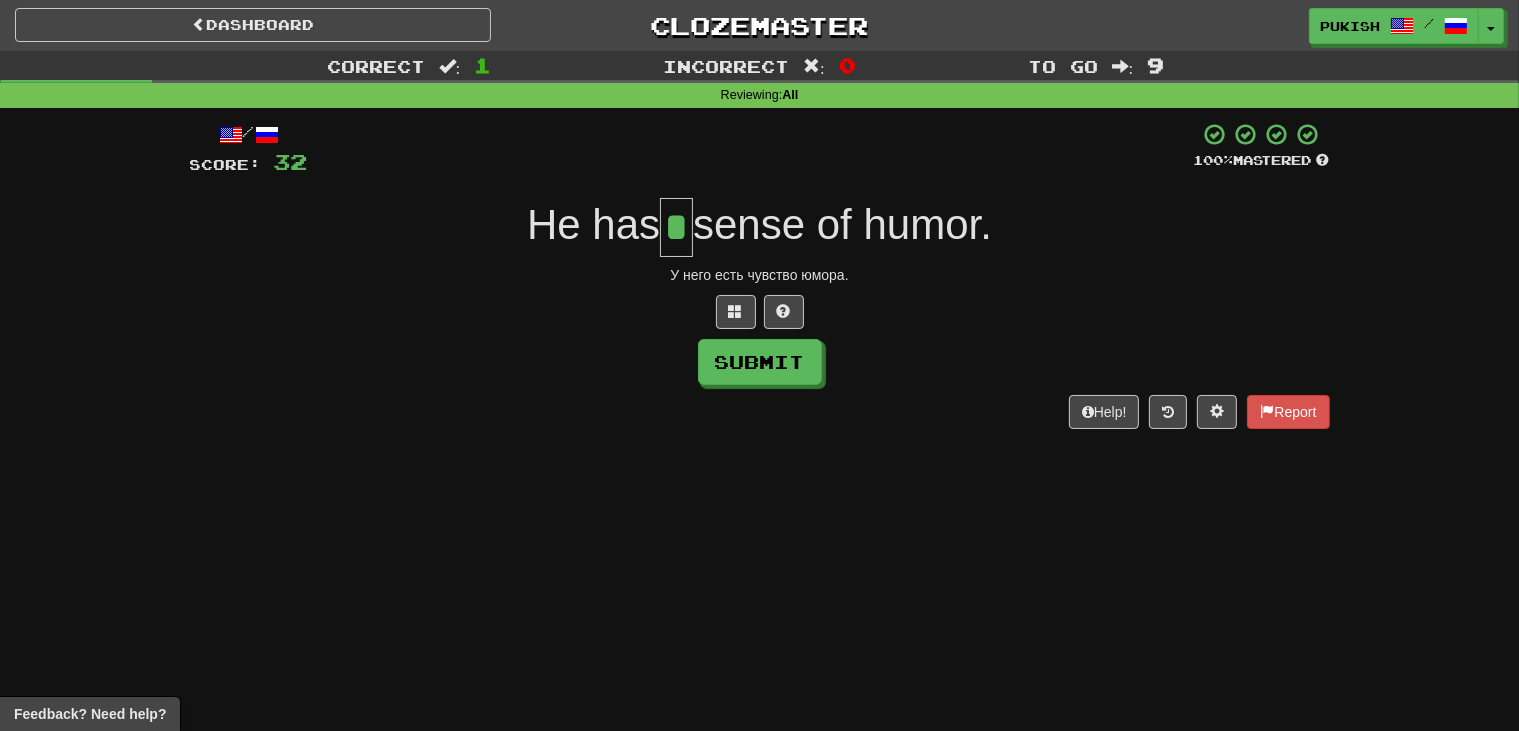type on "*" 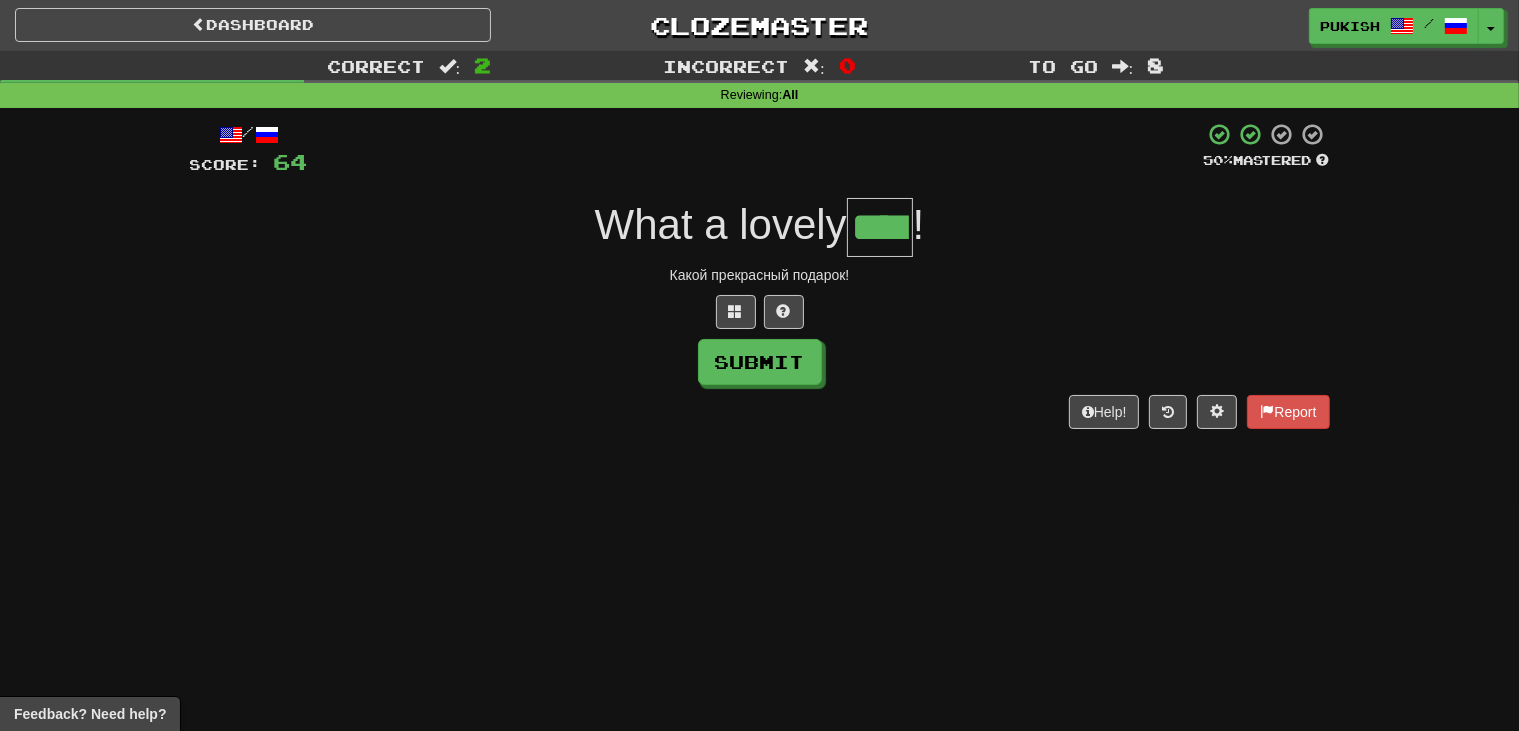 type on "****" 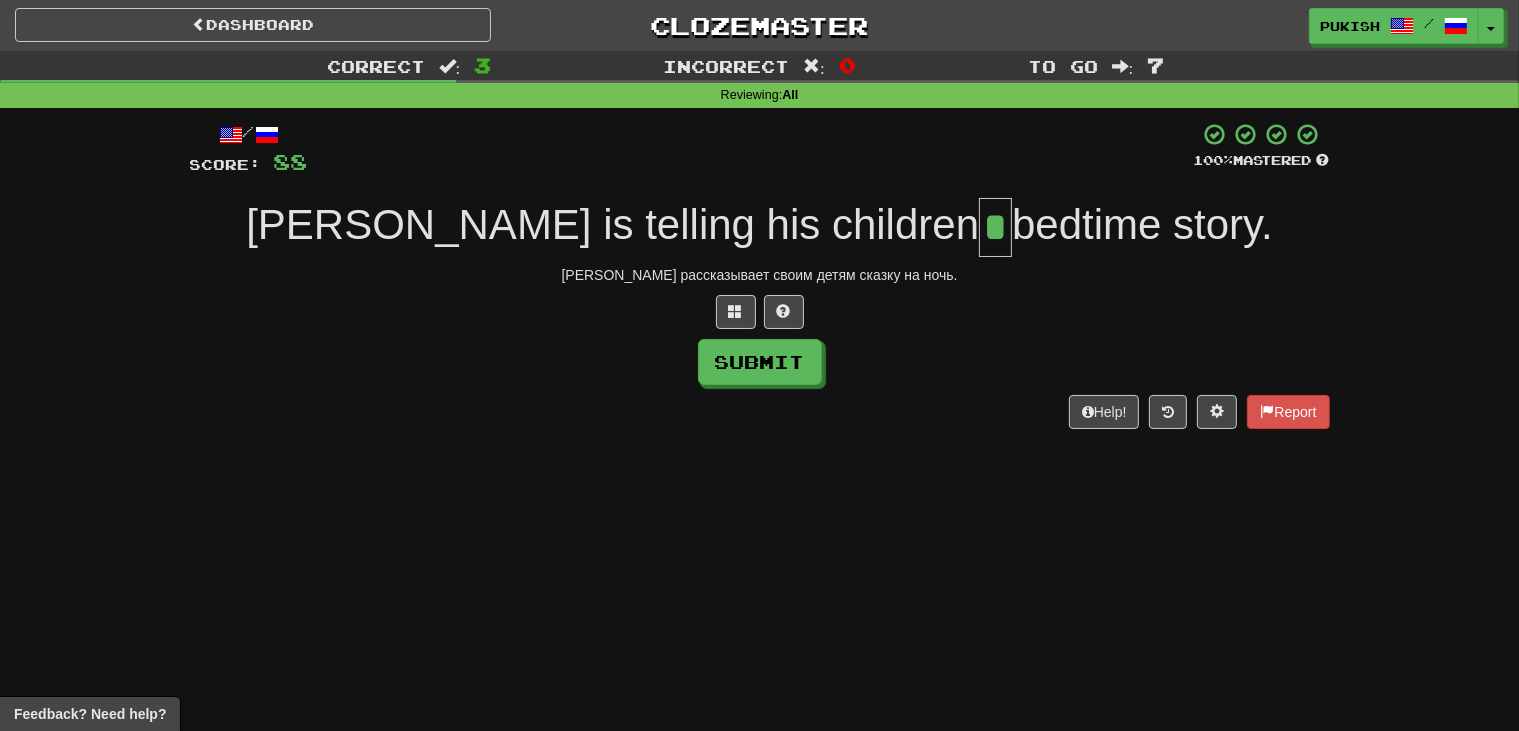 type on "*" 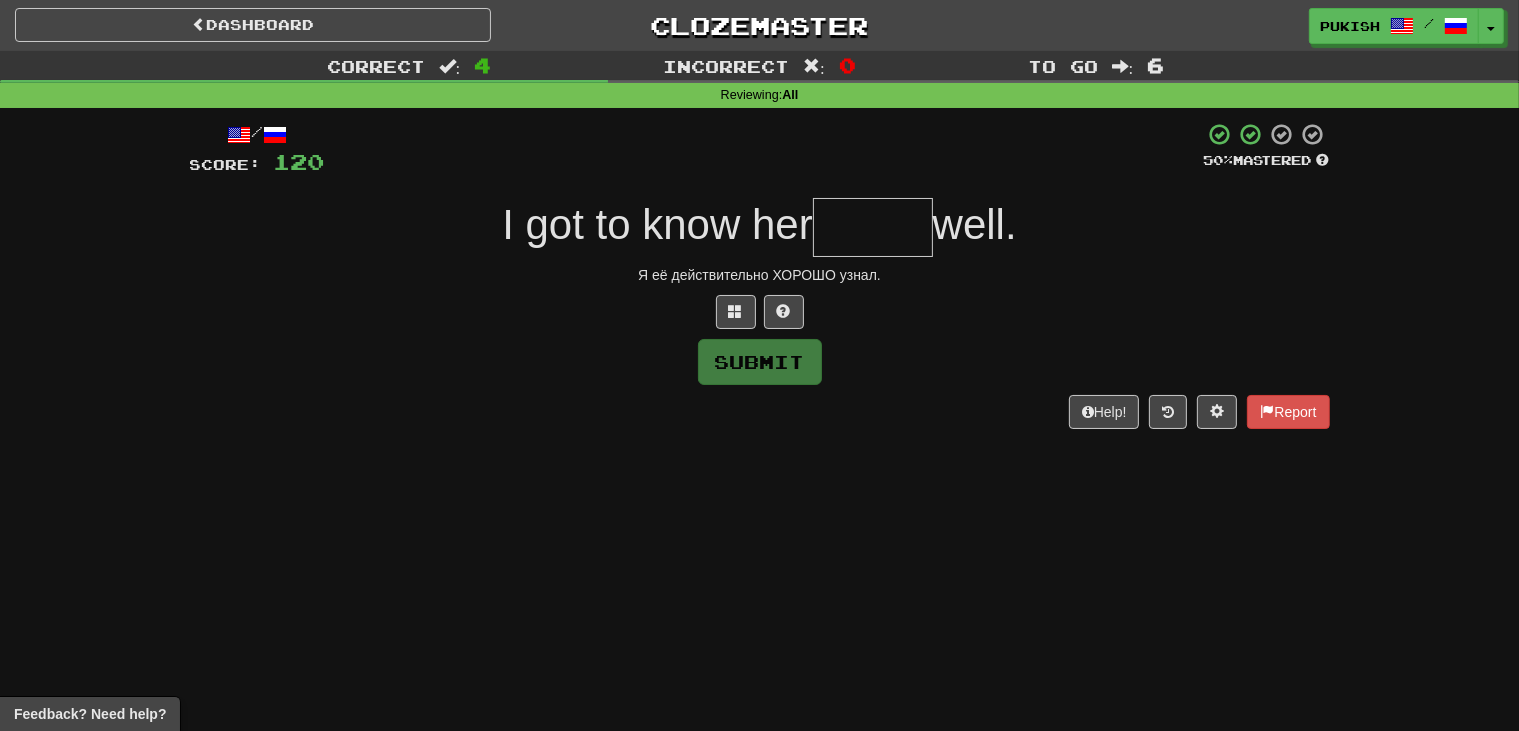 type on "*" 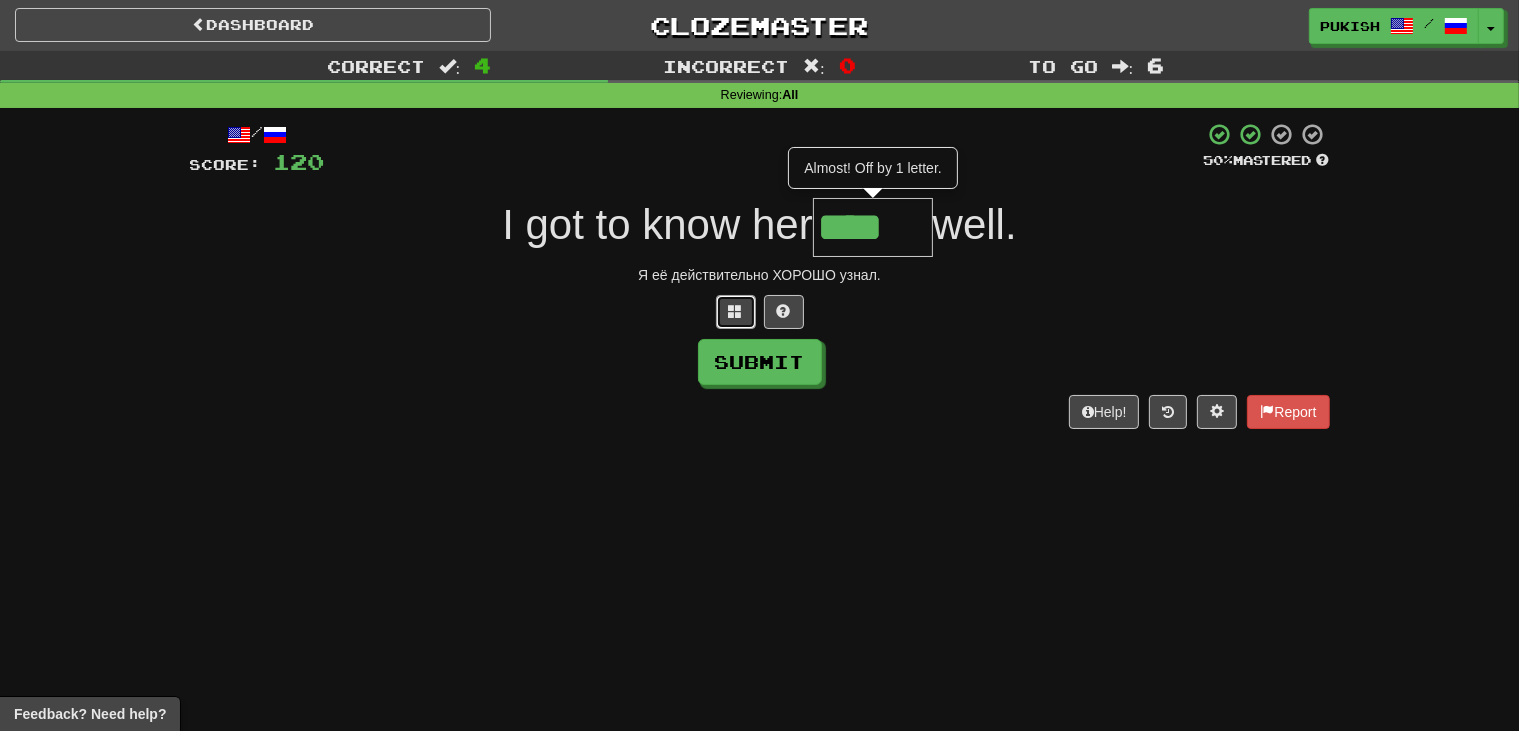 click at bounding box center [736, 312] 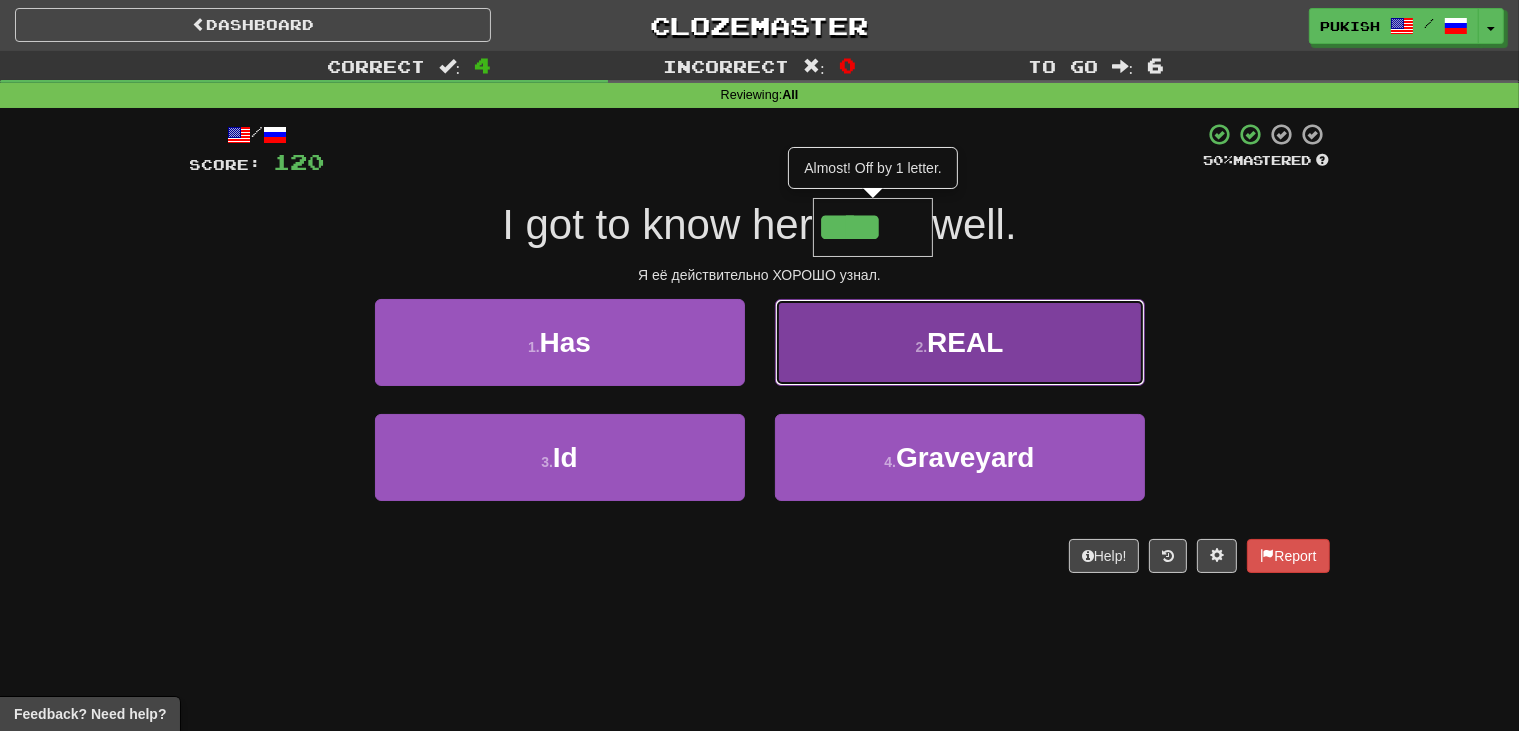 click on "2 .  REAL" at bounding box center [960, 342] 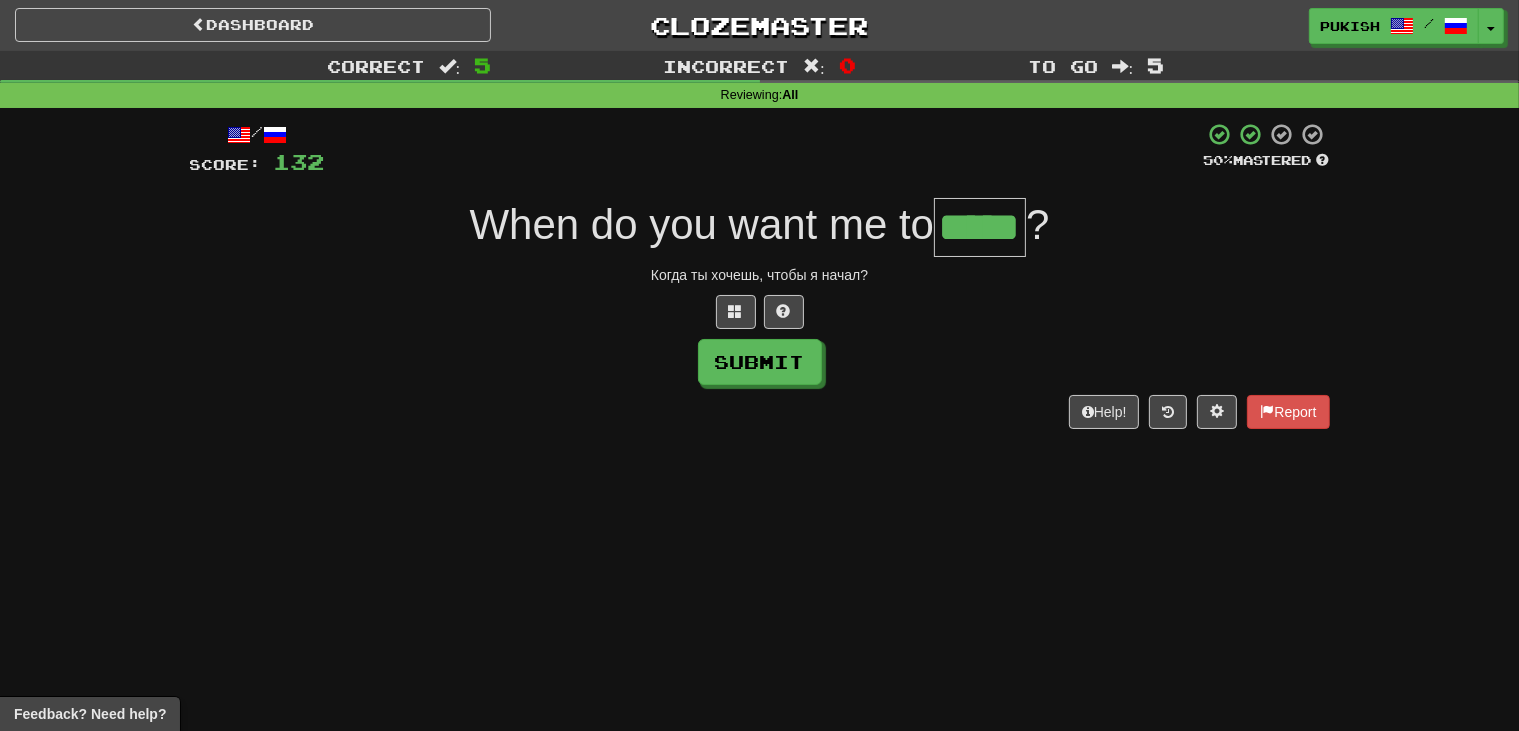 type on "*****" 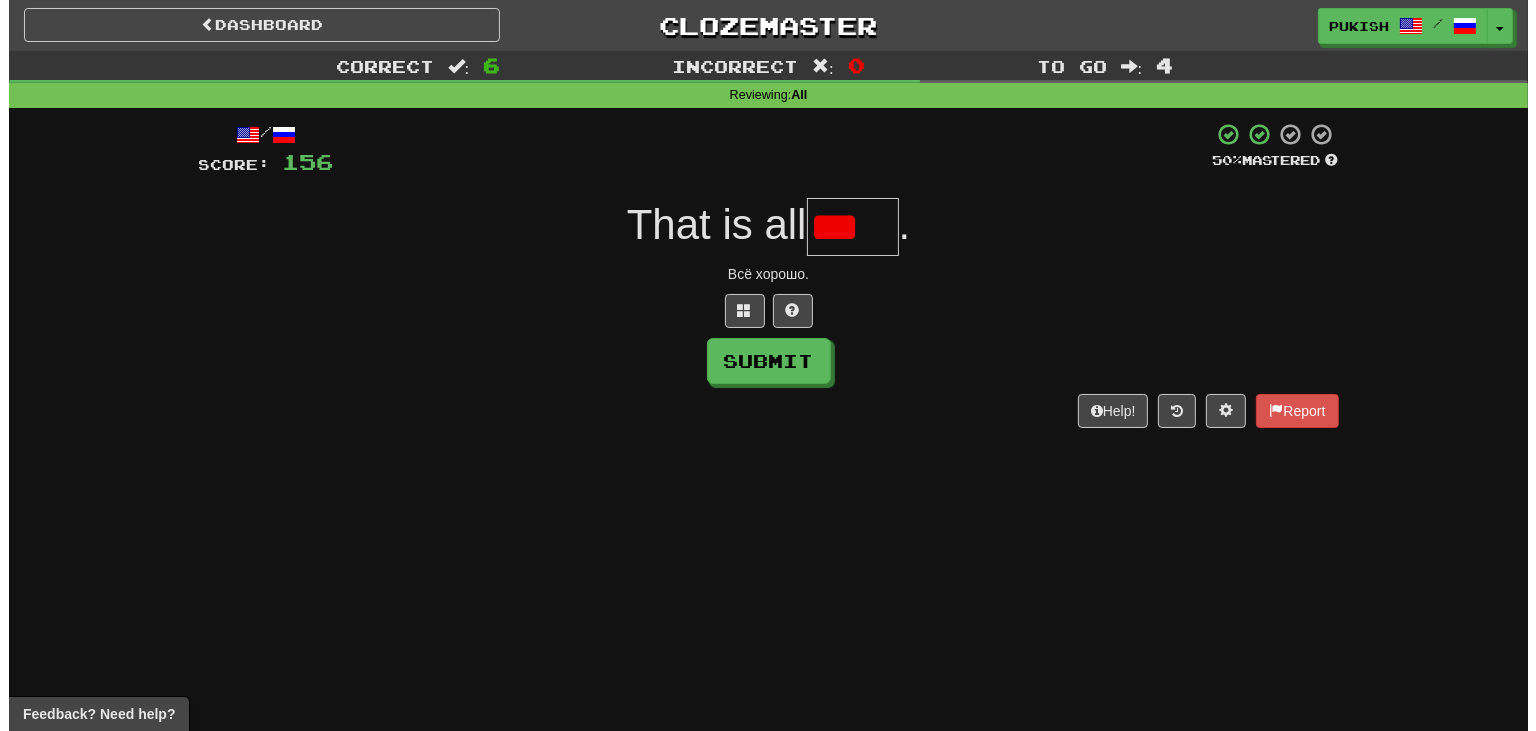 scroll, scrollTop: 0, scrollLeft: 0, axis: both 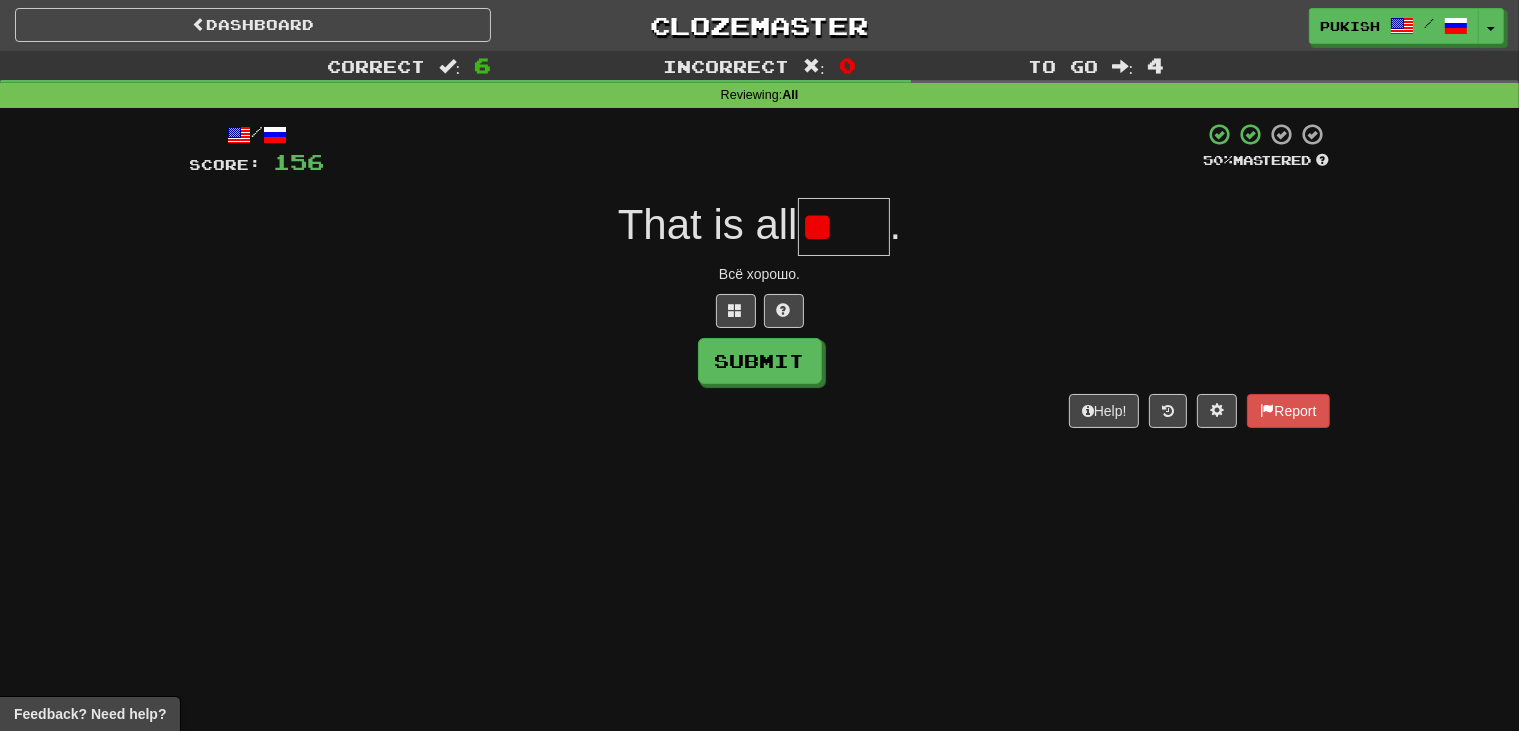 type on "*" 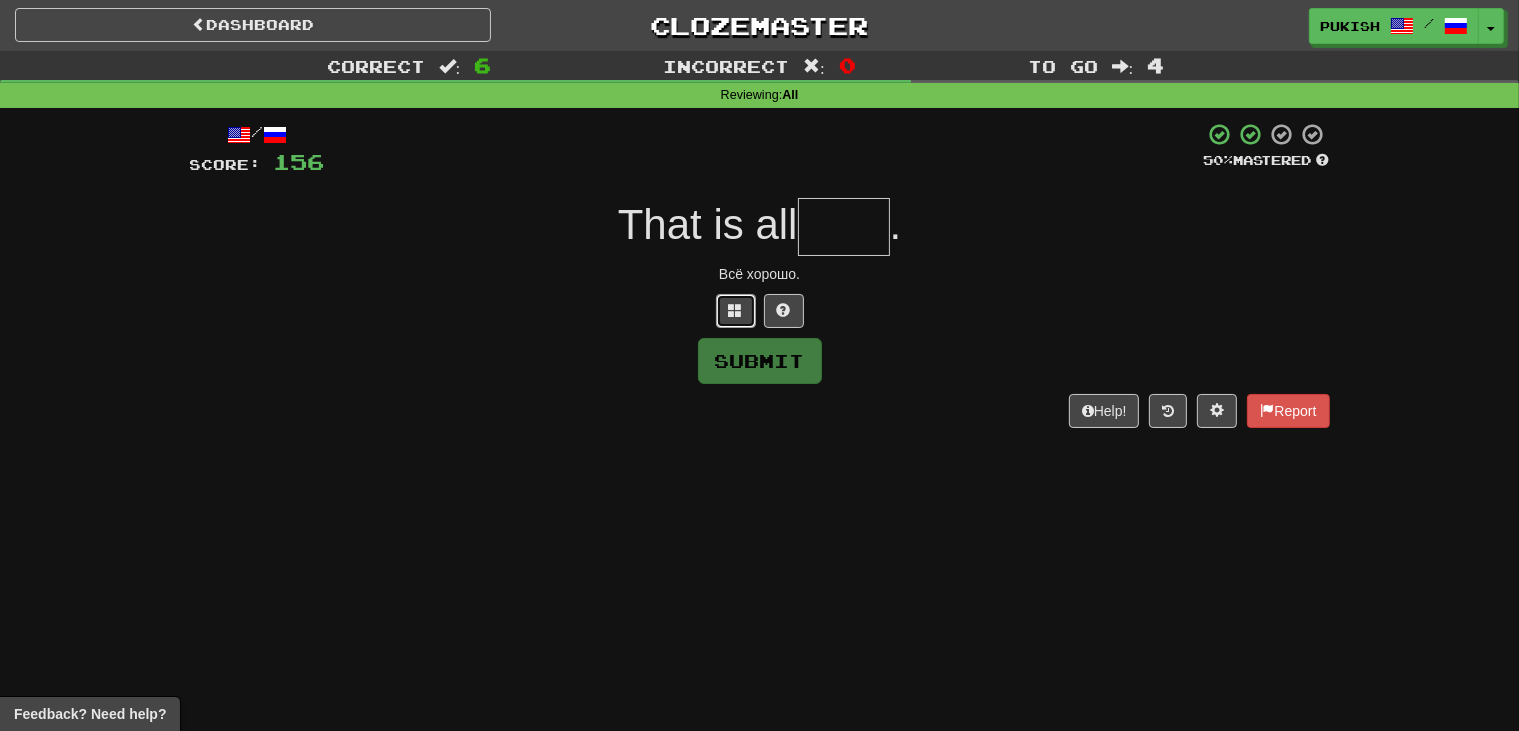 click at bounding box center (736, 310) 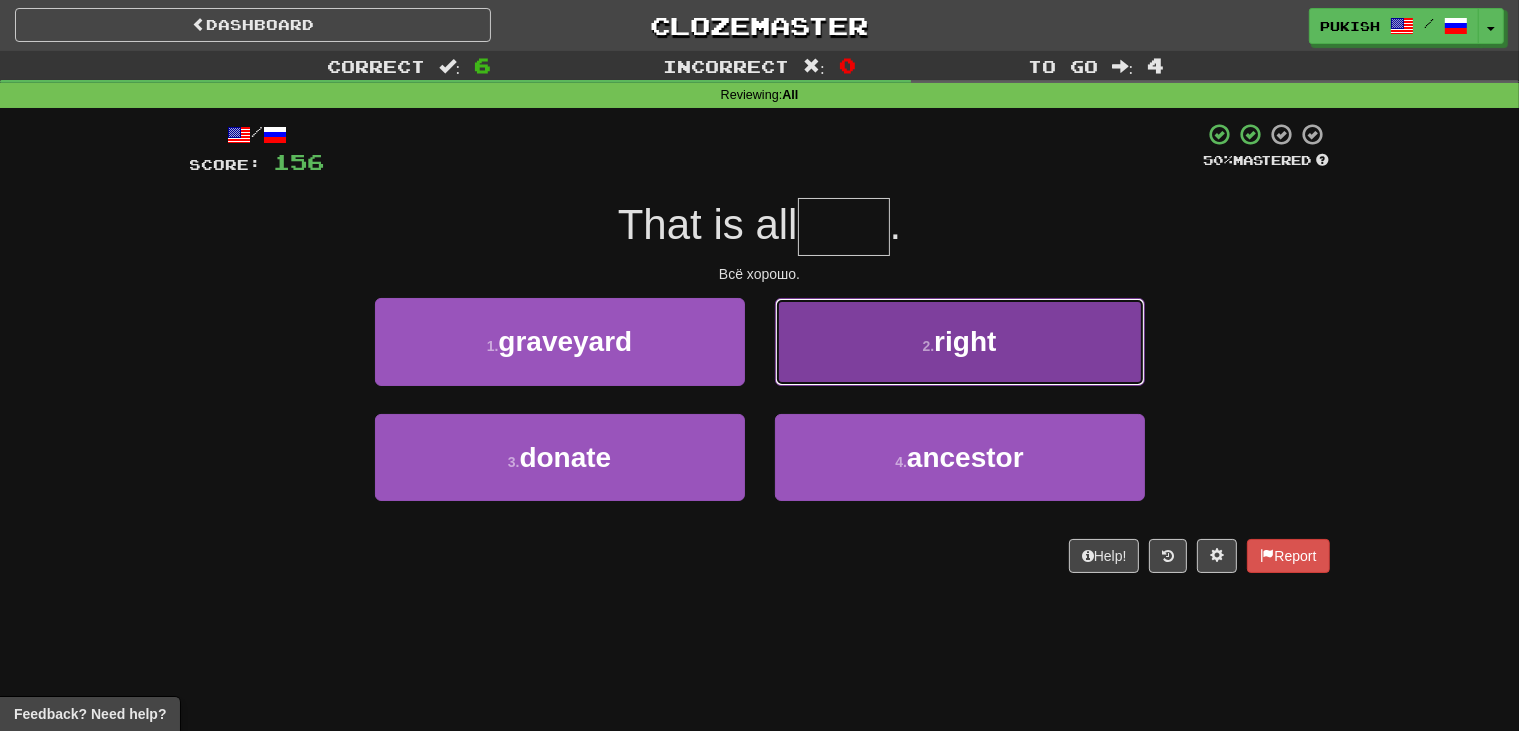 click on "2 .  right" at bounding box center [960, 341] 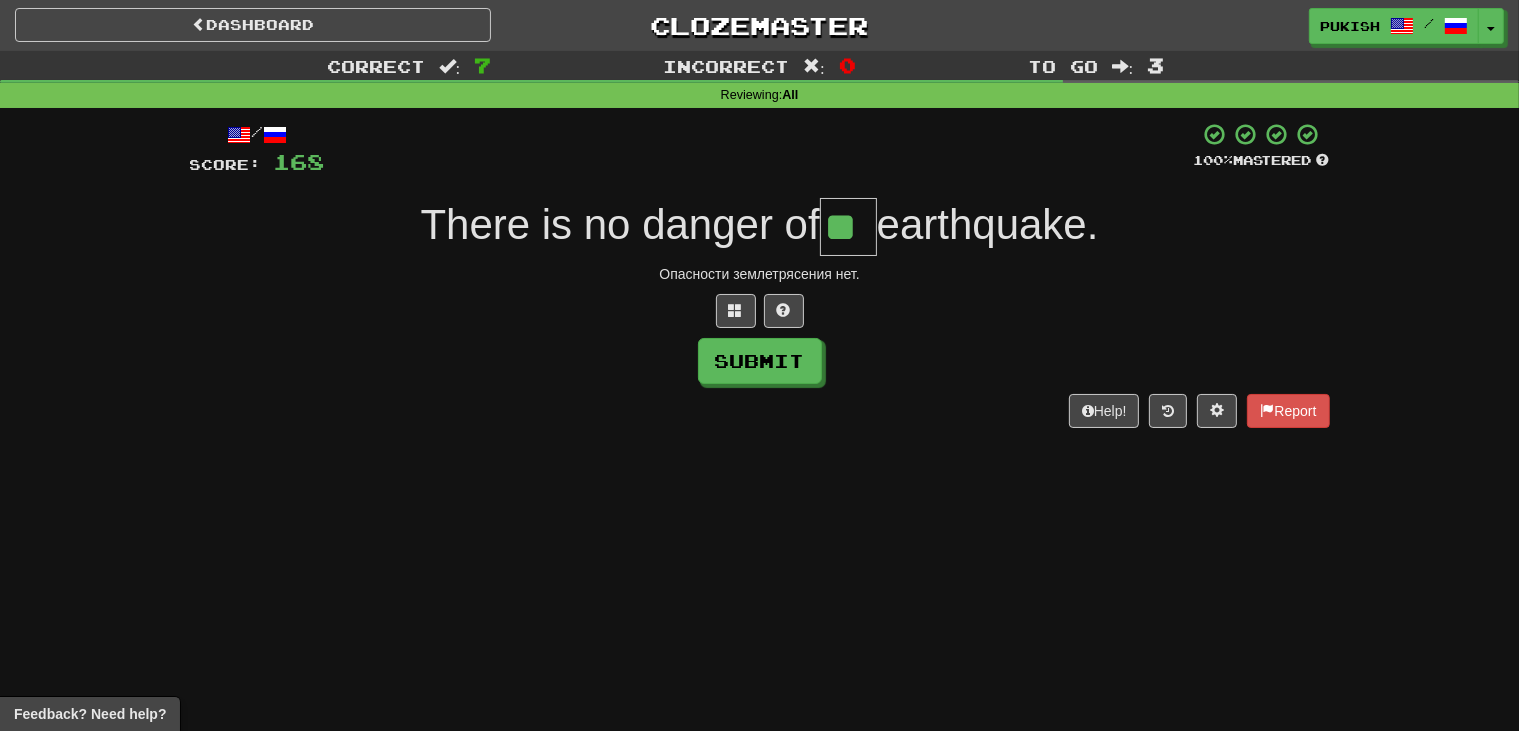 type on "**" 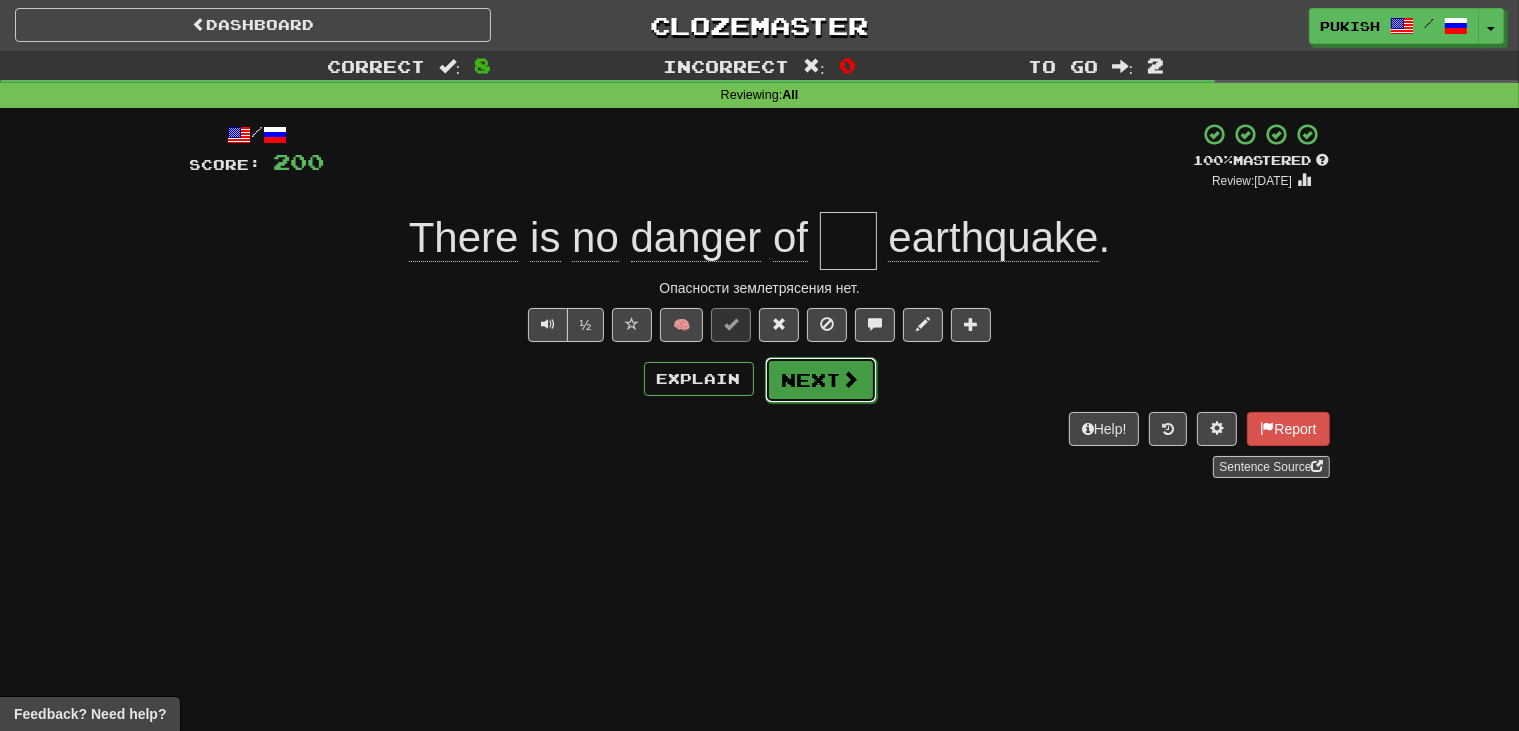 click at bounding box center (851, 379) 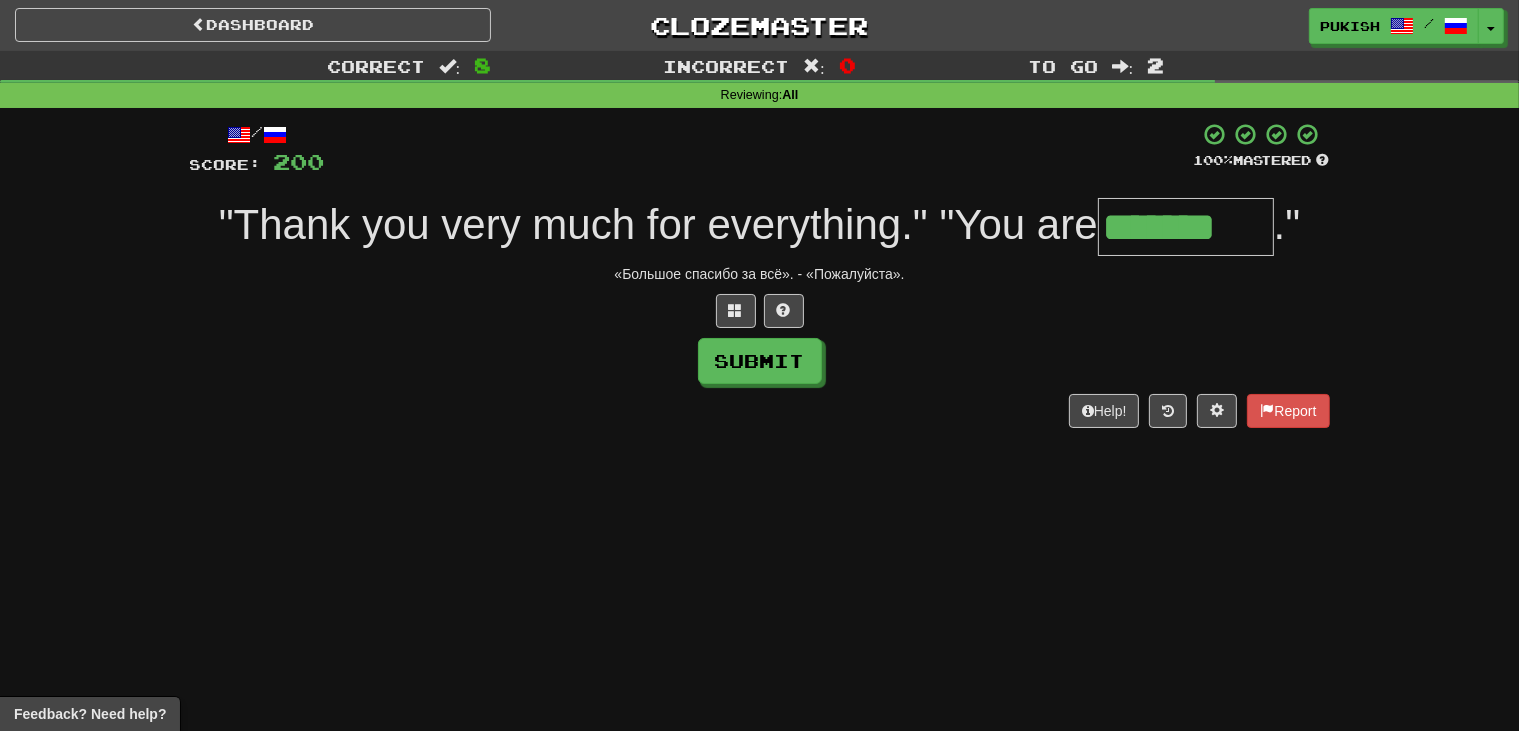 type on "*******" 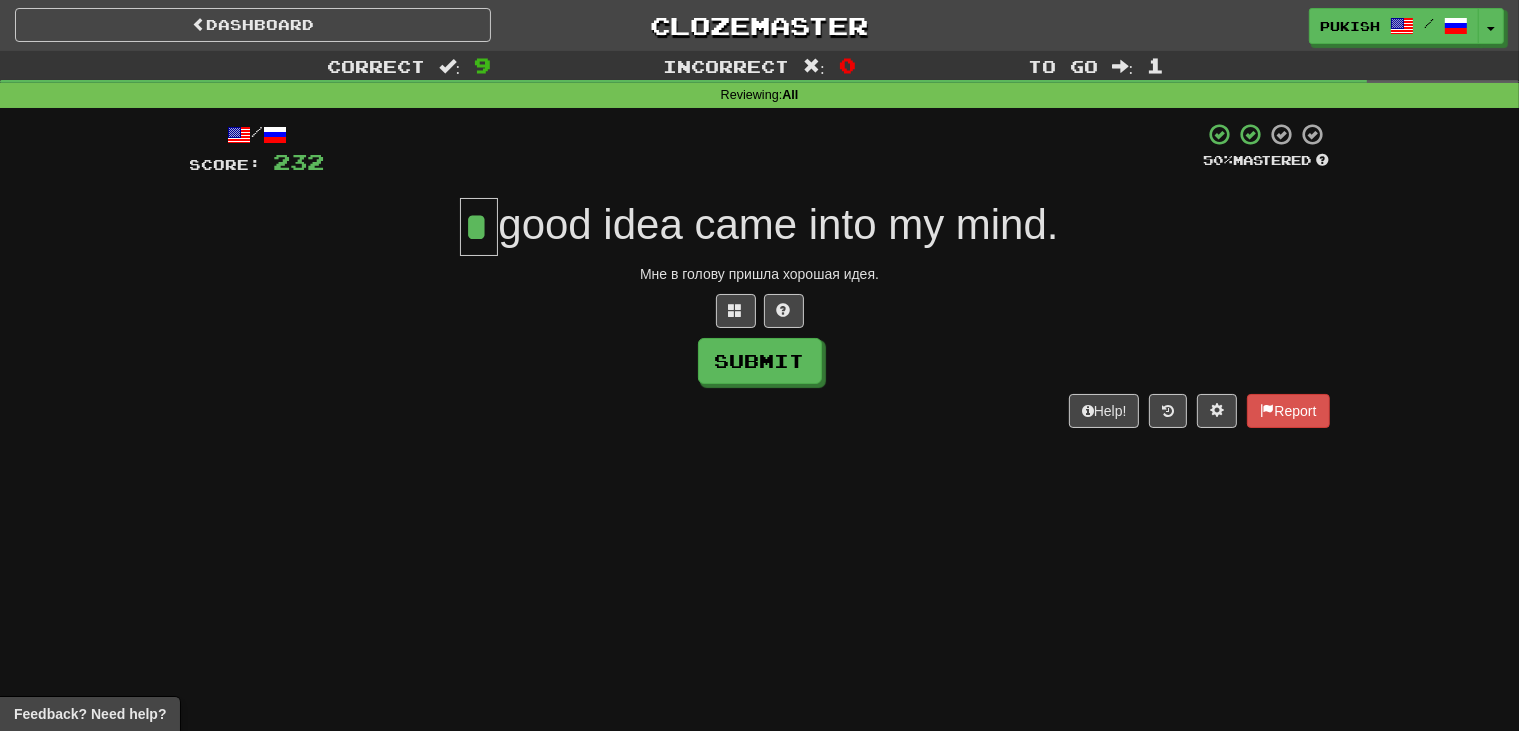 type on "*" 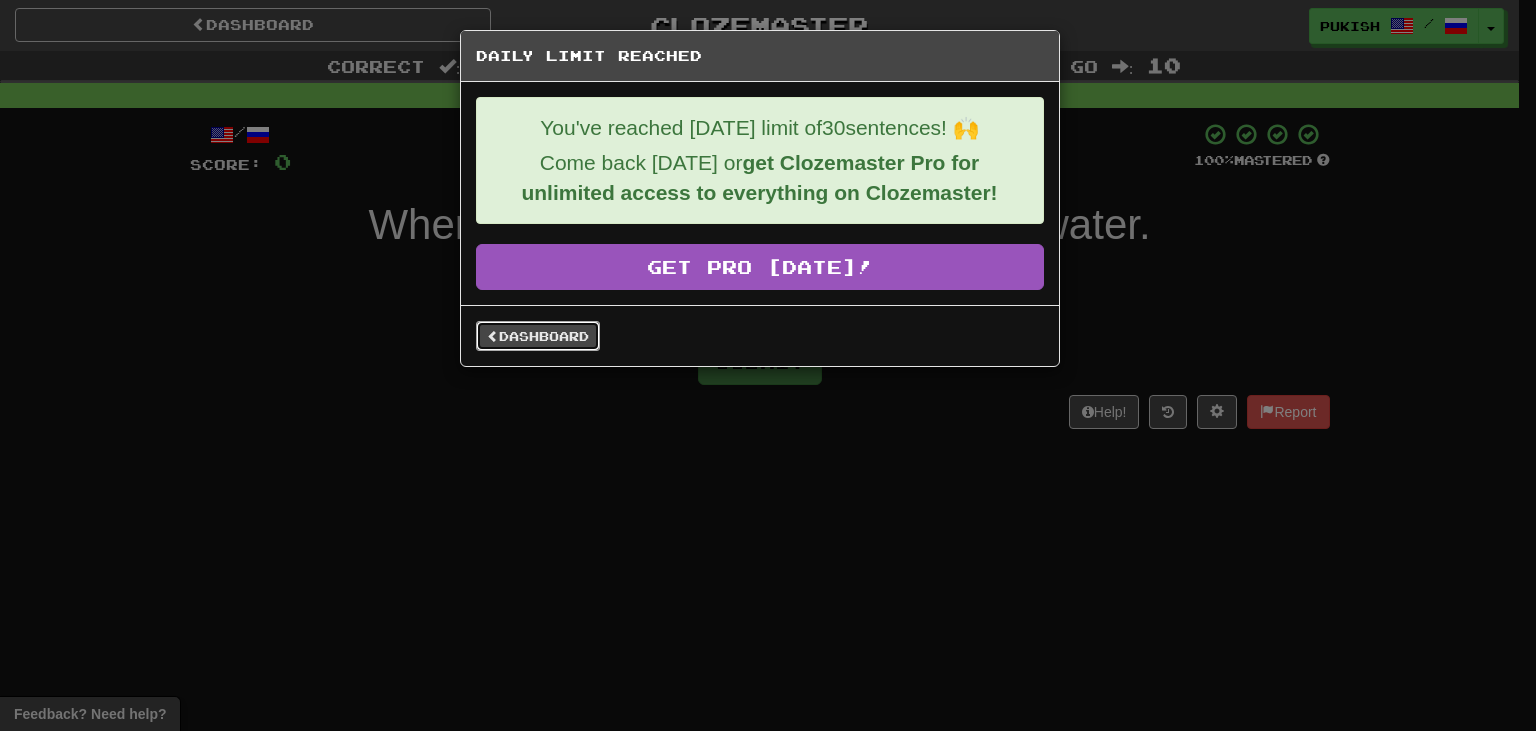 click on "Dashboard" at bounding box center (538, 336) 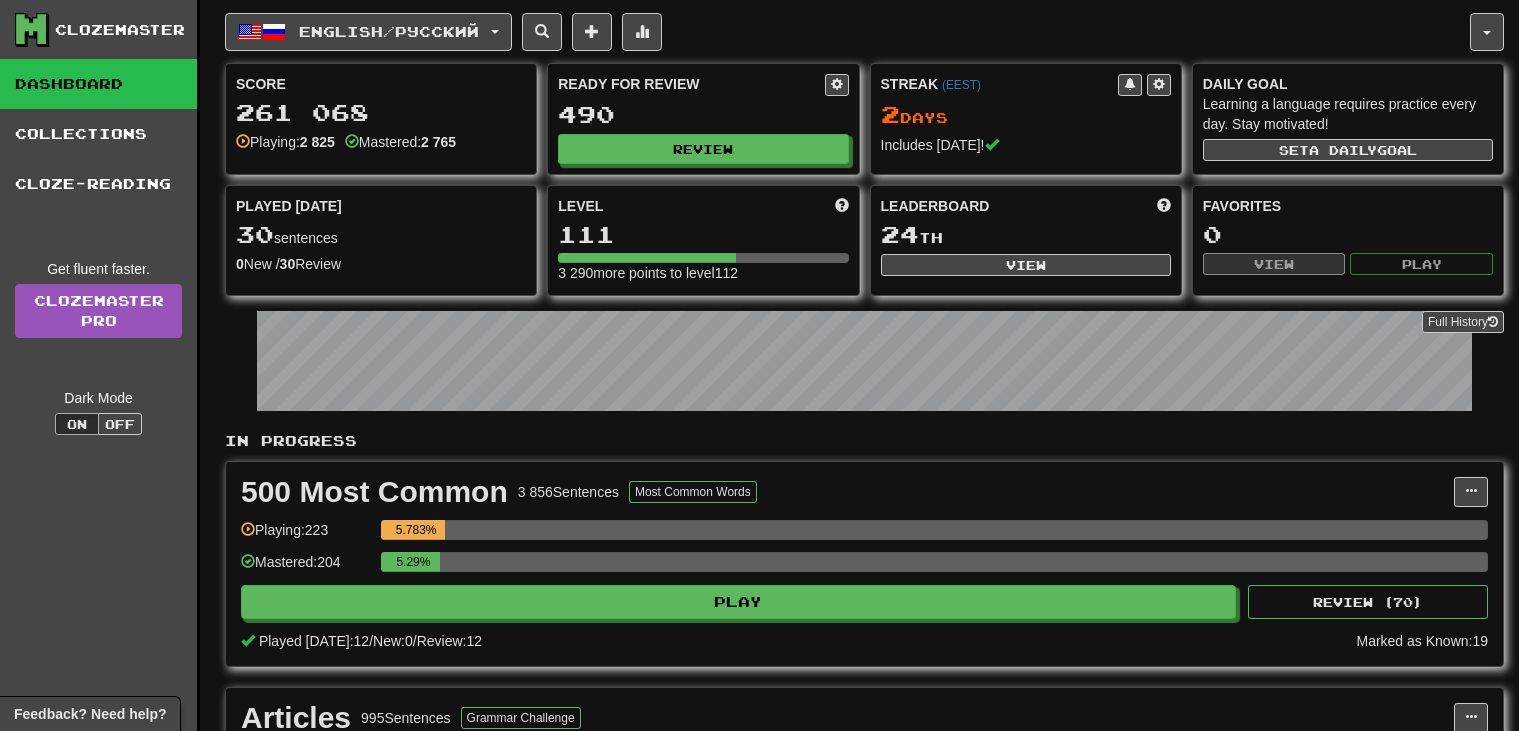scroll, scrollTop: 0, scrollLeft: 0, axis: both 